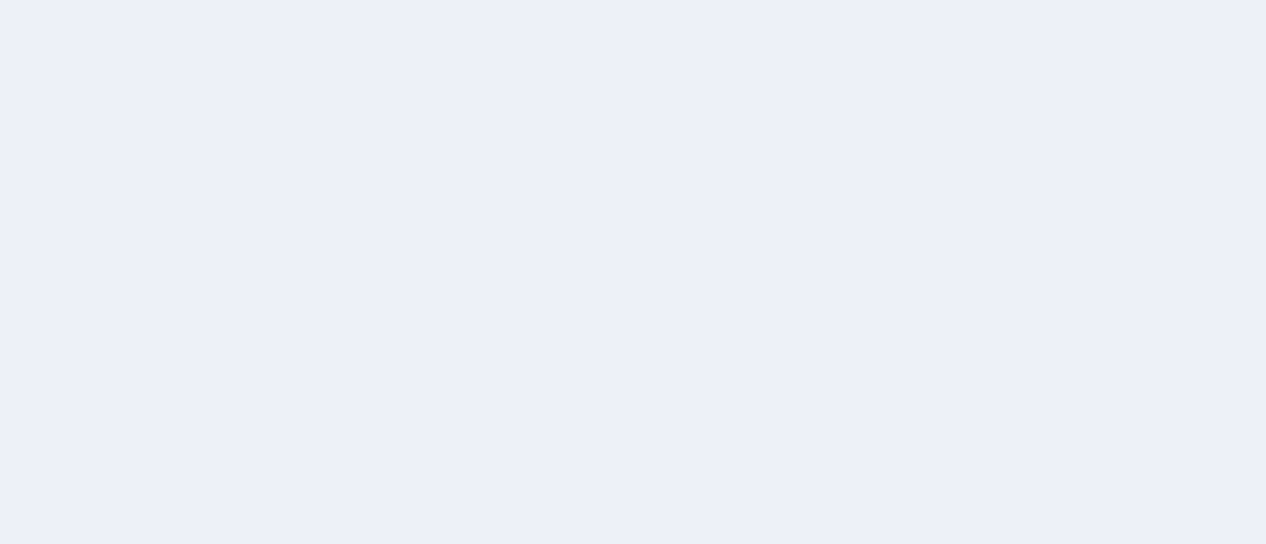 scroll, scrollTop: 0, scrollLeft: 0, axis: both 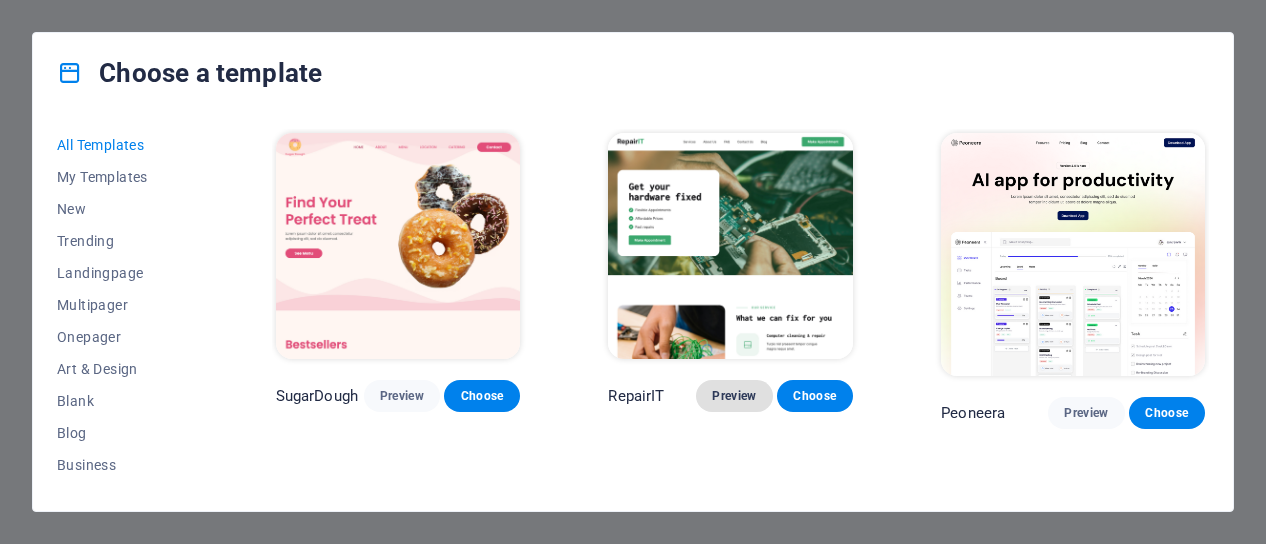 click on "Preview" at bounding box center (734, 396) 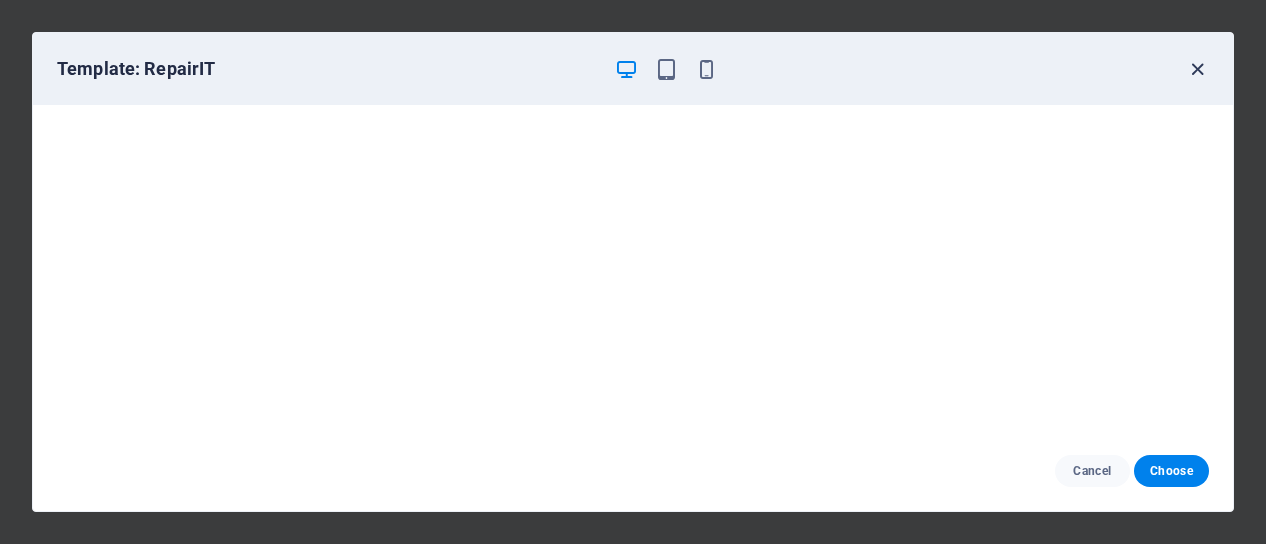 click at bounding box center [1197, 69] 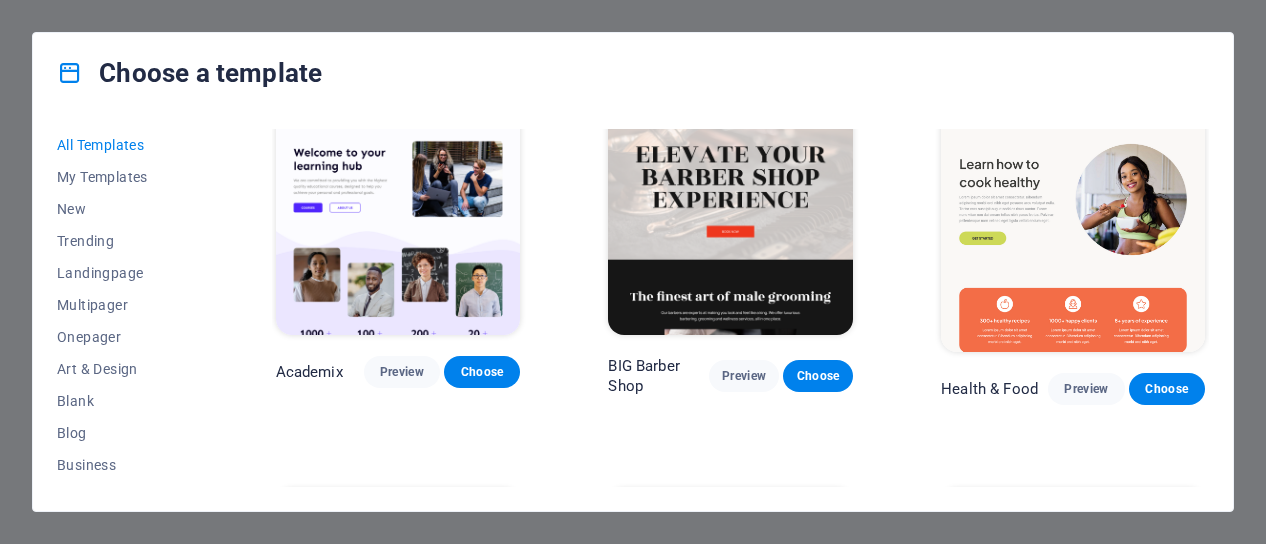 scroll, scrollTop: 1600, scrollLeft: 0, axis: vertical 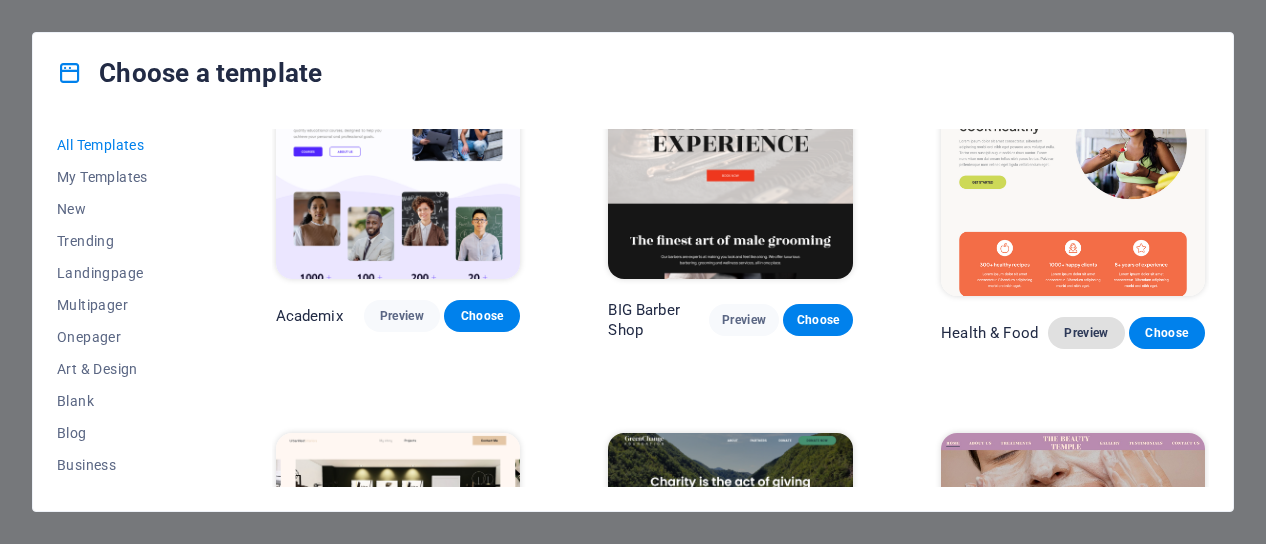 click on "Preview" at bounding box center [1086, 333] 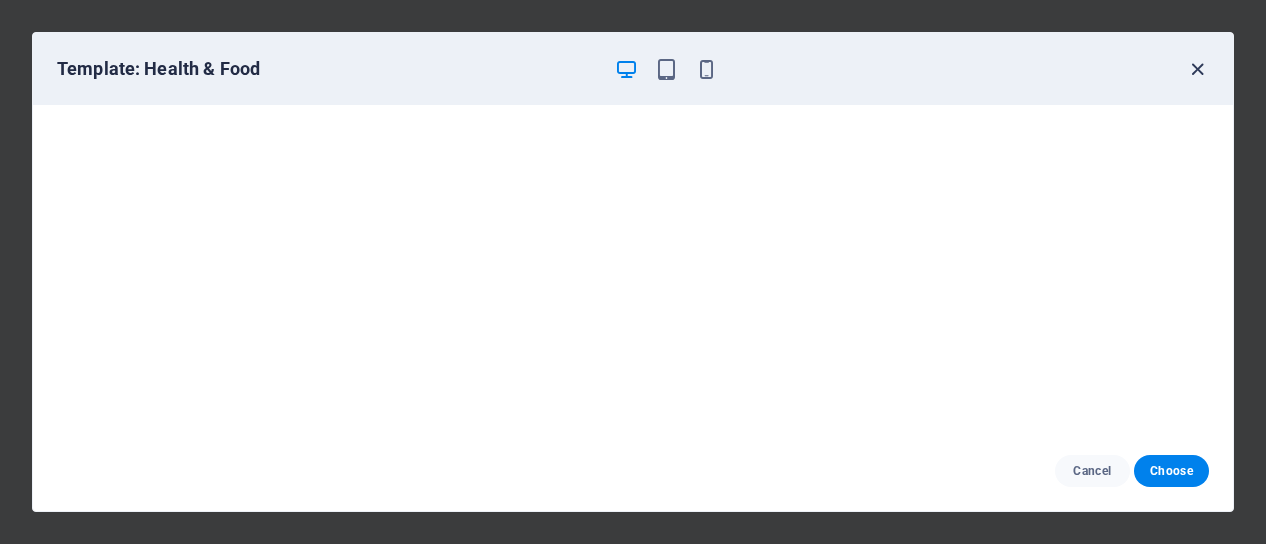 click at bounding box center (1197, 69) 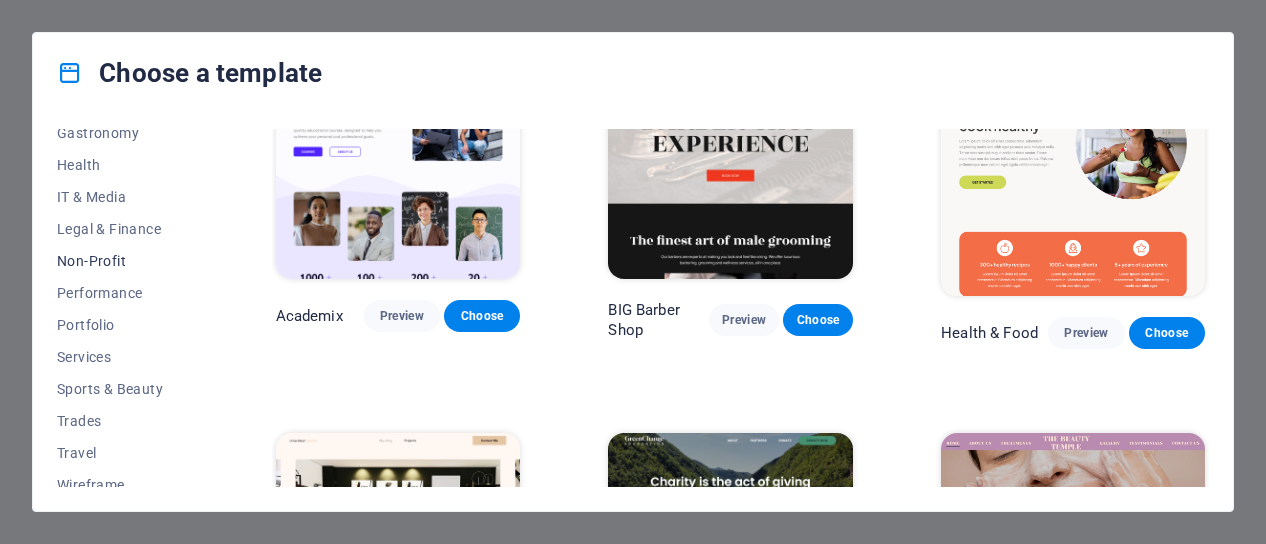 scroll, scrollTop: 441, scrollLeft: 0, axis: vertical 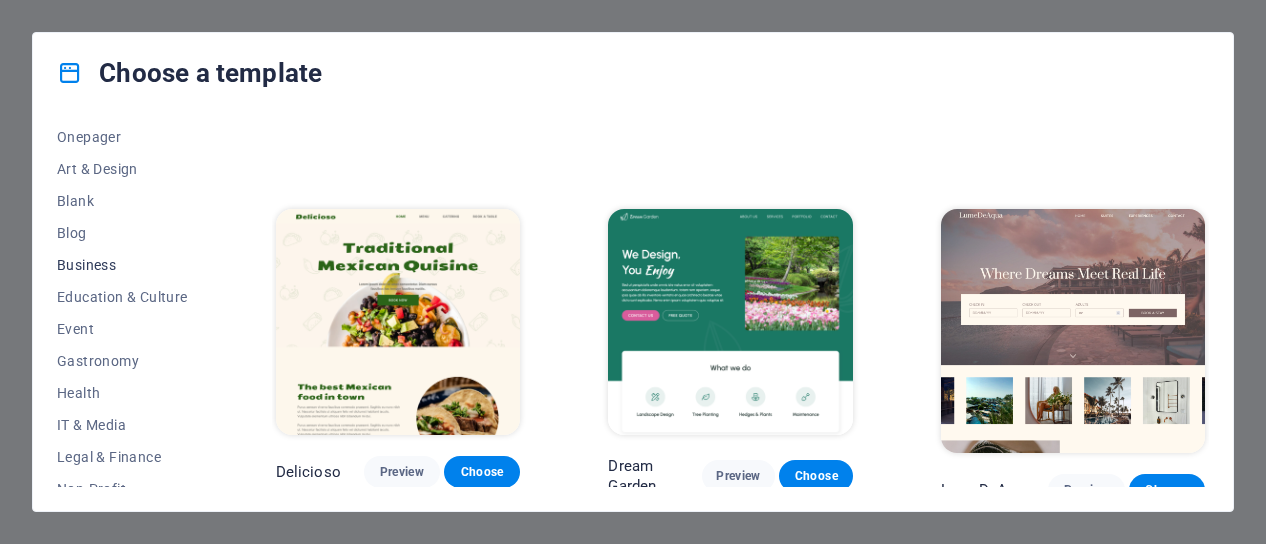 click on "Business" at bounding box center (122, 265) 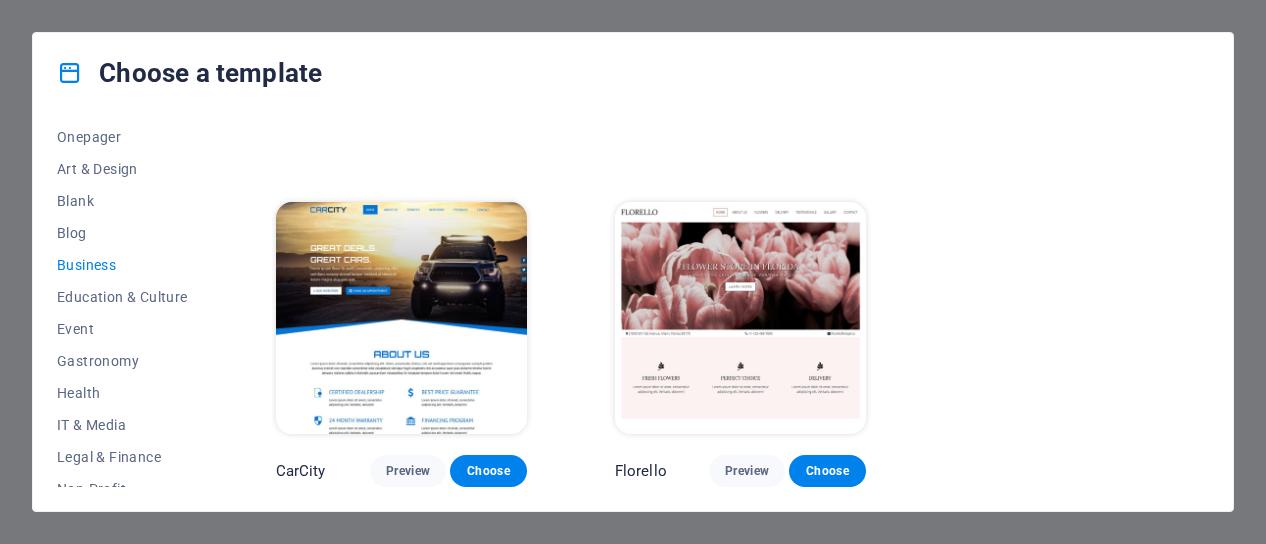 scroll, scrollTop: 0, scrollLeft: 0, axis: both 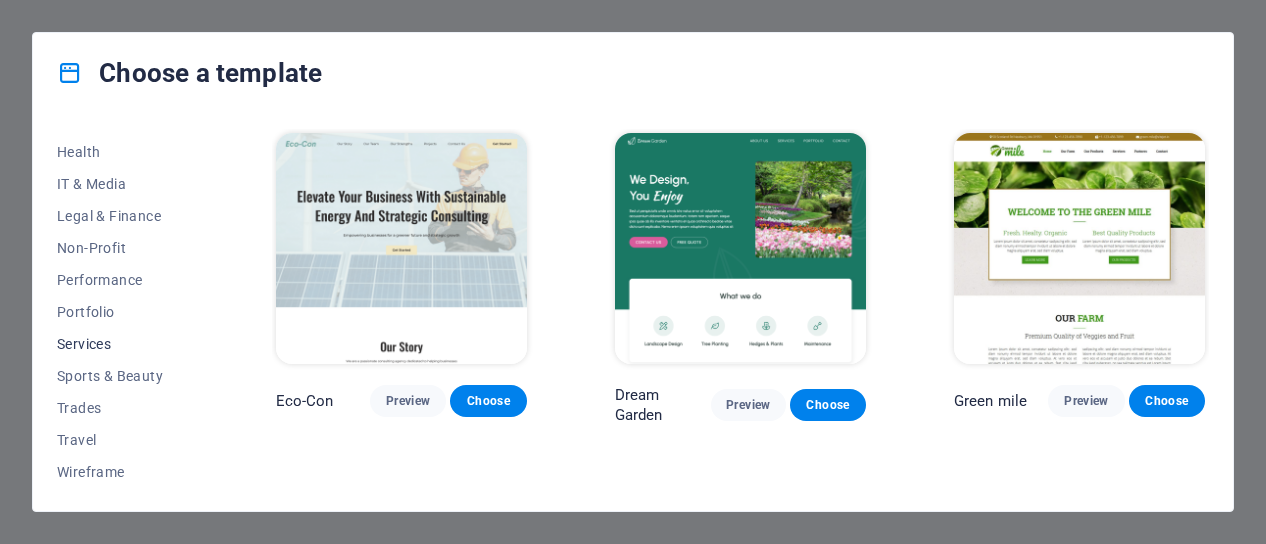 click on "Services" at bounding box center (122, 344) 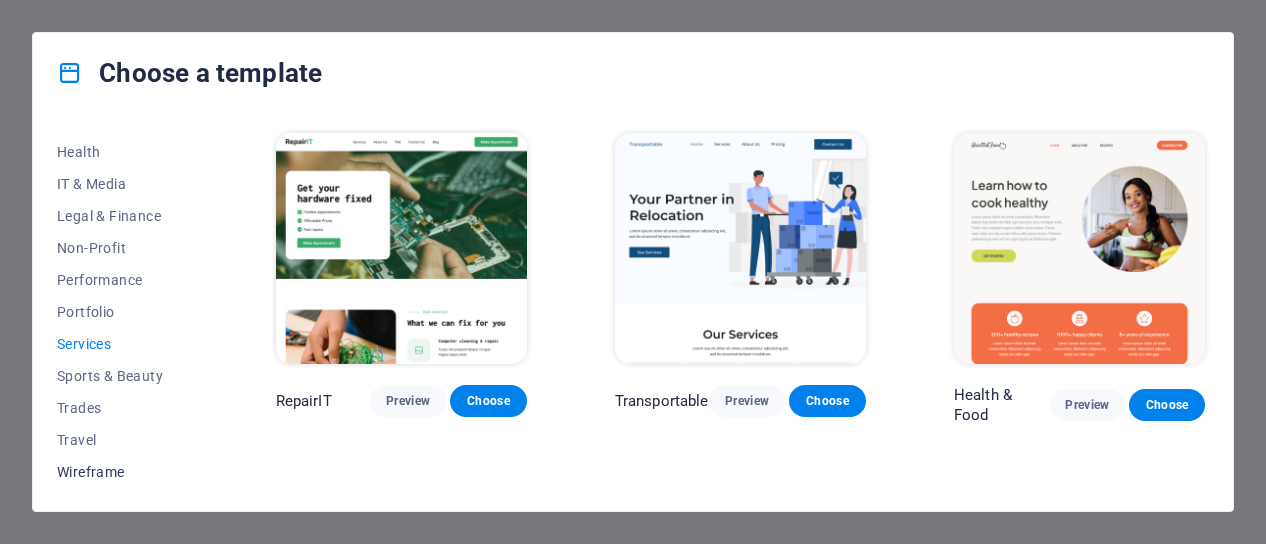 click on "Wireframe" at bounding box center [122, 472] 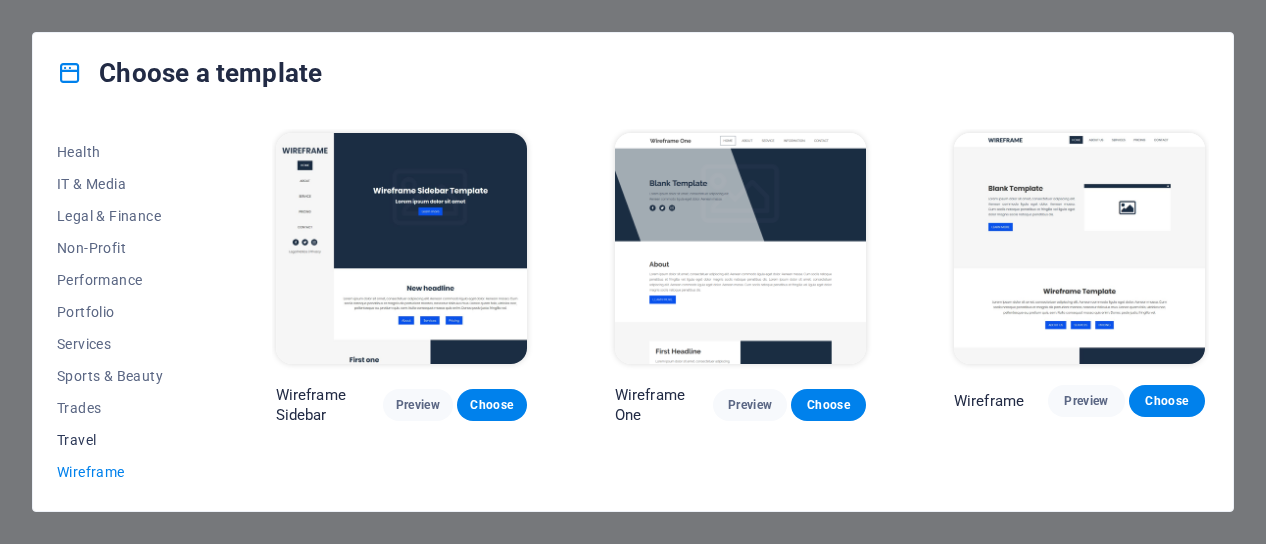 click on "Travel" at bounding box center [122, 440] 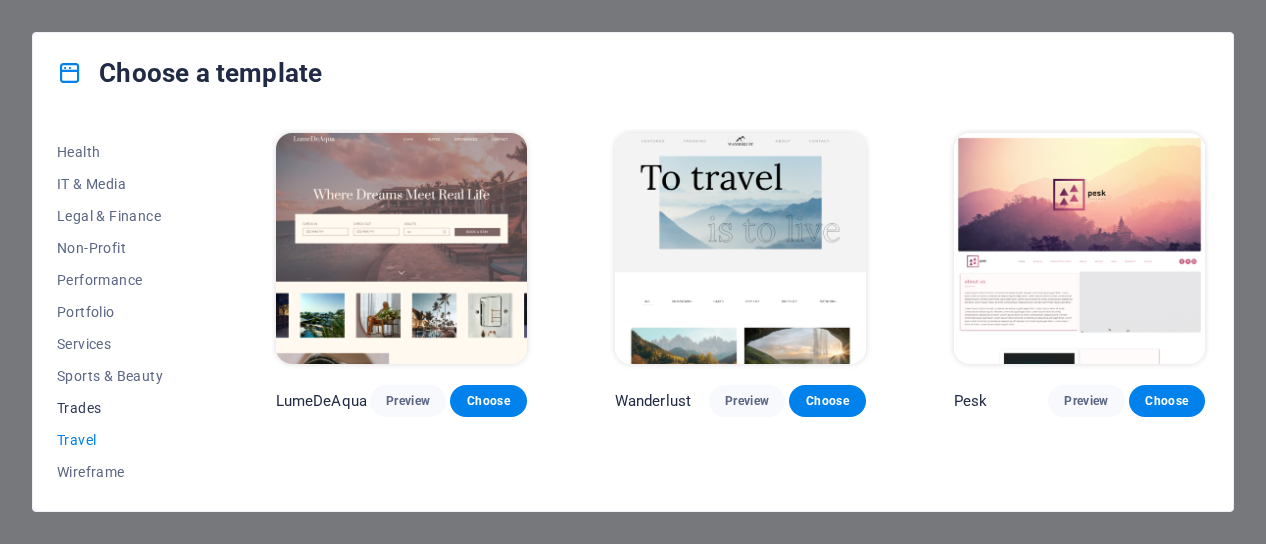 click on "Trades" at bounding box center [122, 408] 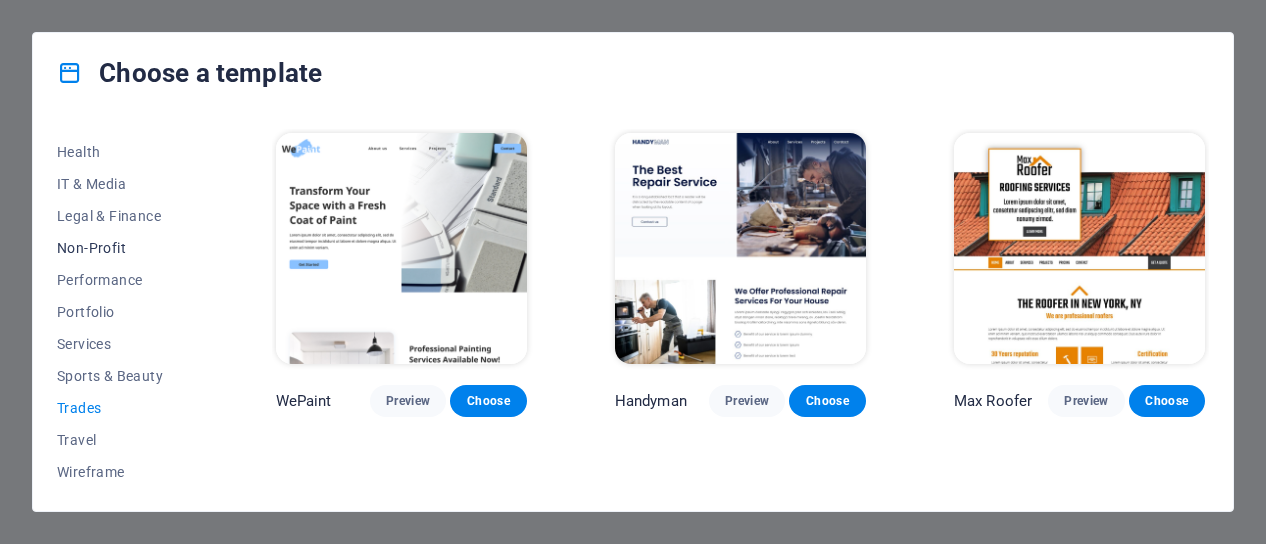 click on "Non-Profit" at bounding box center (122, 248) 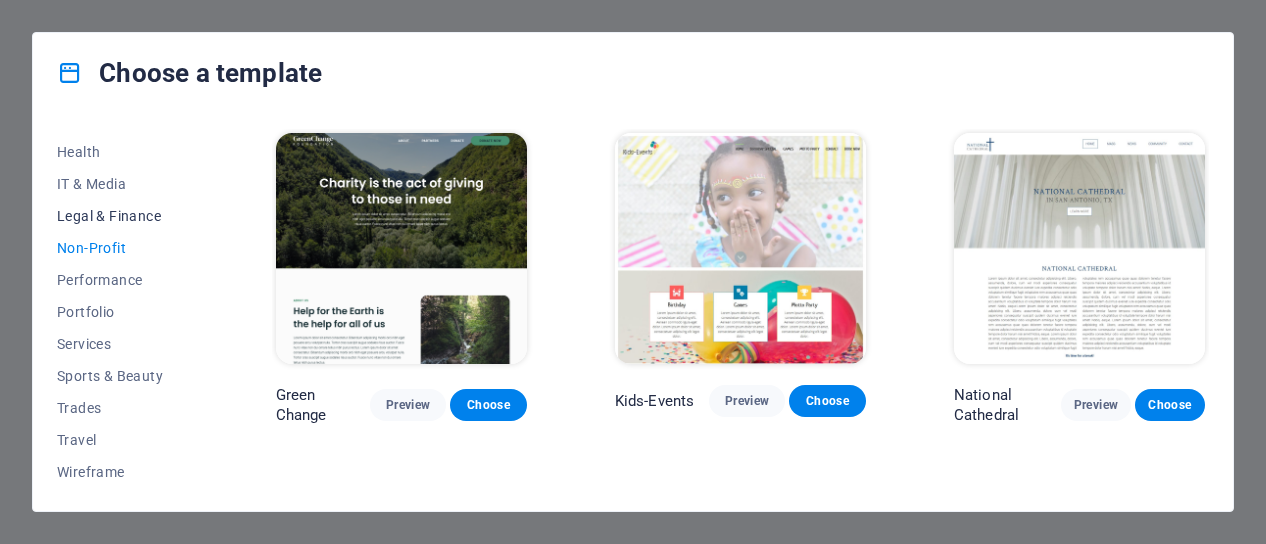 click on "Legal & Finance" at bounding box center (122, 216) 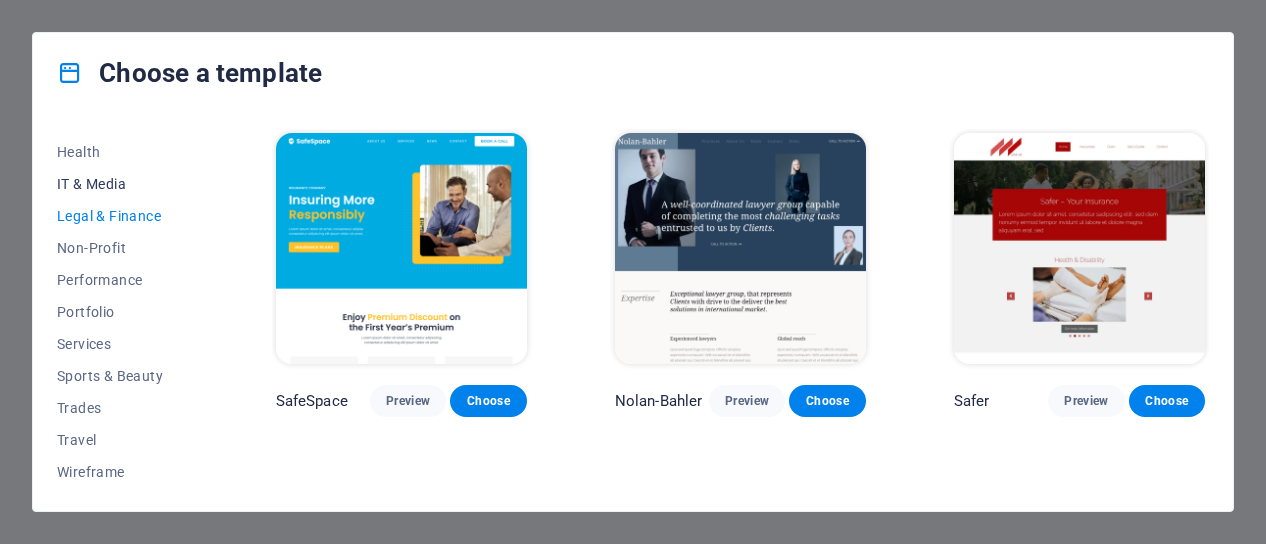 click on "IT & Media" at bounding box center (122, 184) 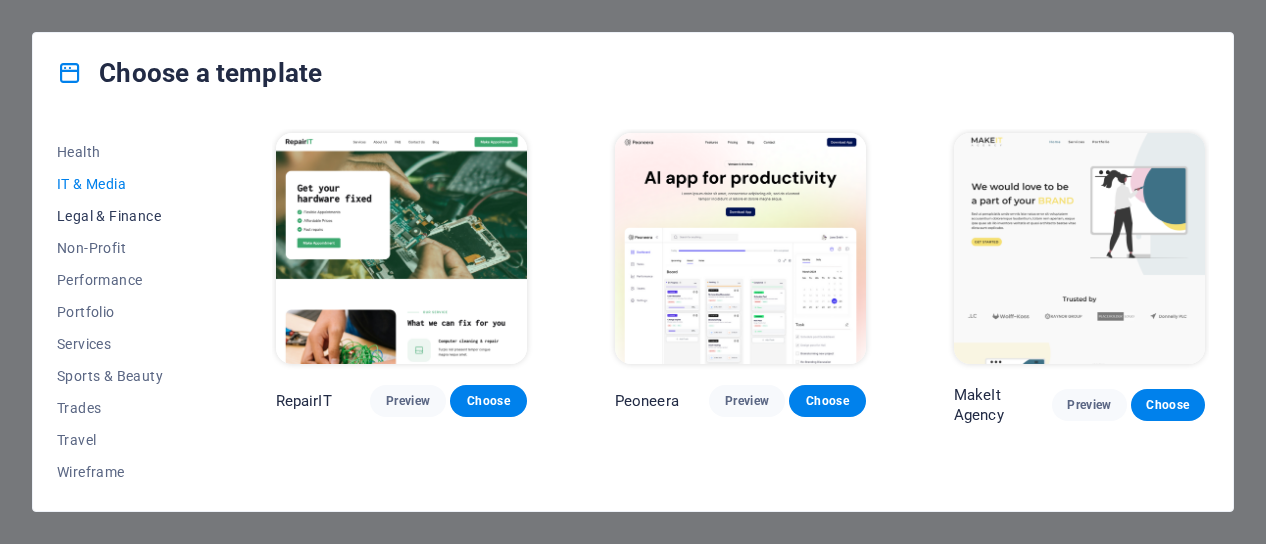 click on "Legal & Finance" at bounding box center [122, 216] 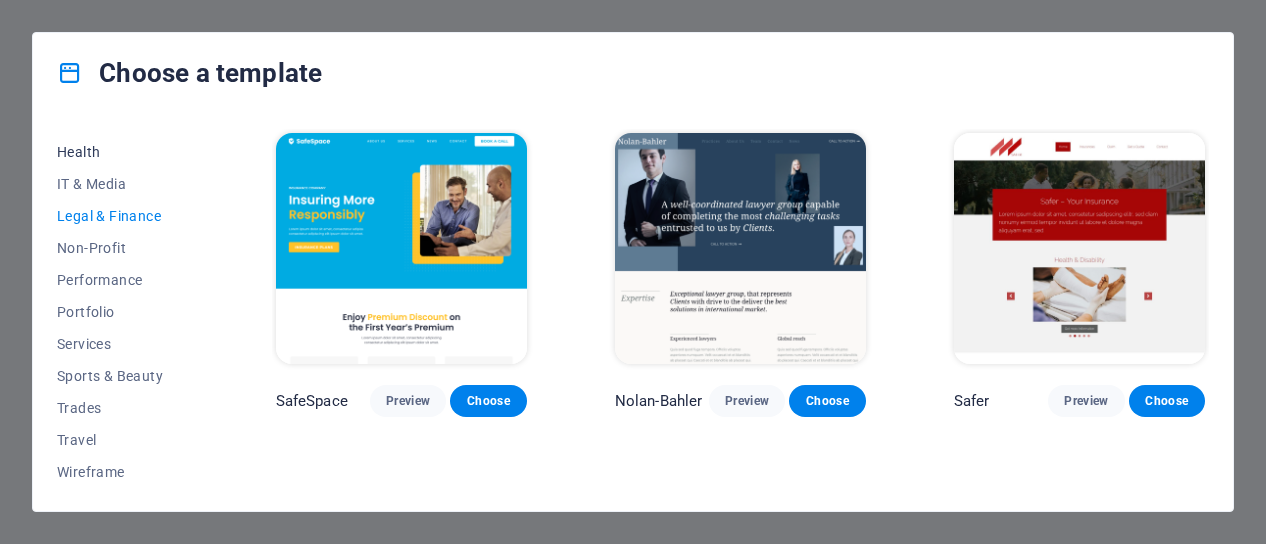 click on "Health" at bounding box center [122, 152] 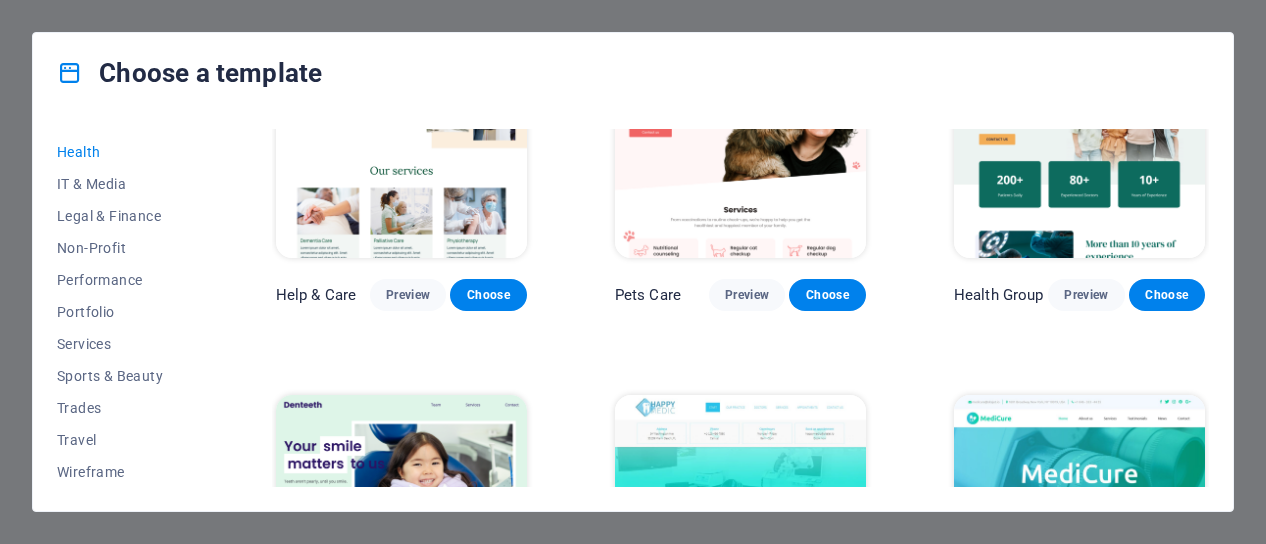 scroll, scrollTop: 0, scrollLeft: 0, axis: both 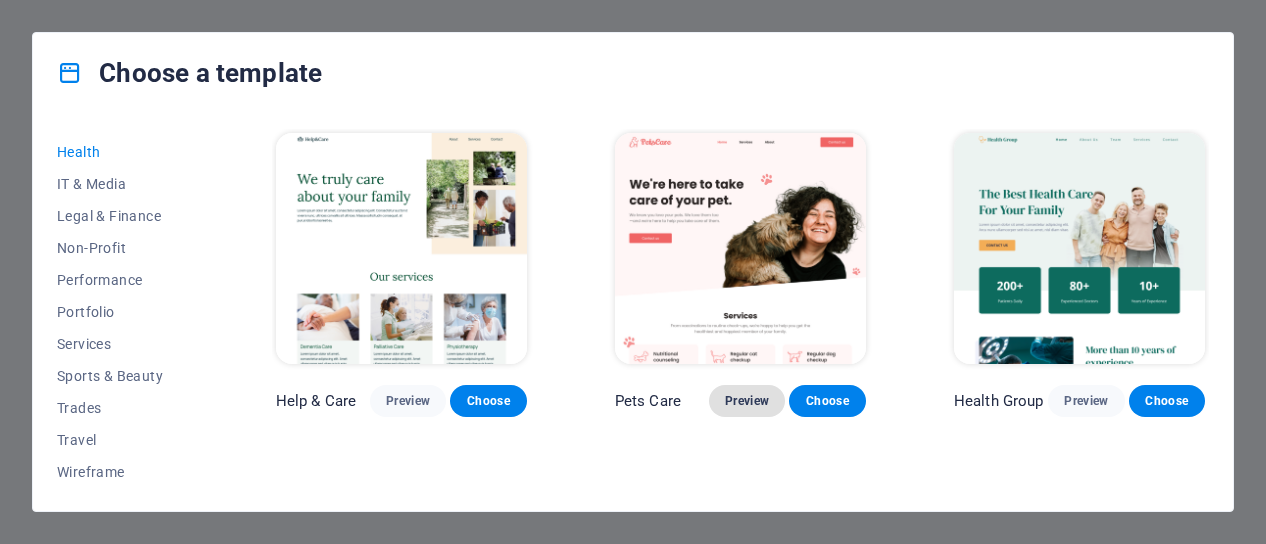 click on "Preview" at bounding box center [747, 401] 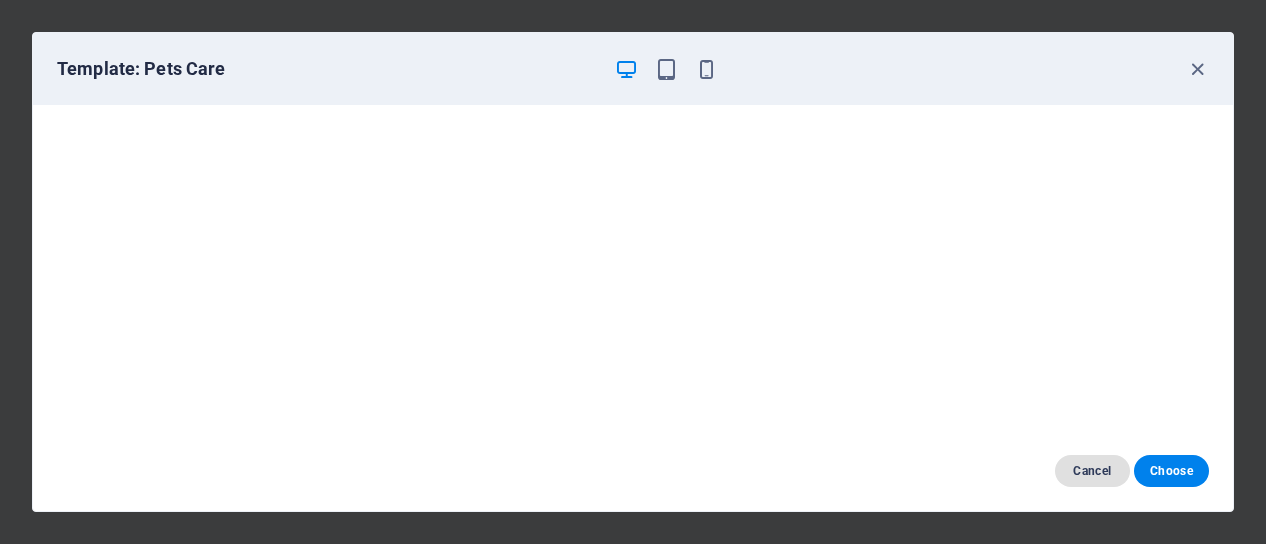 click on "Cancel" at bounding box center (1092, 471) 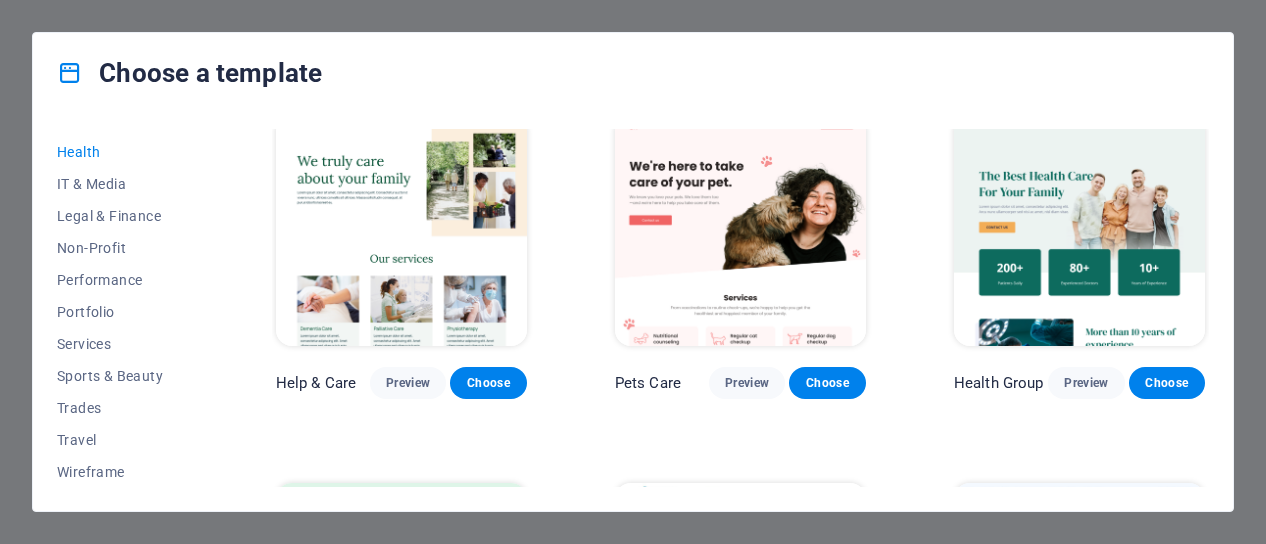 scroll, scrollTop: 0, scrollLeft: 0, axis: both 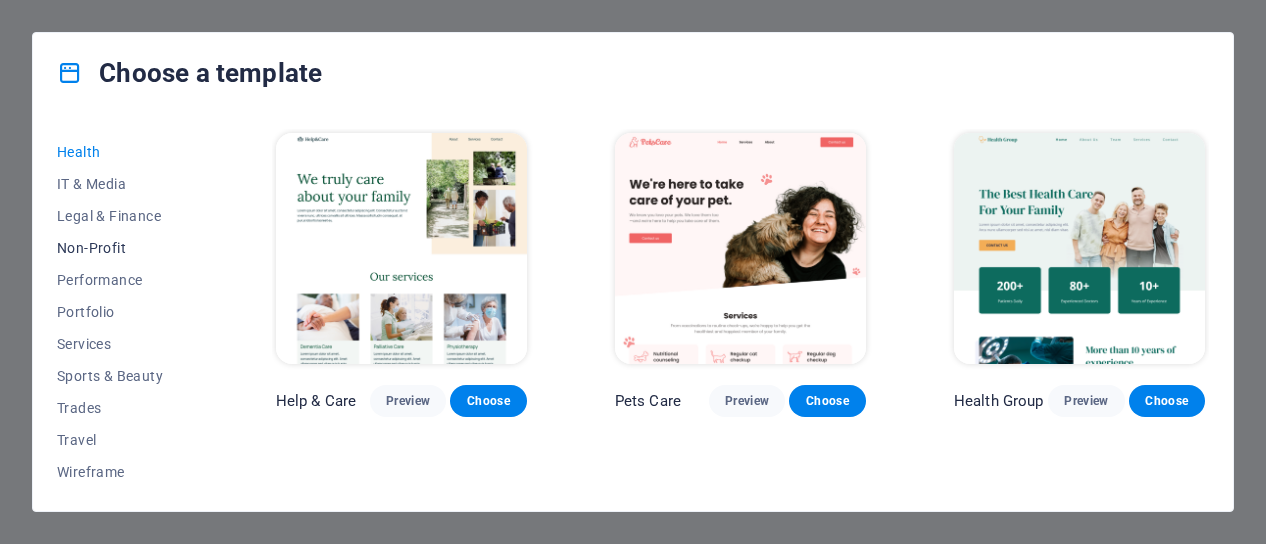 click on "Non-Profit" at bounding box center (122, 248) 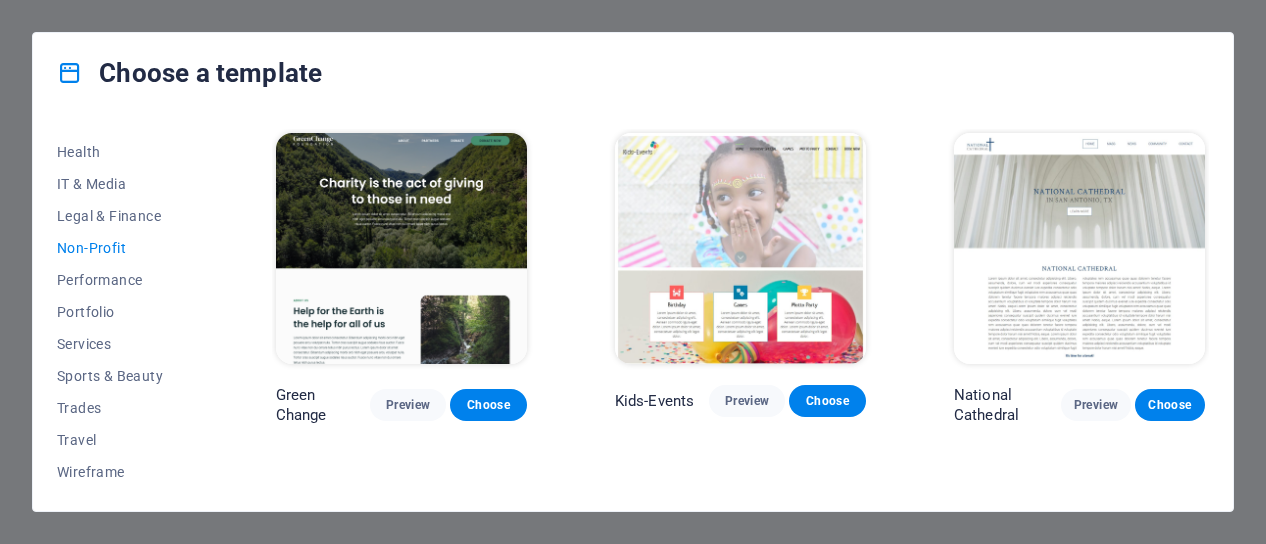 scroll, scrollTop: 0, scrollLeft: 0, axis: both 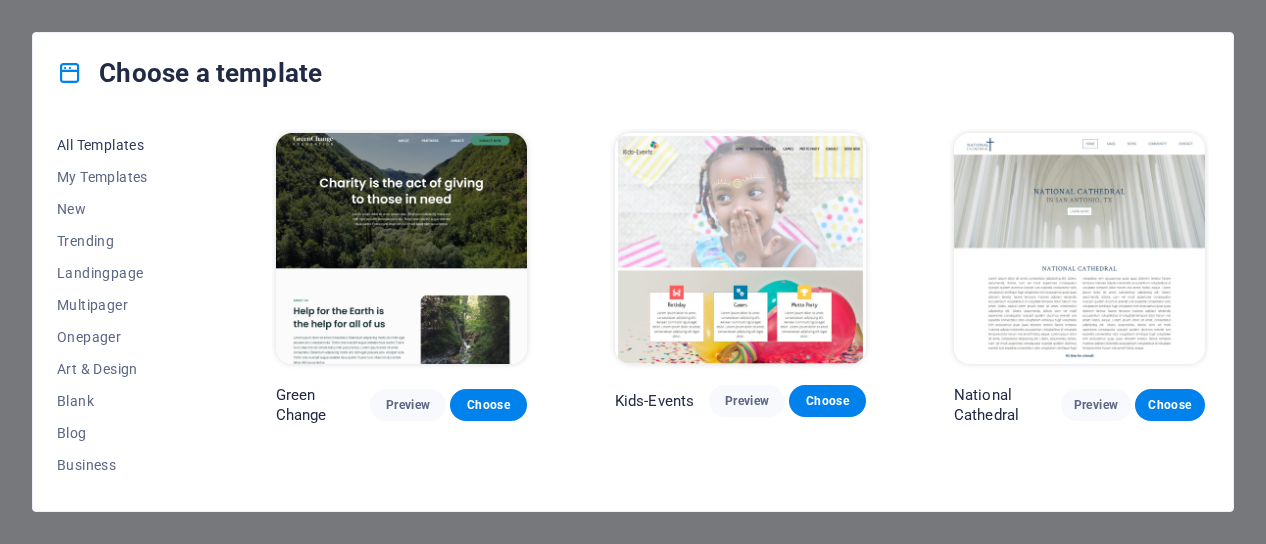 click on "All Templates" at bounding box center [122, 145] 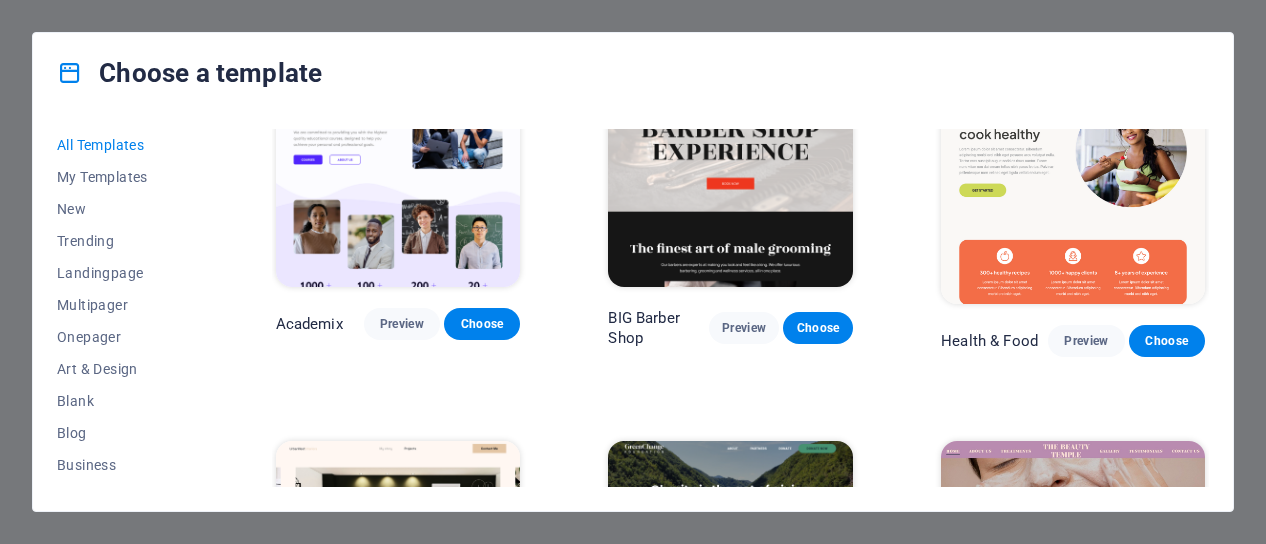 scroll, scrollTop: 1600, scrollLeft: 0, axis: vertical 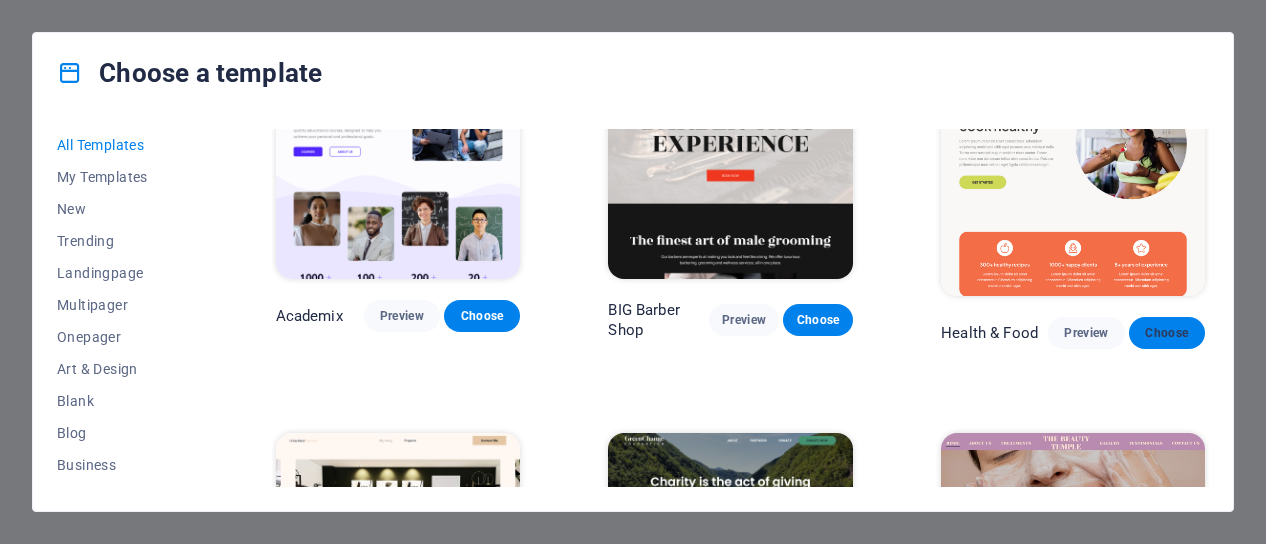 click on "Choose" at bounding box center [1167, 333] 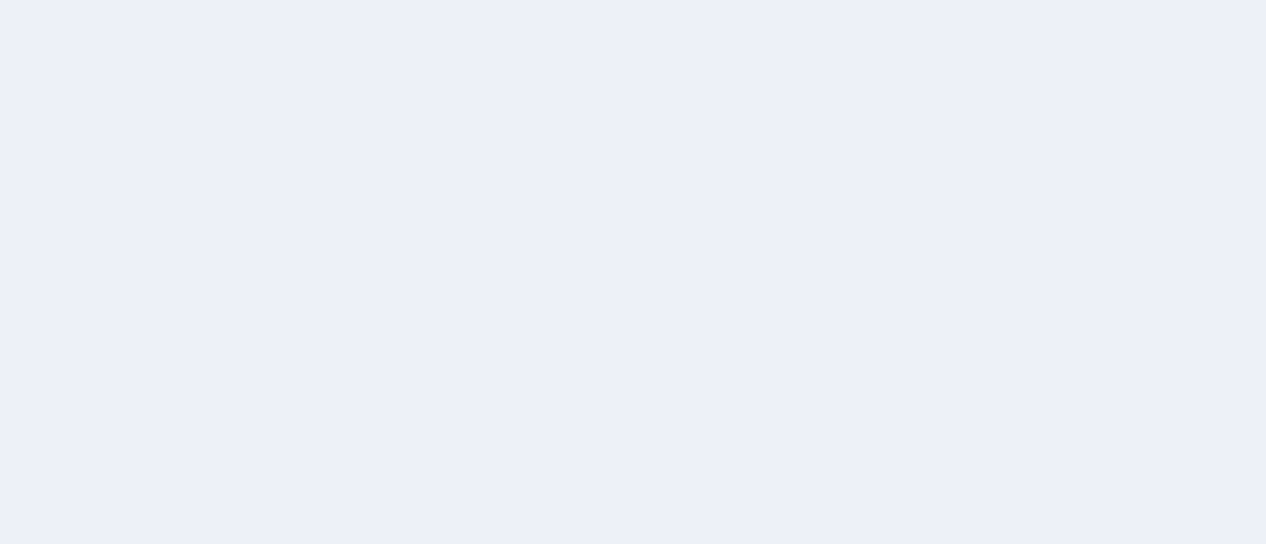 scroll, scrollTop: 0, scrollLeft: 0, axis: both 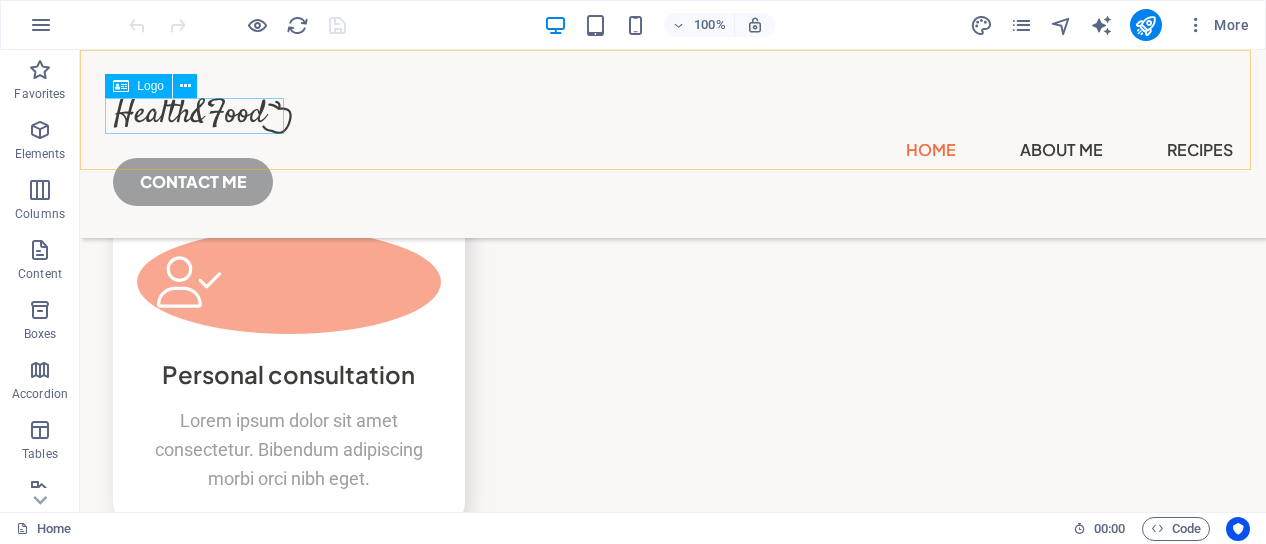 click at bounding box center [673, 116] 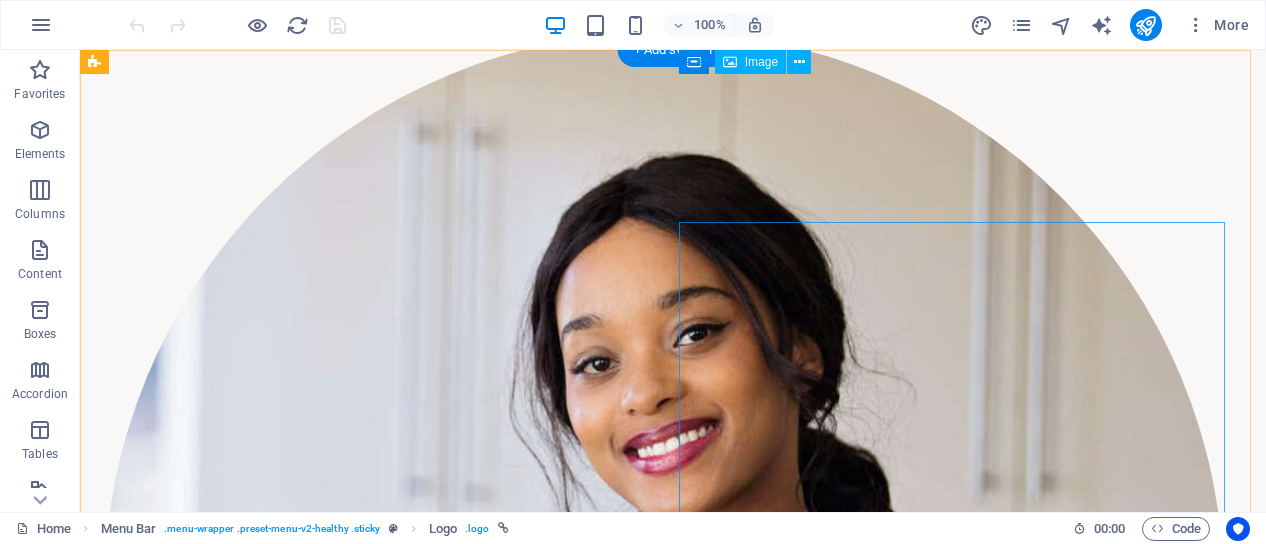scroll, scrollTop: 0, scrollLeft: 0, axis: both 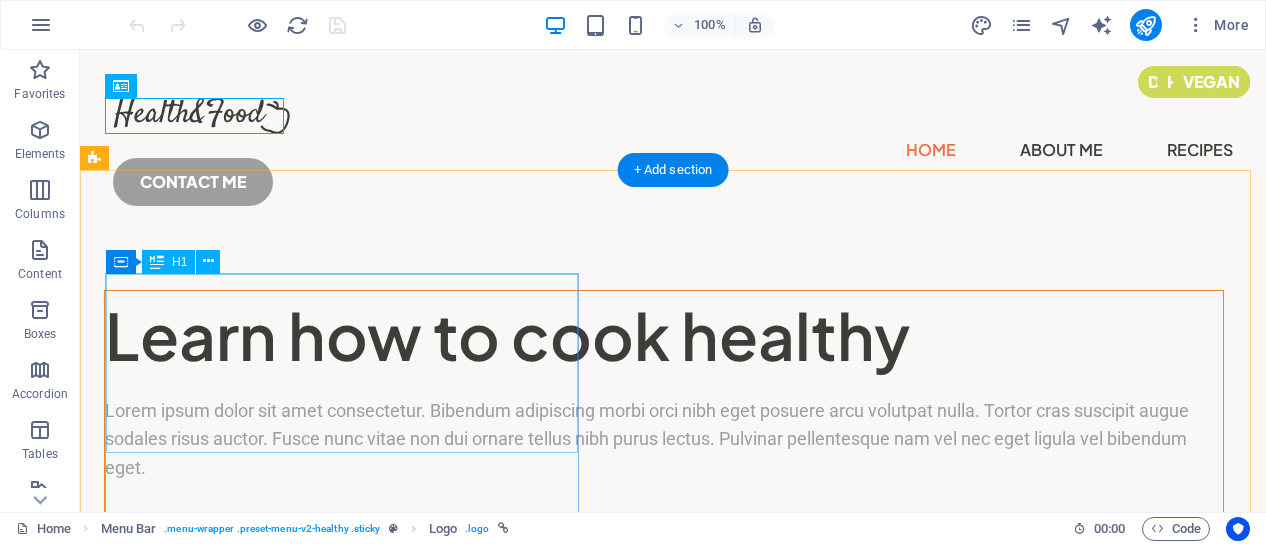 click on "Learn how to cook healthy" at bounding box center [664, 336] 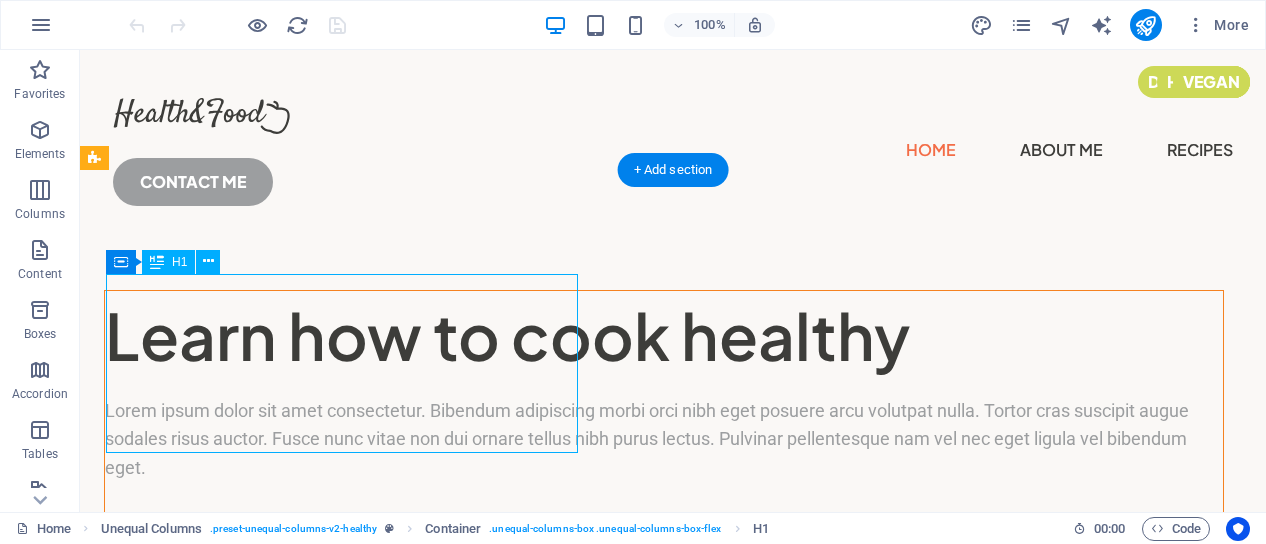 click on "Learn how to cook healthy" at bounding box center [664, 336] 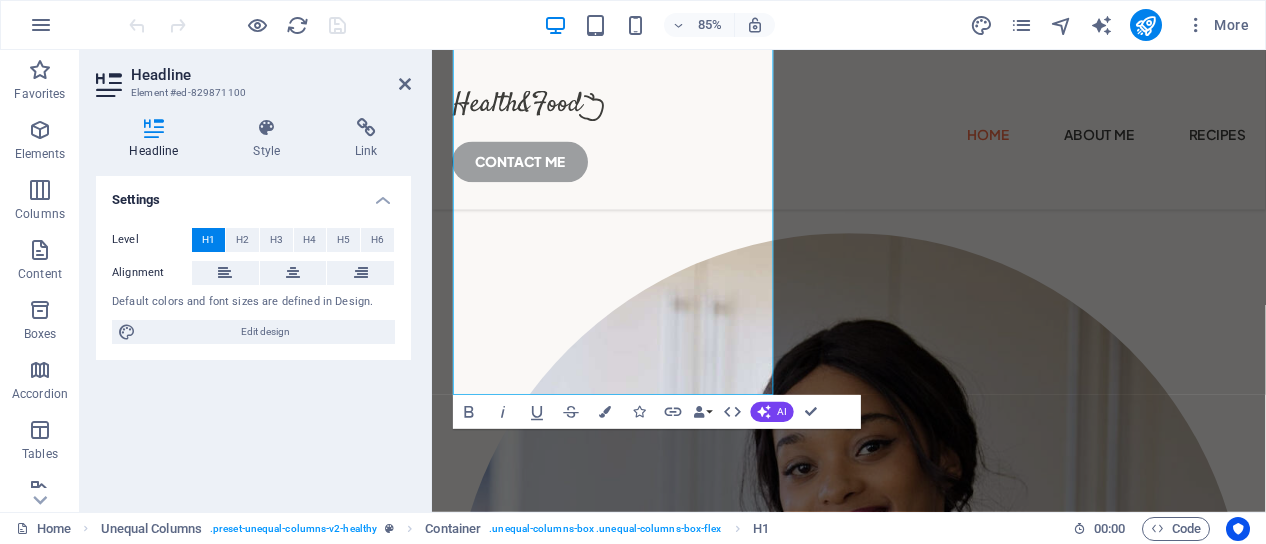 scroll, scrollTop: 400, scrollLeft: 0, axis: vertical 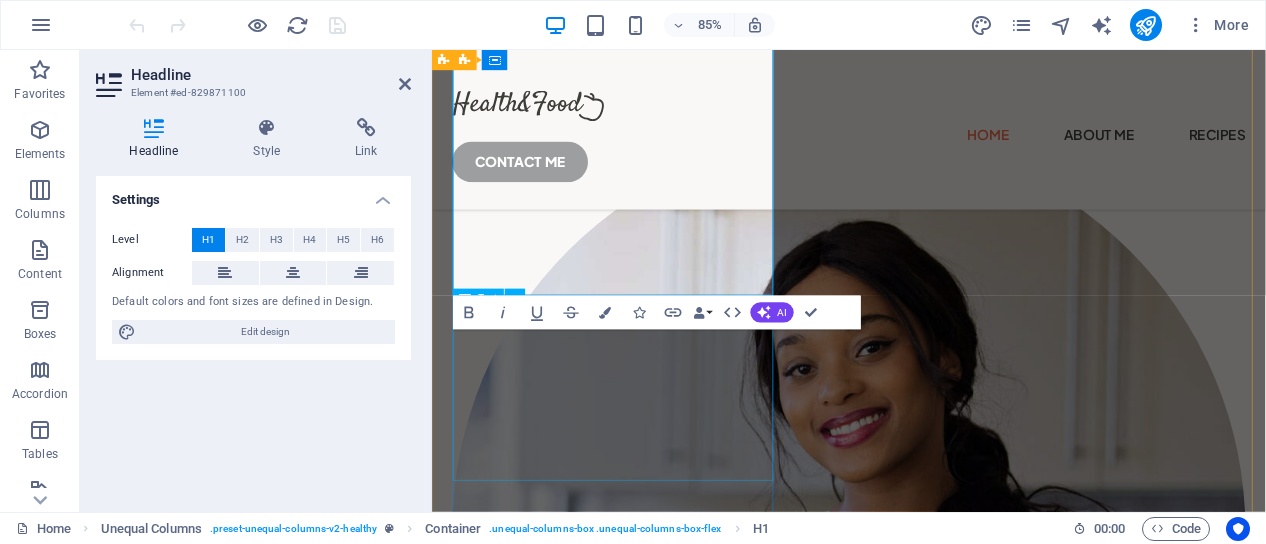 click on "Lorem ipsum dolor sit amet consectetur. Bibendum adipiscing morbi orci nibh eget posuere arcu volutpat nulla. Tortor cras suscipit augue sodales risus auctor. Fusce nunc vitae non dui ornare tellus nibh purus lectus. Pulvinar pellentesque nam vel nec eget ligula vel bibendum eget." at bounding box center (922, -49) 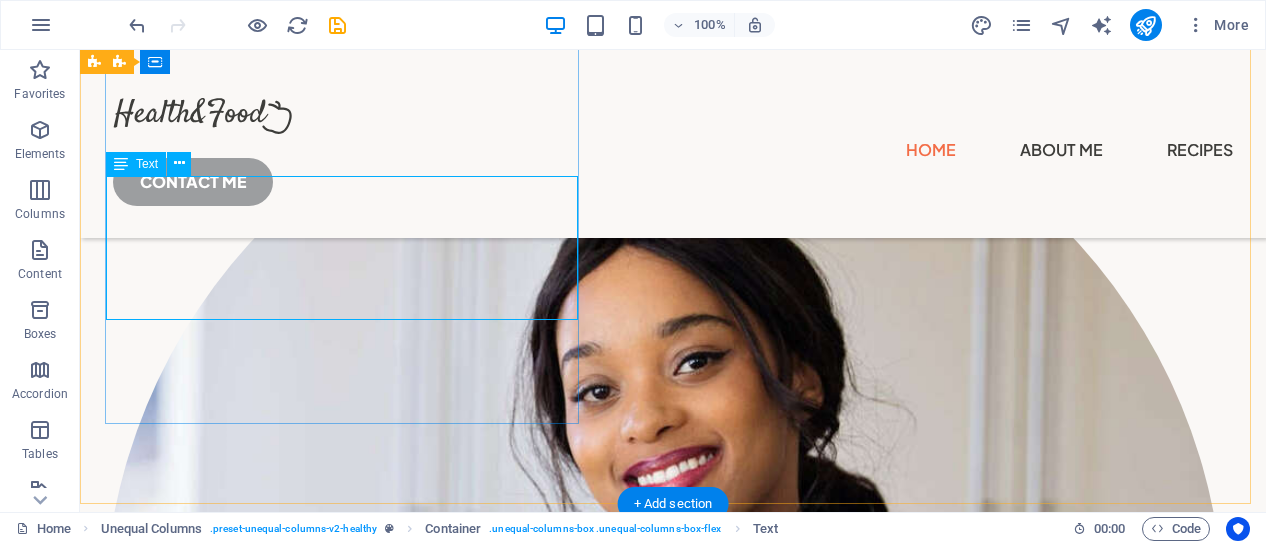 scroll, scrollTop: 400, scrollLeft: 0, axis: vertical 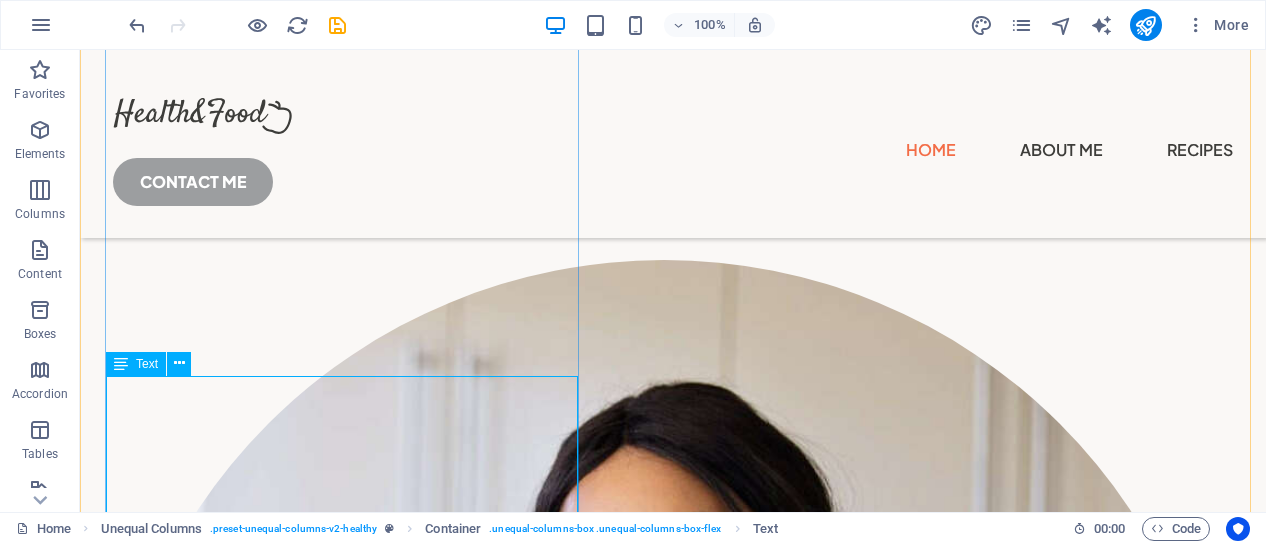 click on "Lorem ipsum dolor sit amet consectetur. Bibendum adipiscing morbi orci nibh eget posuere arcu volutpat nulla. Tortor cras suscipit augue sodales risus auctor. Fusce nunc vitae non dui ornare tellus nibh purus lectus. Pulvinar pellentesque nam vel nec eget ligula vel bibendum eget." at bounding box center (664, 61) 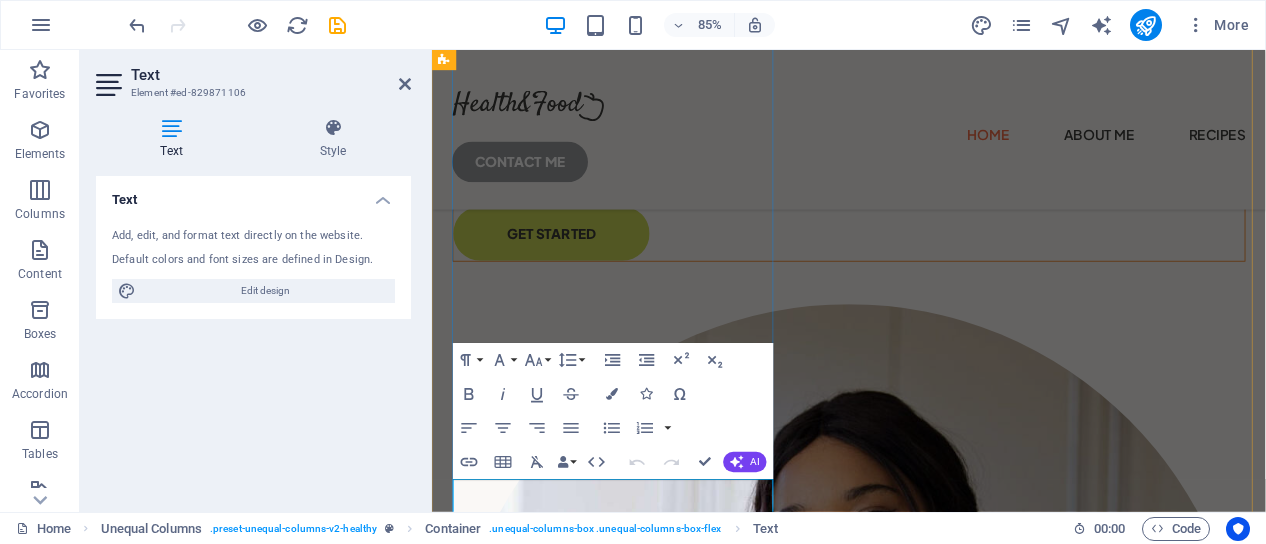scroll, scrollTop: 600, scrollLeft: 0, axis: vertical 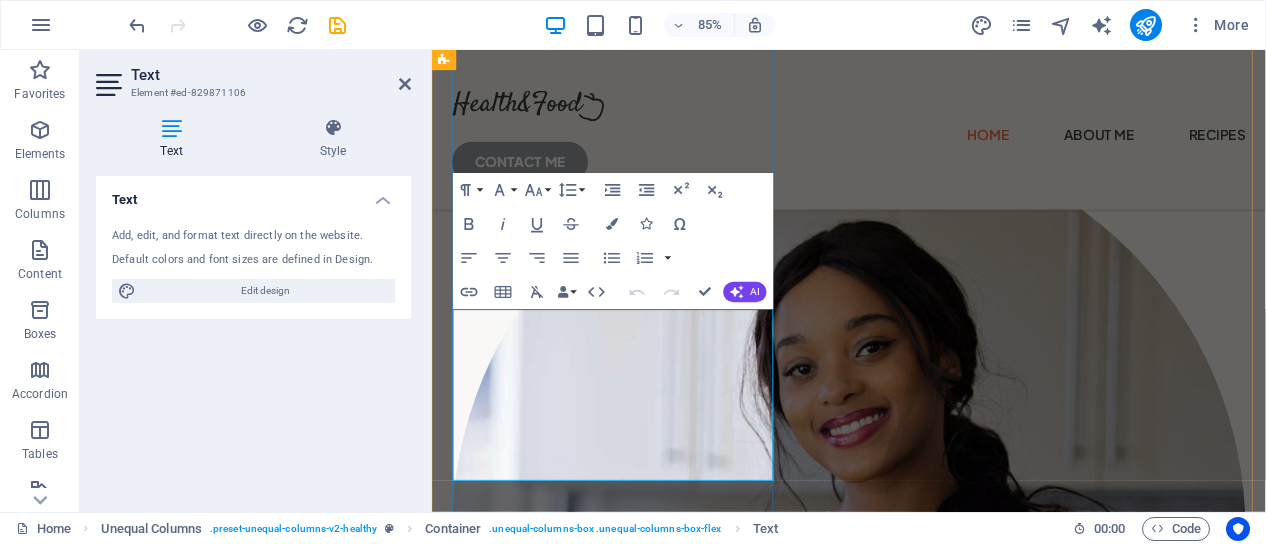 click on "Lorem ipsum dolor sit amet consectetur. Bibendum adipiscing morbi orci nibh eget posuere arcu volutpat nulla. Tortor cras suscipit augue sodales risus auctor. Fusce nunc vitae non dui ornare tellus nibh purus lectus. Pulvinar pellentesque nam vel nec eget ligula vel bibendum eget." at bounding box center [922, -49] 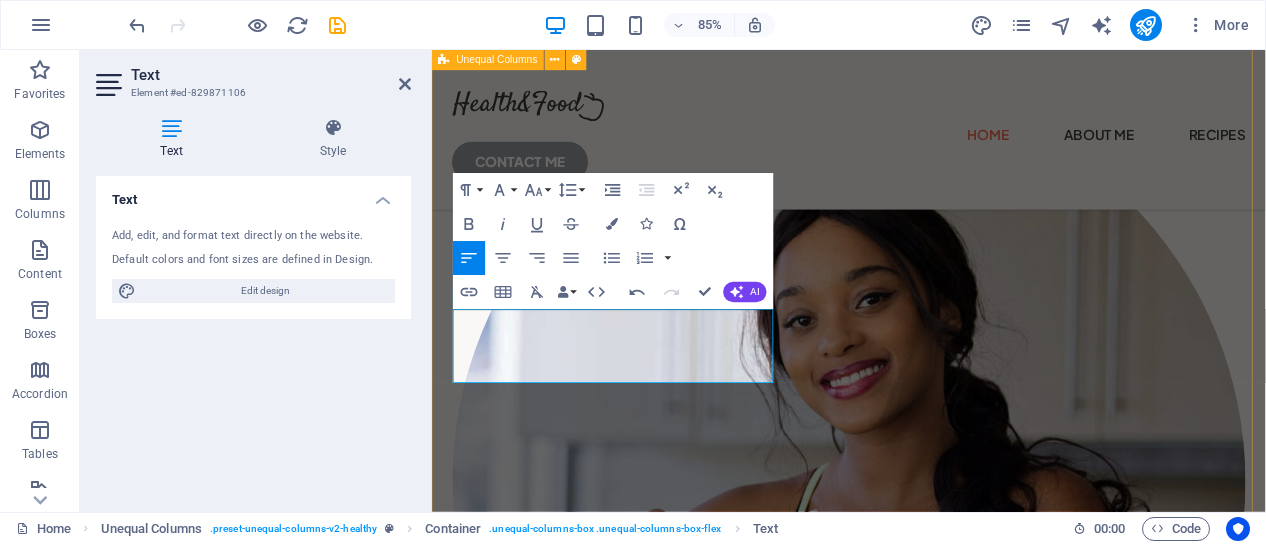 click on "Buy Hamsters Online – Safe & Ethical Hamster Breeders Near You Discover your perfect furry companion from trusted breeders who prioritize health, happiness, and humane care. GET STARTED" at bounding box center [922, 277] 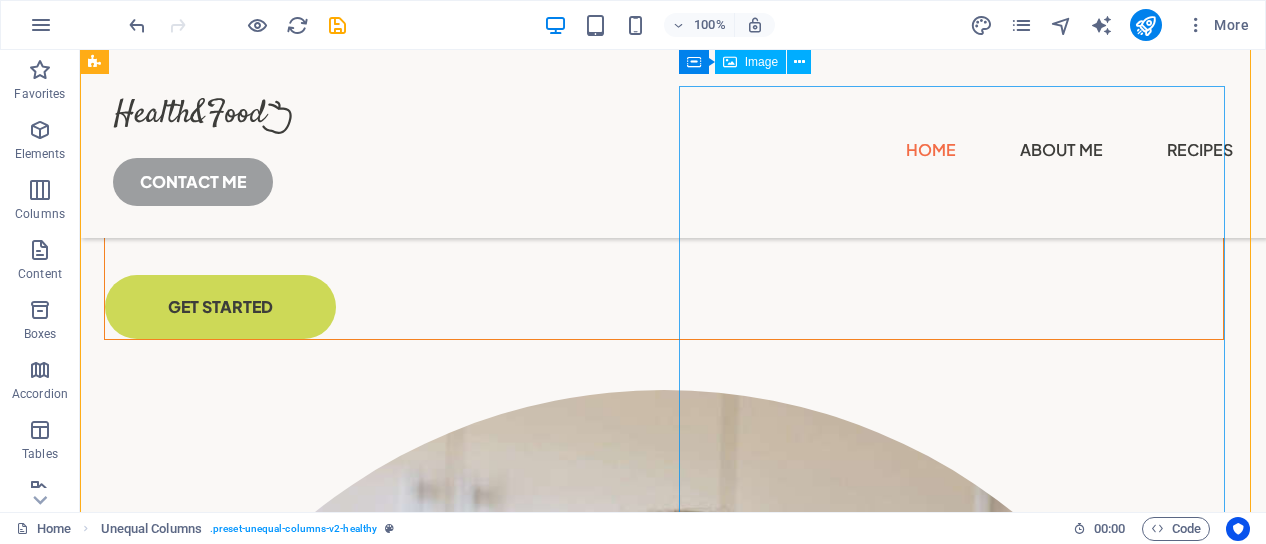 scroll, scrollTop: 200, scrollLeft: 0, axis: vertical 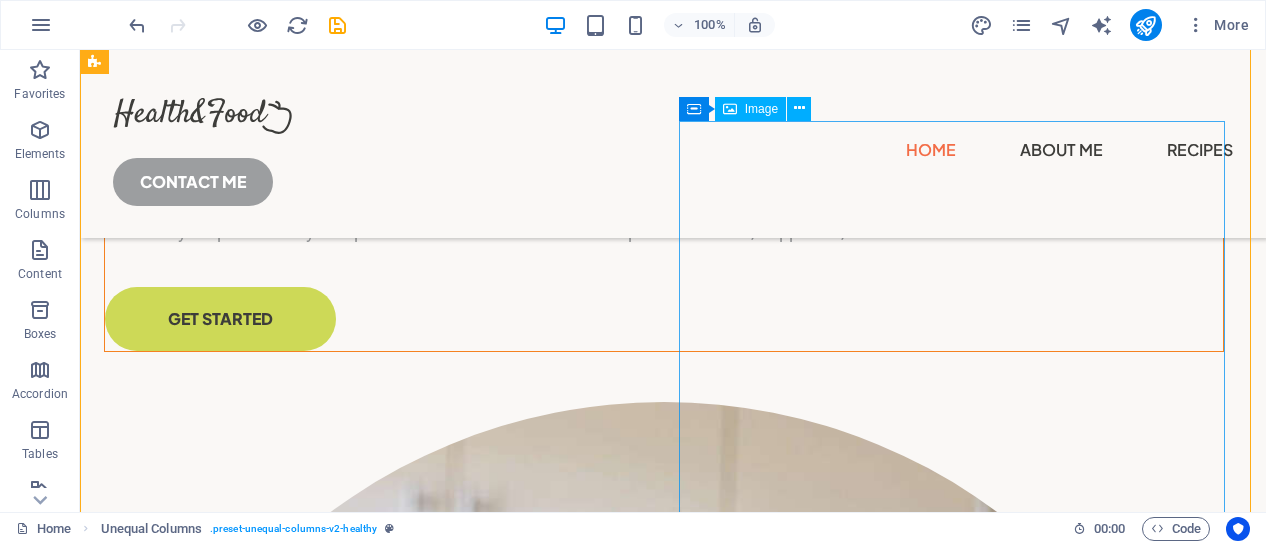click at bounding box center [664, 962] 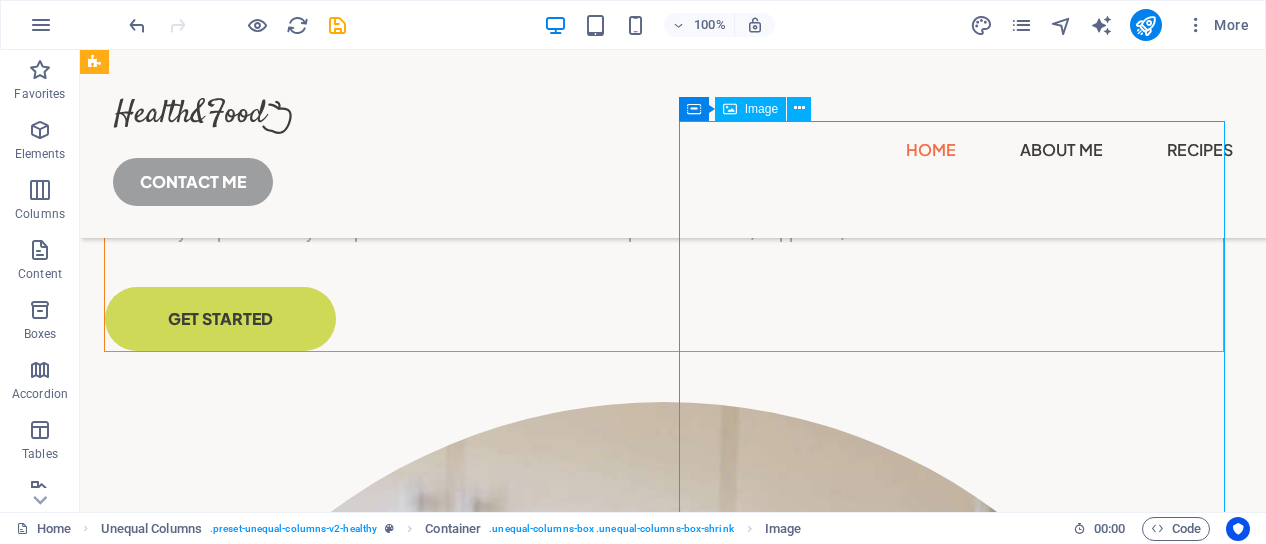 click at bounding box center (664, 962) 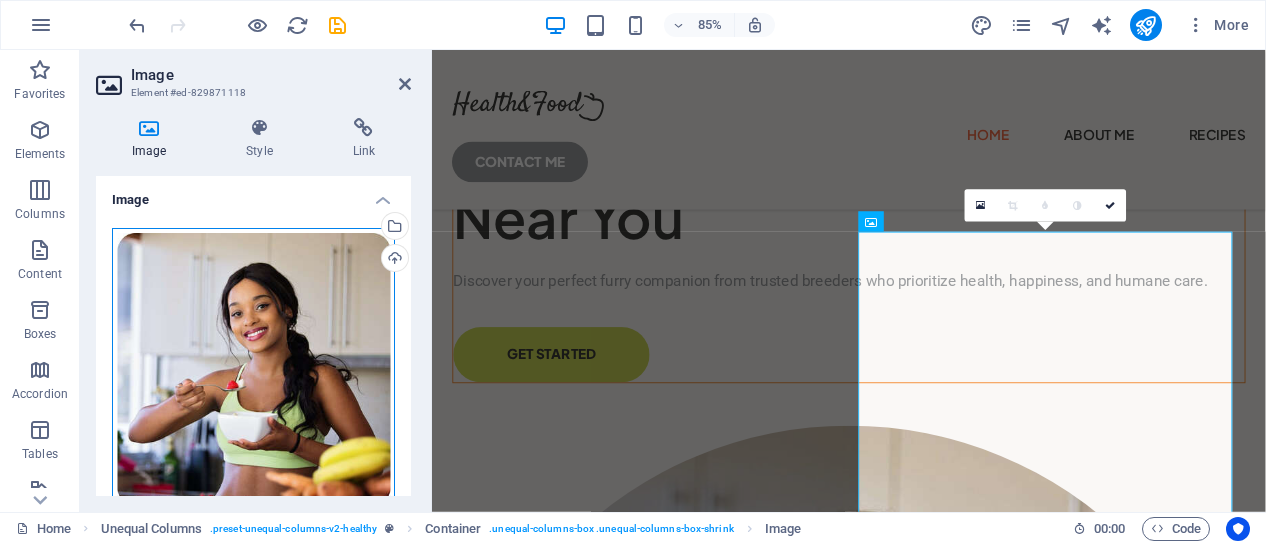 click on "Drag files here, click to choose files or select files from Files or our free stock photos & videos" at bounding box center (253, 369) 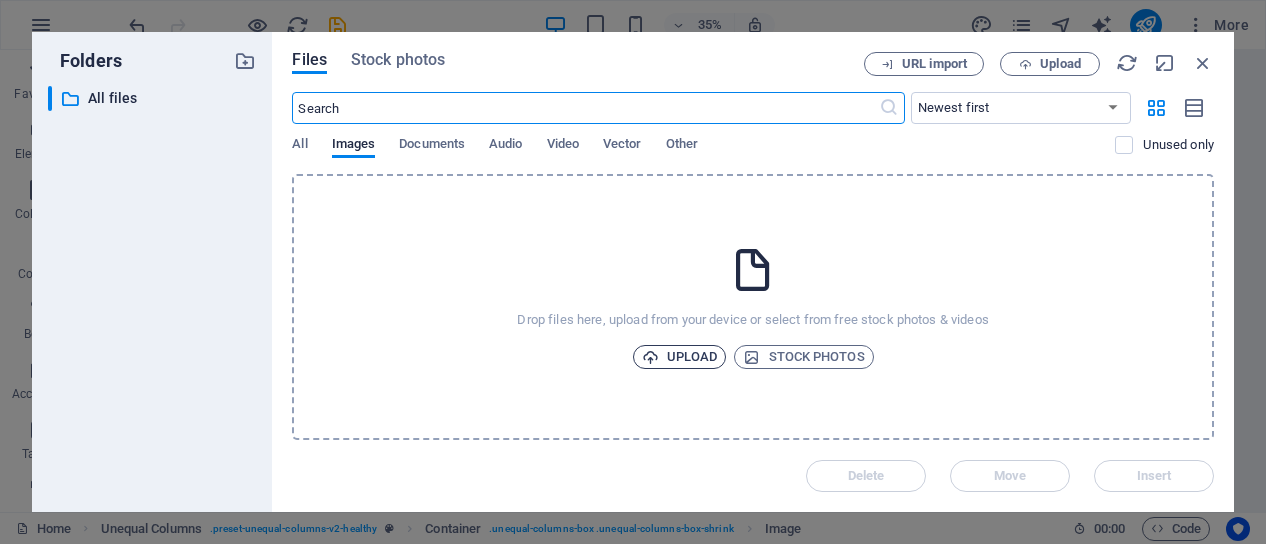 click on "Upload" at bounding box center (680, 357) 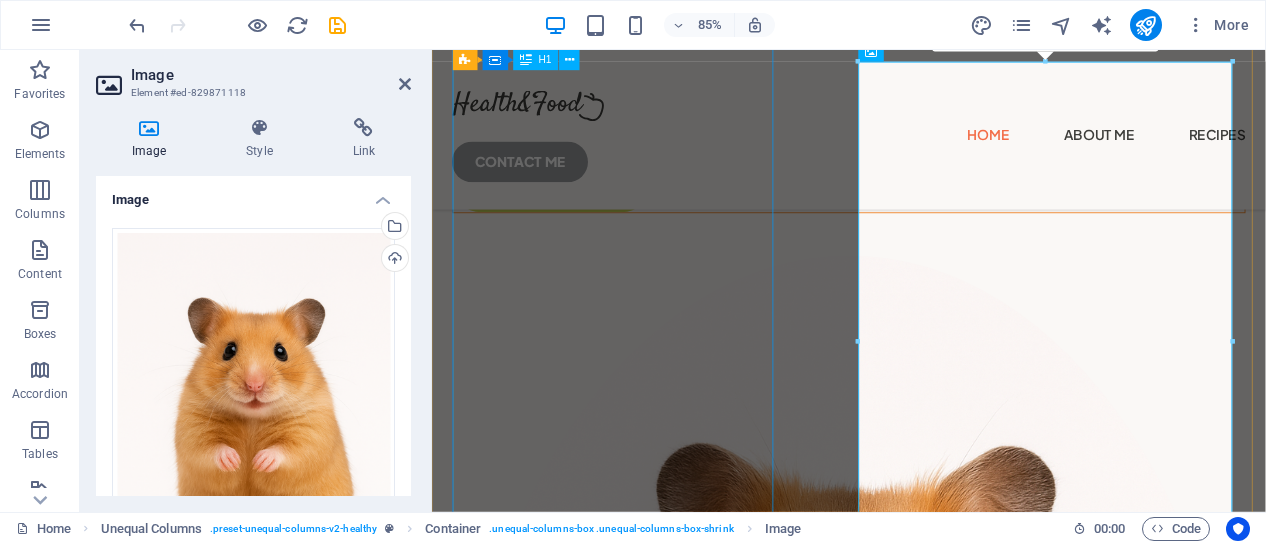 scroll, scrollTop: 200, scrollLeft: 0, axis: vertical 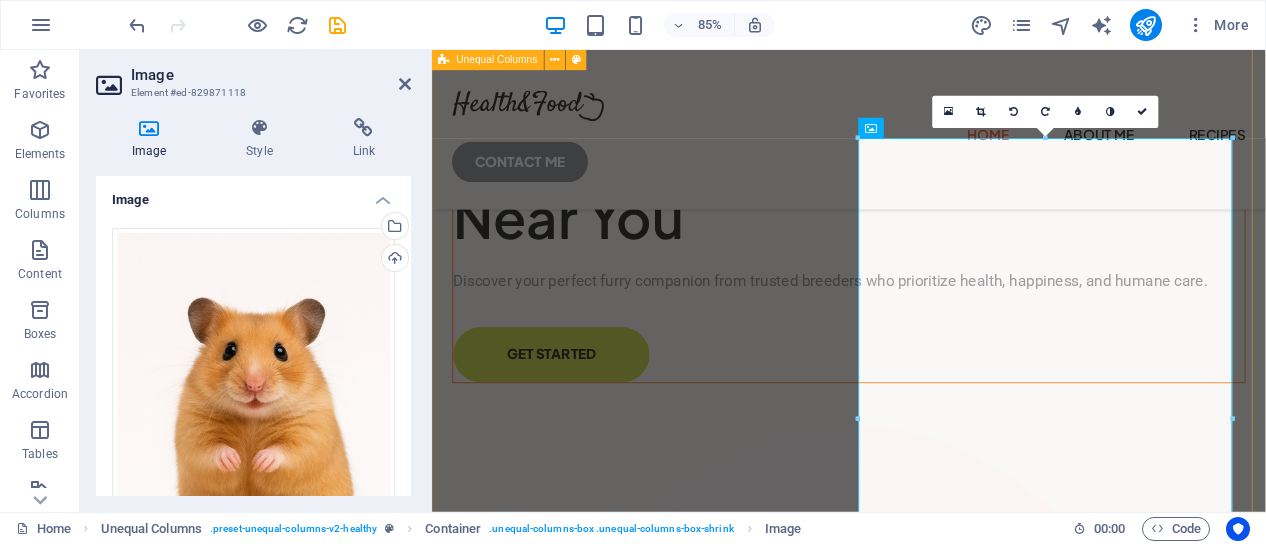 drag, startPoint x: 1288, startPoint y: 463, endPoint x: 901, endPoint y: 477, distance: 387.25314 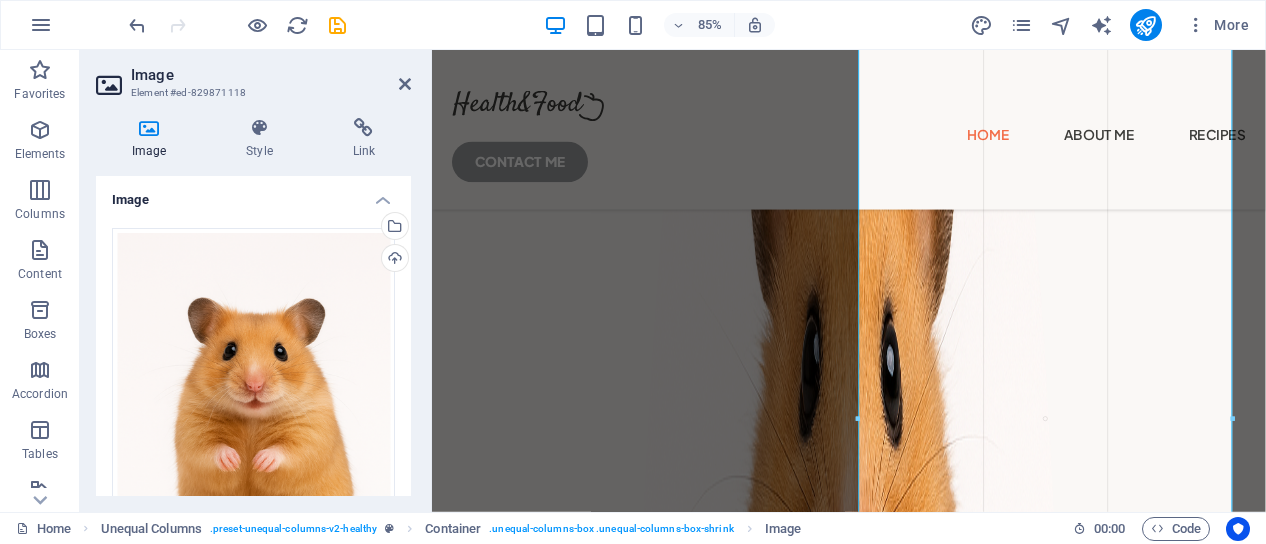drag, startPoint x: 860, startPoint y: 420, endPoint x: 785, endPoint y: 422, distance: 75.026665 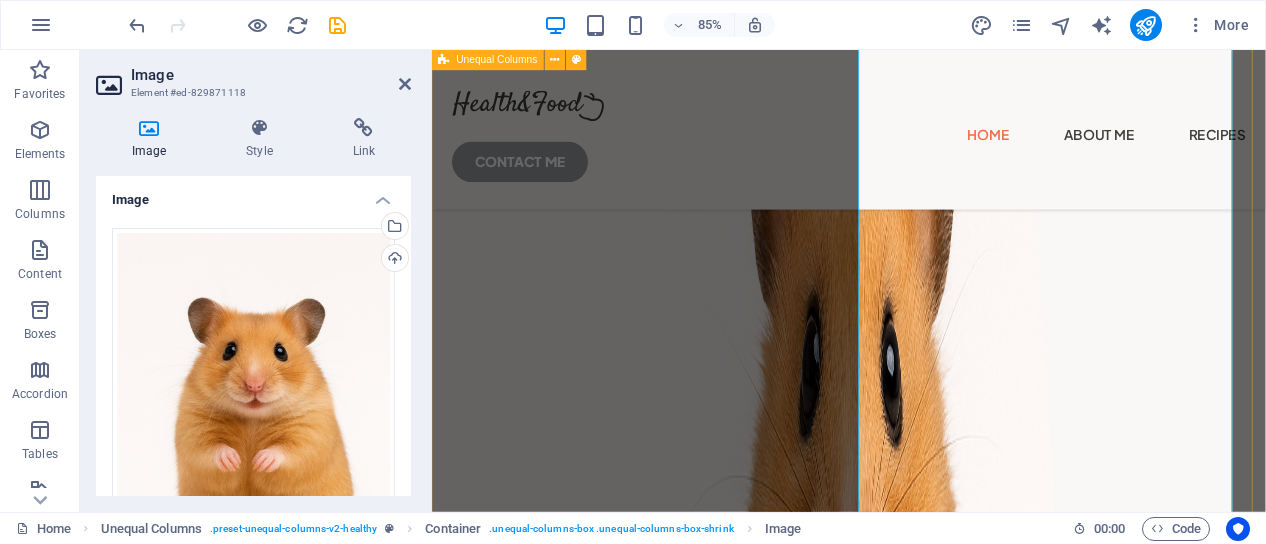 scroll, scrollTop: 1918, scrollLeft: 0, axis: vertical 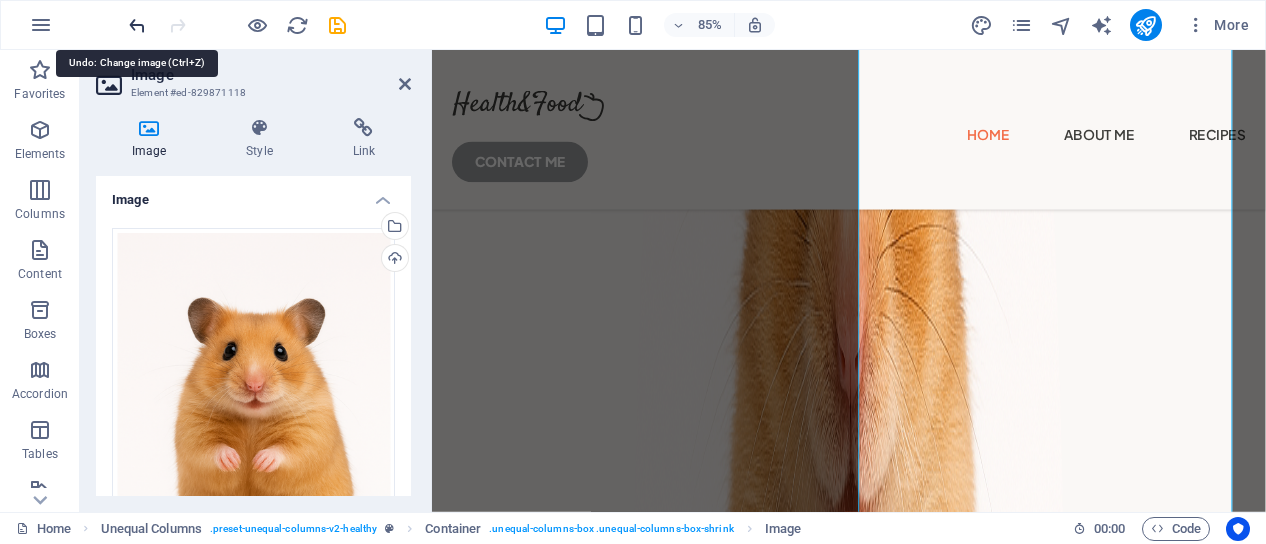 click at bounding box center (137, 25) 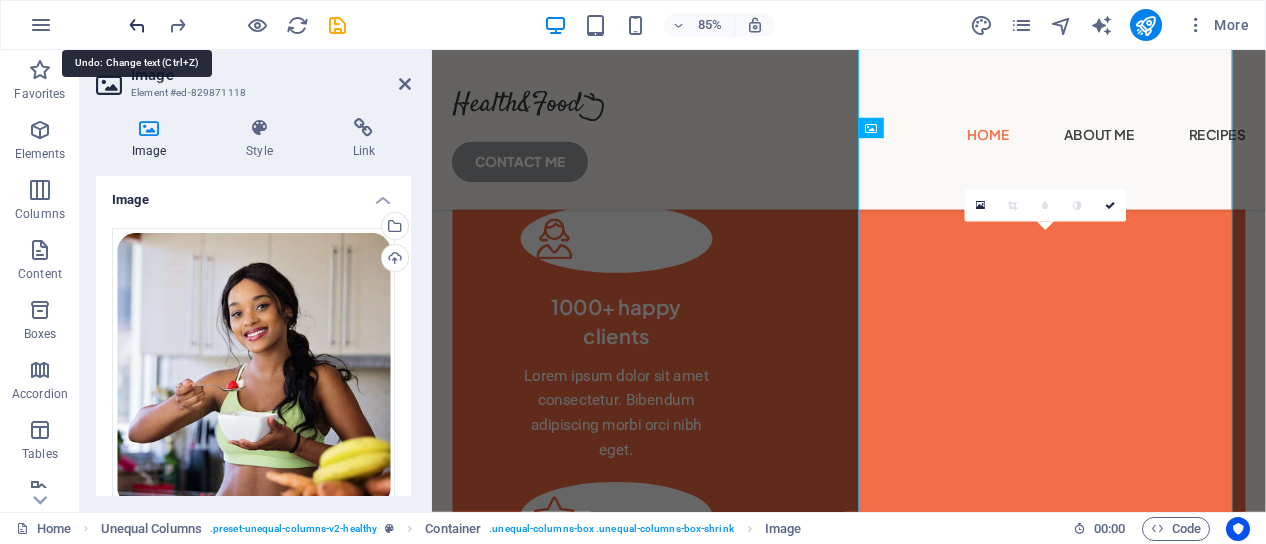 scroll, scrollTop: 200, scrollLeft: 0, axis: vertical 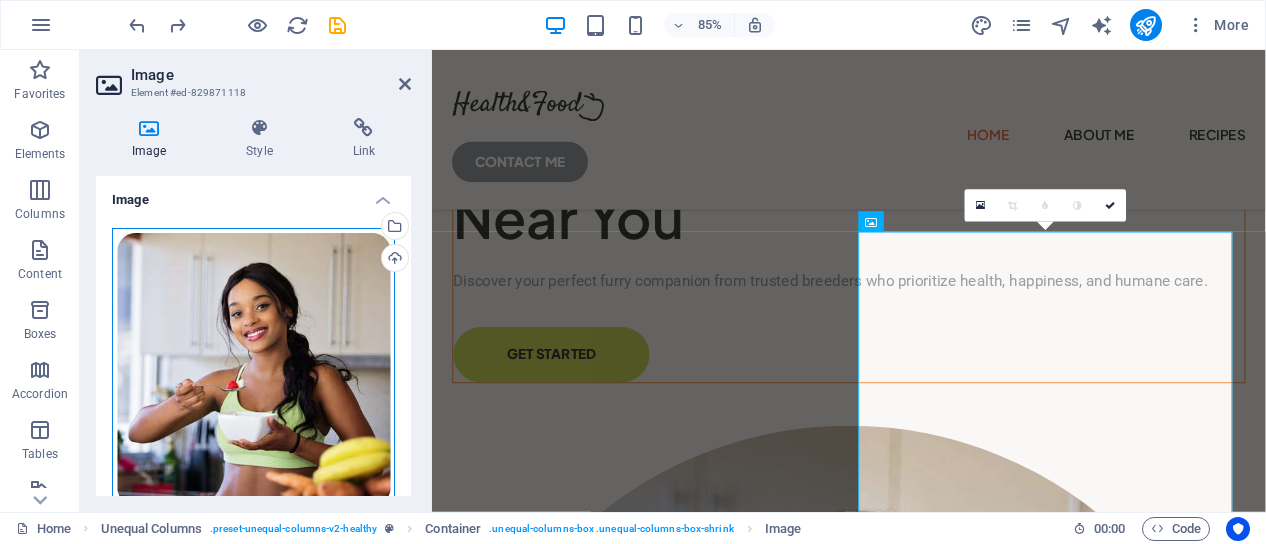 click on "Drag files here, click to choose files or select files from Files or our free stock photos & videos" at bounding box center [253, 369] 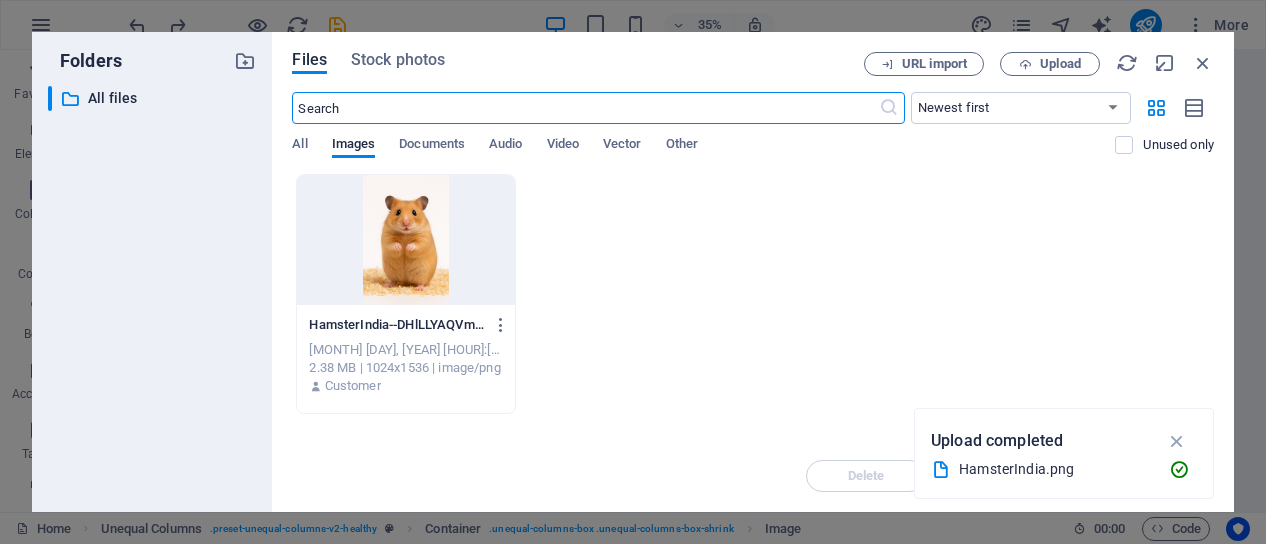 click at bounding box center (405, 240) 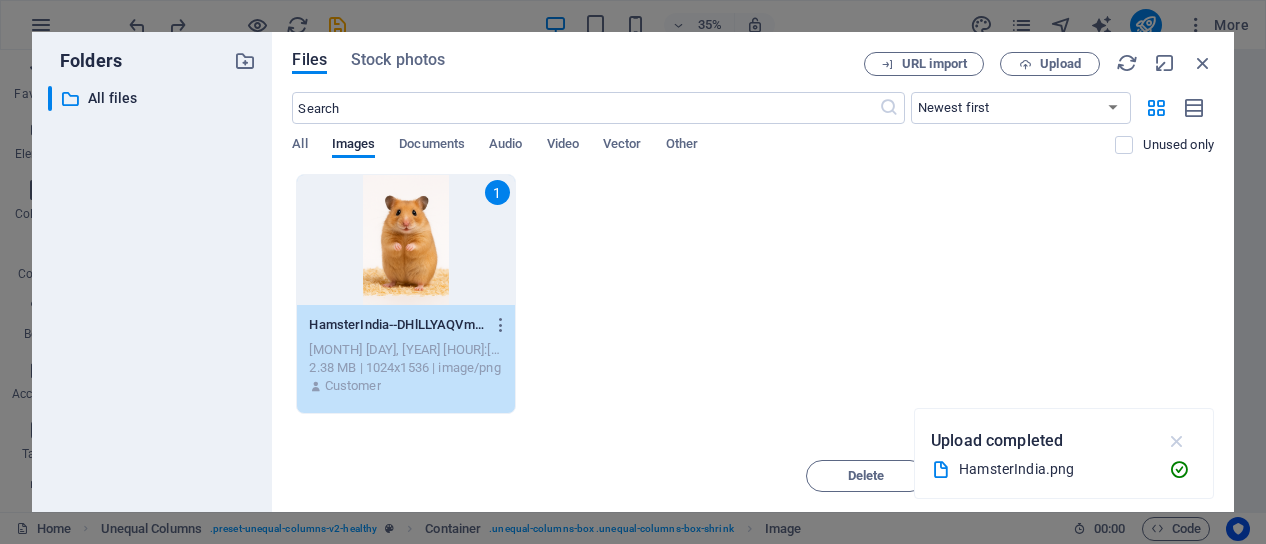 click at bounding box center [1177, 441] 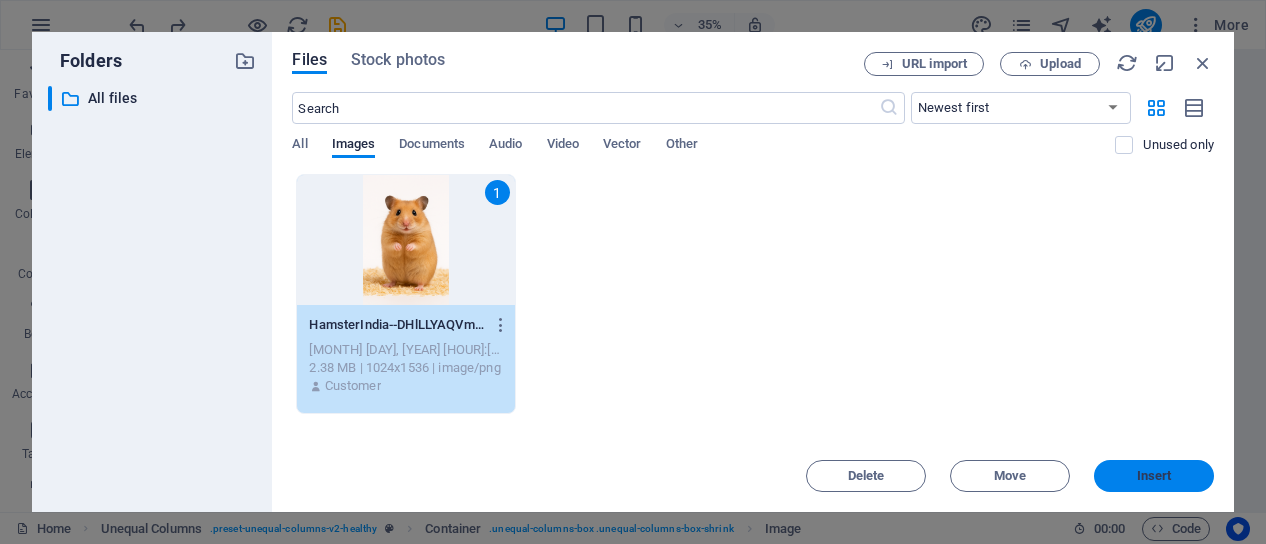 click on "Insert" at bounding box center (1154, 476) 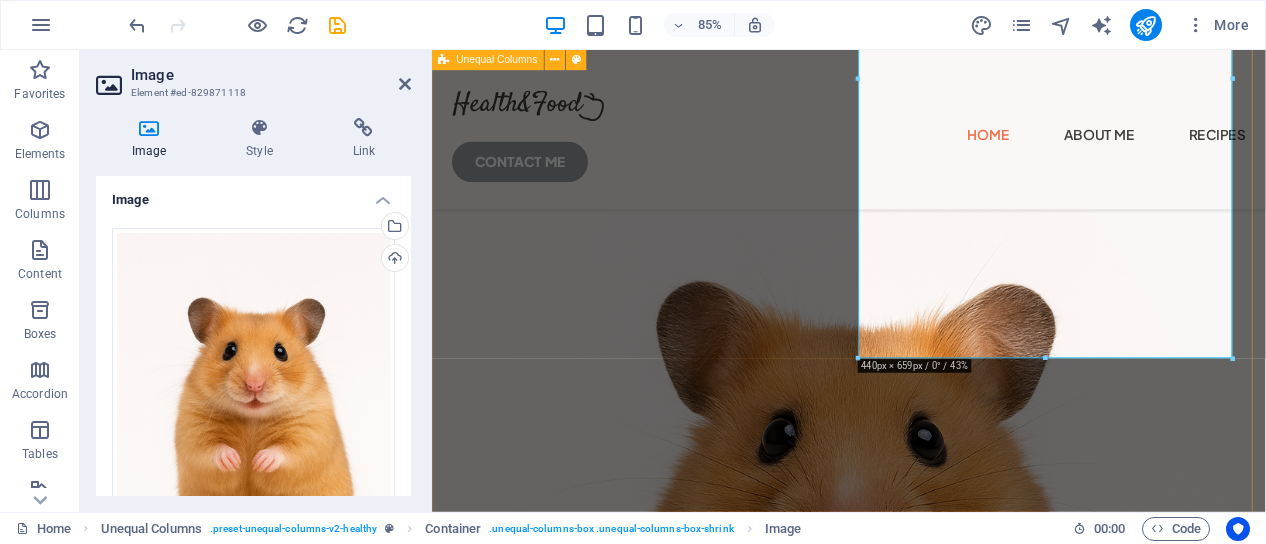 scroll, scrollTop: 600, scrollLeft: 0, axis: vertical 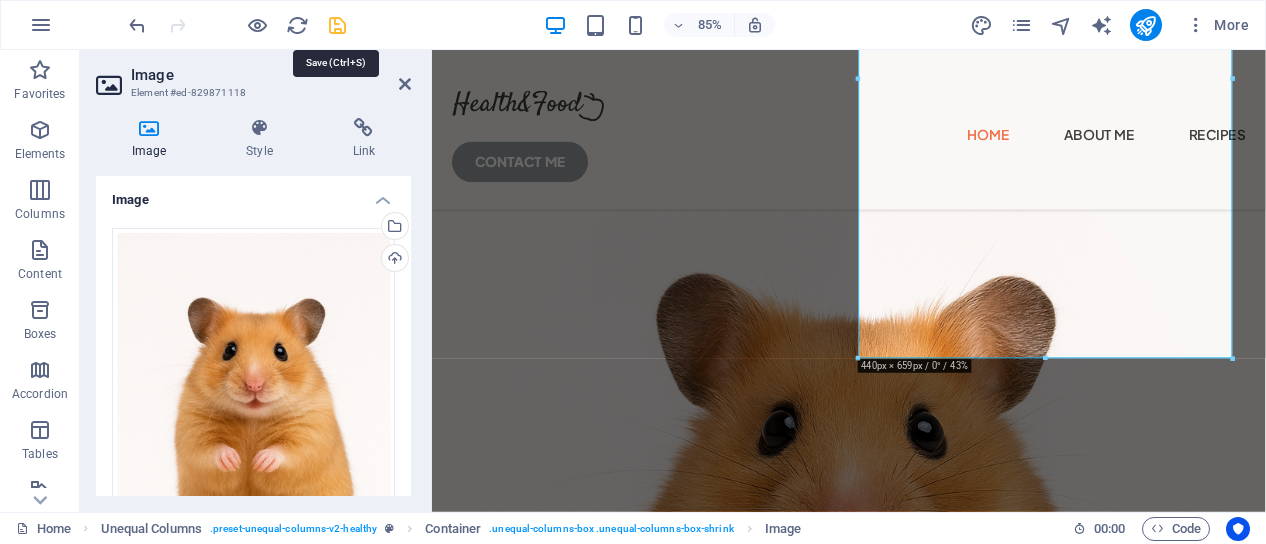 click at bounding box center [337, 25] 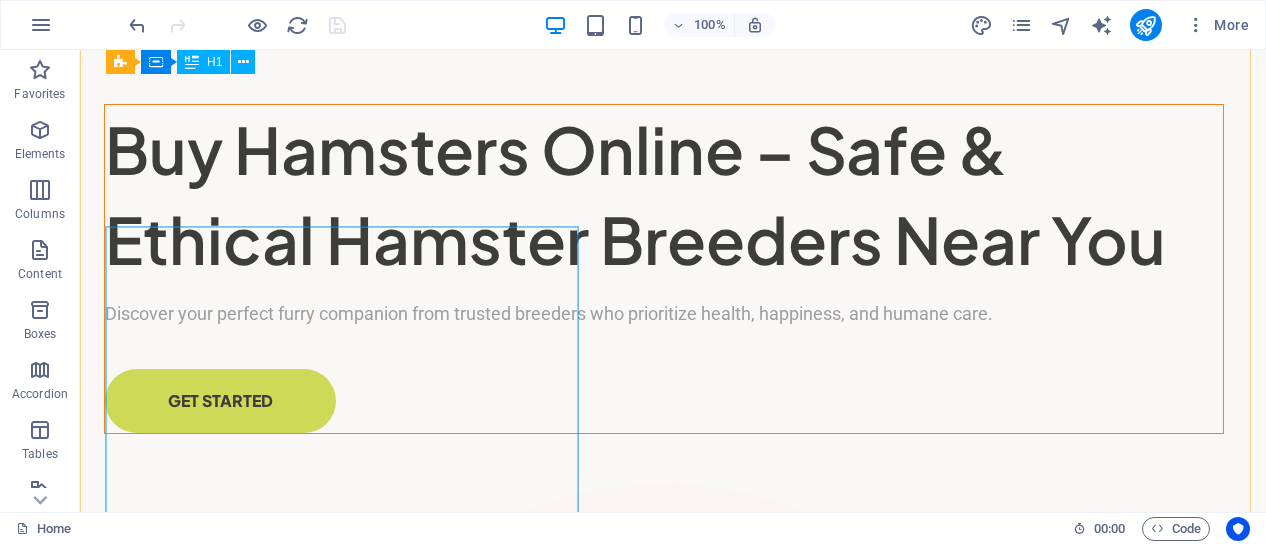 scroll, scrollTop: 0, scrollLeft: 0, axis: both 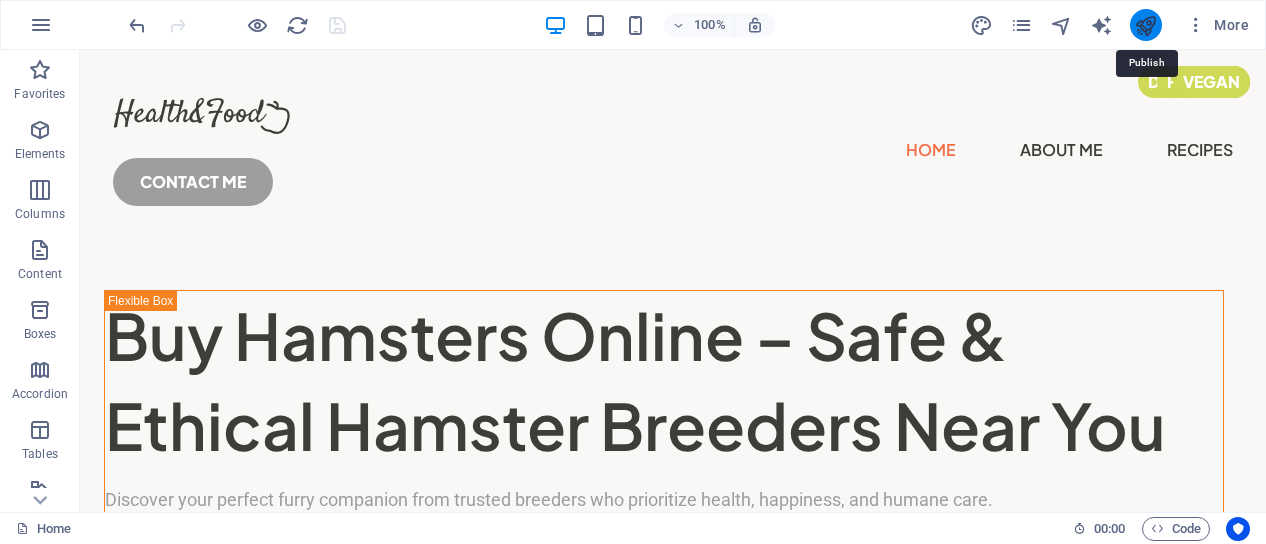click at bounding box center [1145, 25] 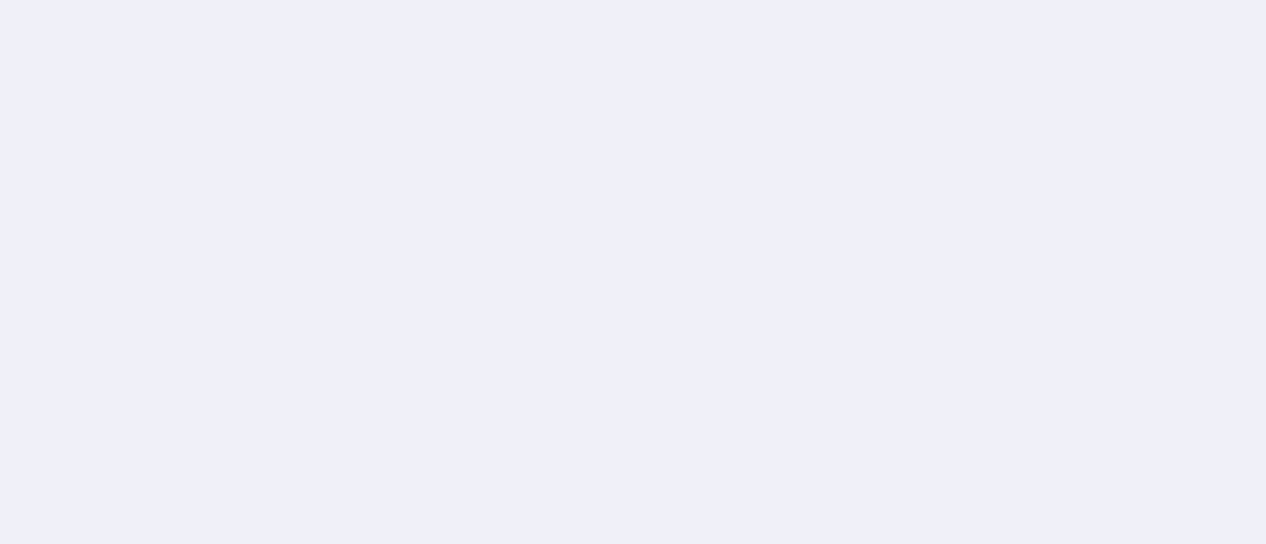 scroll, scrollTop: 0, scrollLeft: 0, axis: both 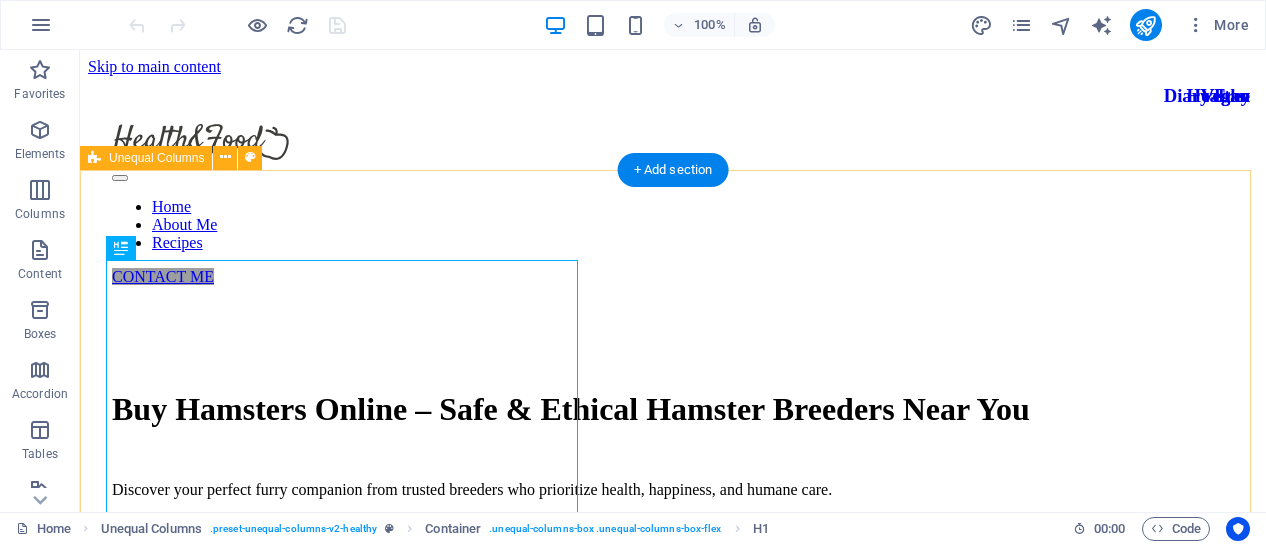 click on "Buy Hamsters Online – Safe & Ethical Hamster Breeders Near You Discover your perfect furry companion from trusted breeders who prioritize health, happiness, and humane care. GET STARTED" at bounding box center (673, 1329) 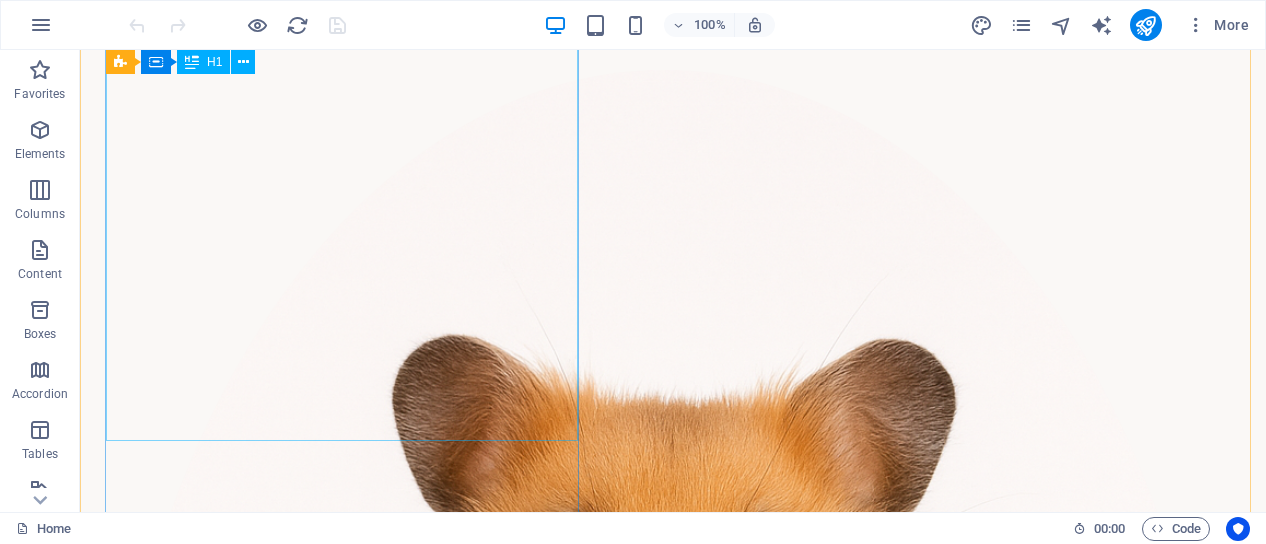 scroll, scrollTop: 0, scrollLeft: 0, axis: both 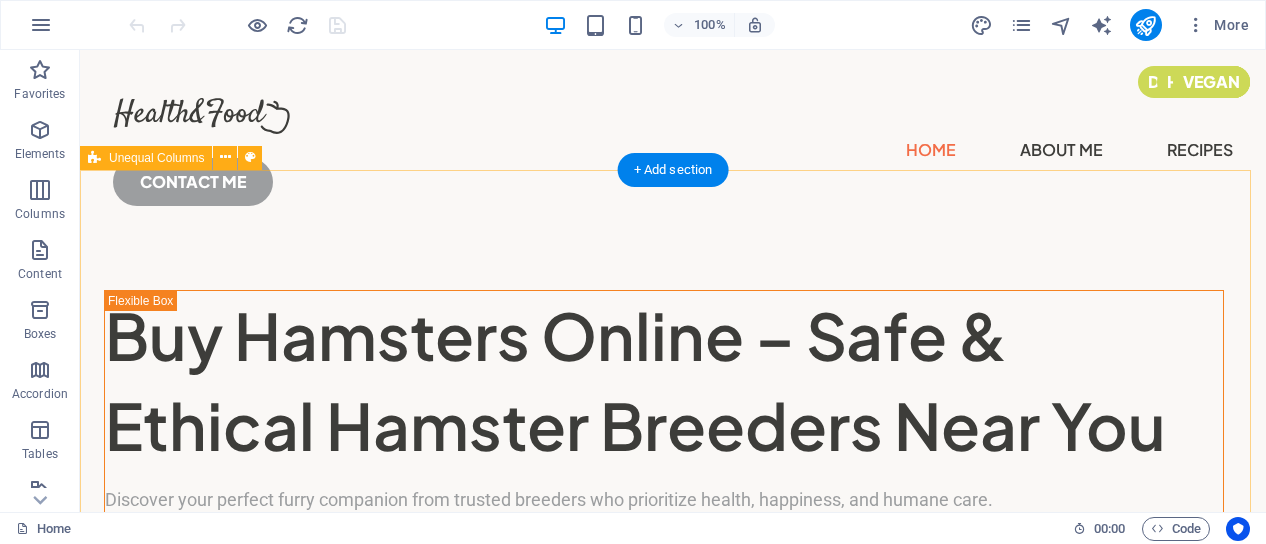 click on "Buy Hamsters Online – Safe & Ethical Hamster Breeders Near You Discover your perfect furry companion from trusted breeders who prioritize health, happiness, and humane care. GET STARTED" at bounding box center [673, 1334] 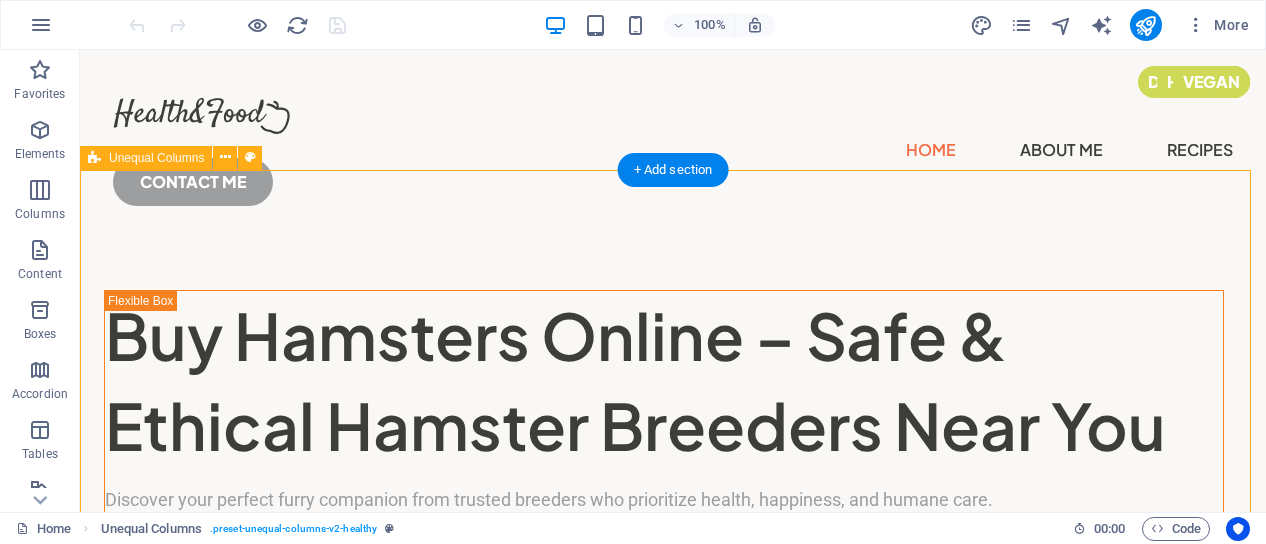 click on "Buy Hamsters Online – Safe & Ethical Hamster Breeders Near You Discover your perfect furry companion from trusted breeders who prioritize health, happiness, and humane care. GET STARTED" at bounding box center (673, 1334) 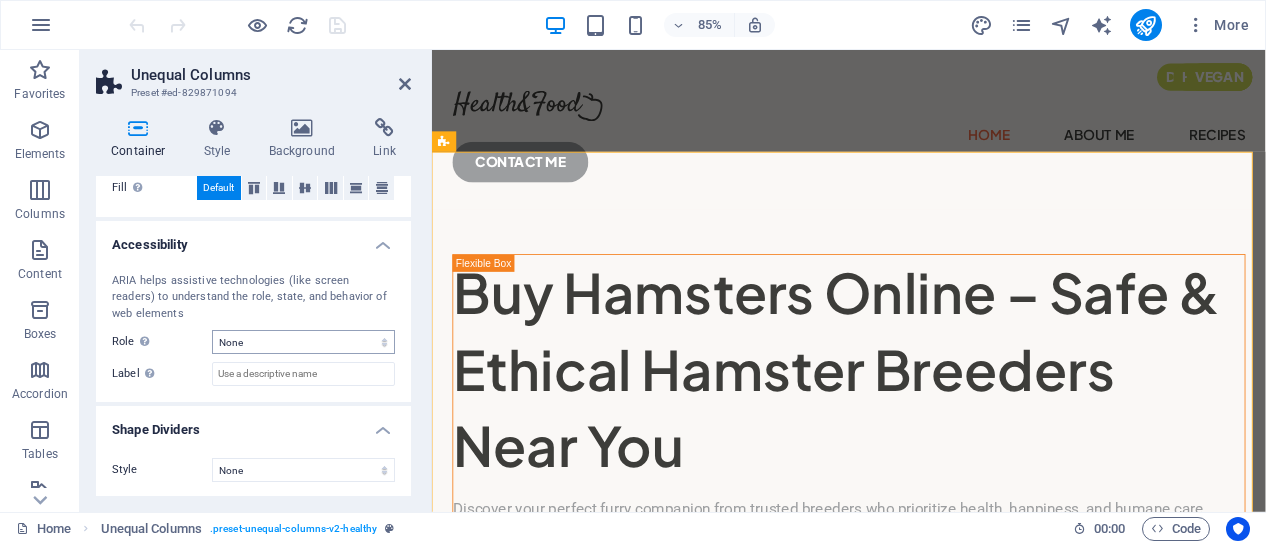 scroll, scrollTop: 0, scrollLeft: 0, axis: both 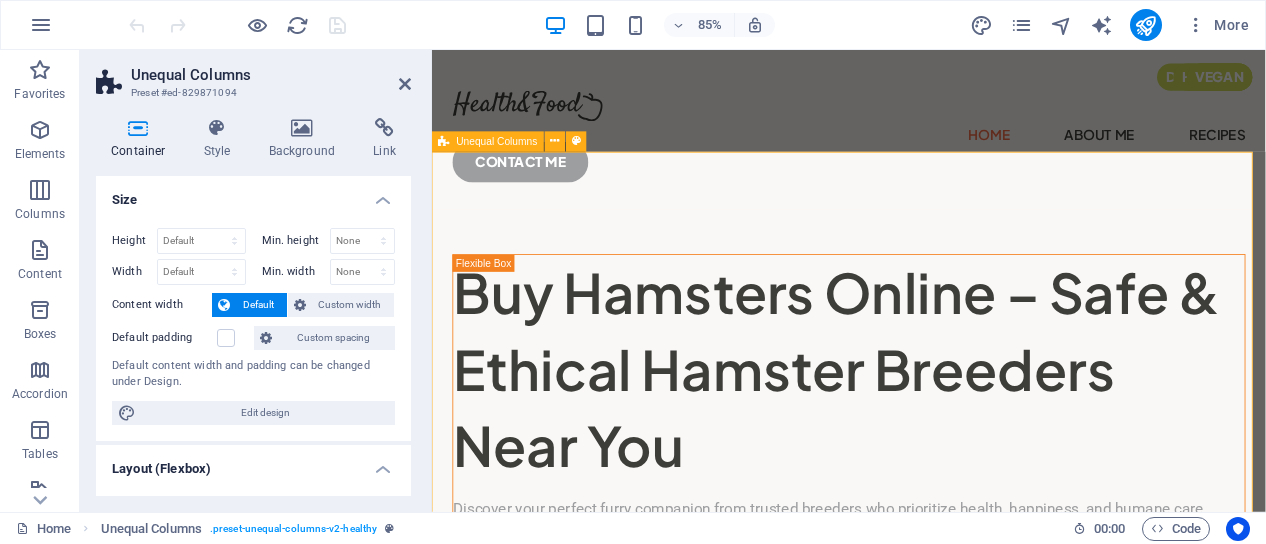 click on "Buy Hamsters Online – Safe & Ethical Hamster Breeders Near You Discover your perfect furry companion from trusted breeders who prioritize health, happiness, and humane care. GET STARTED" at bounding box center [922, 1238] 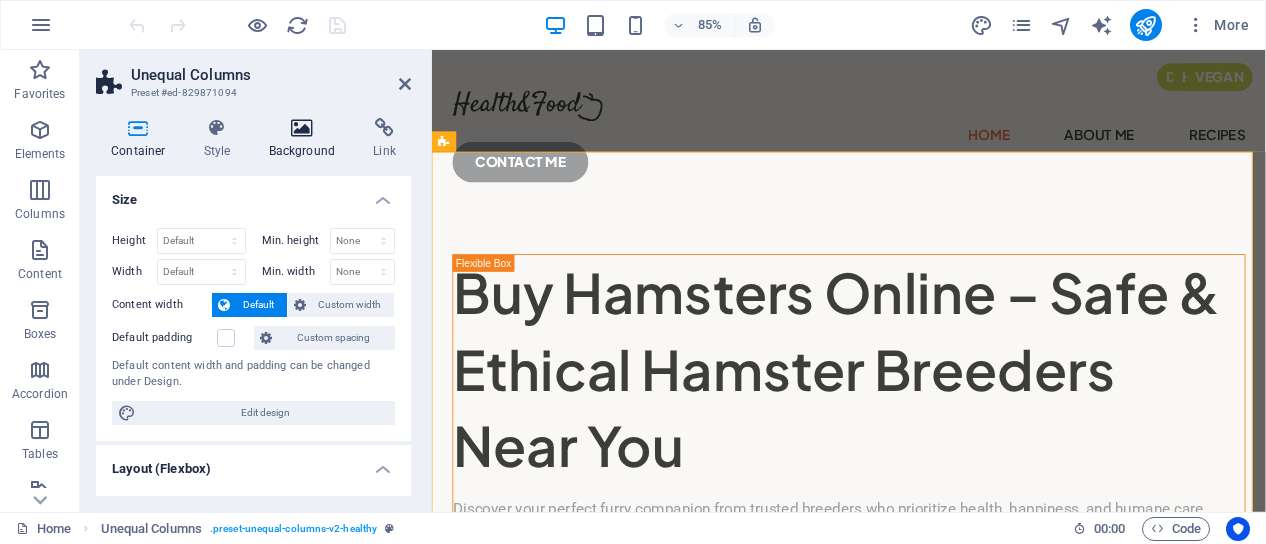 click at bounding box center (302, 128) 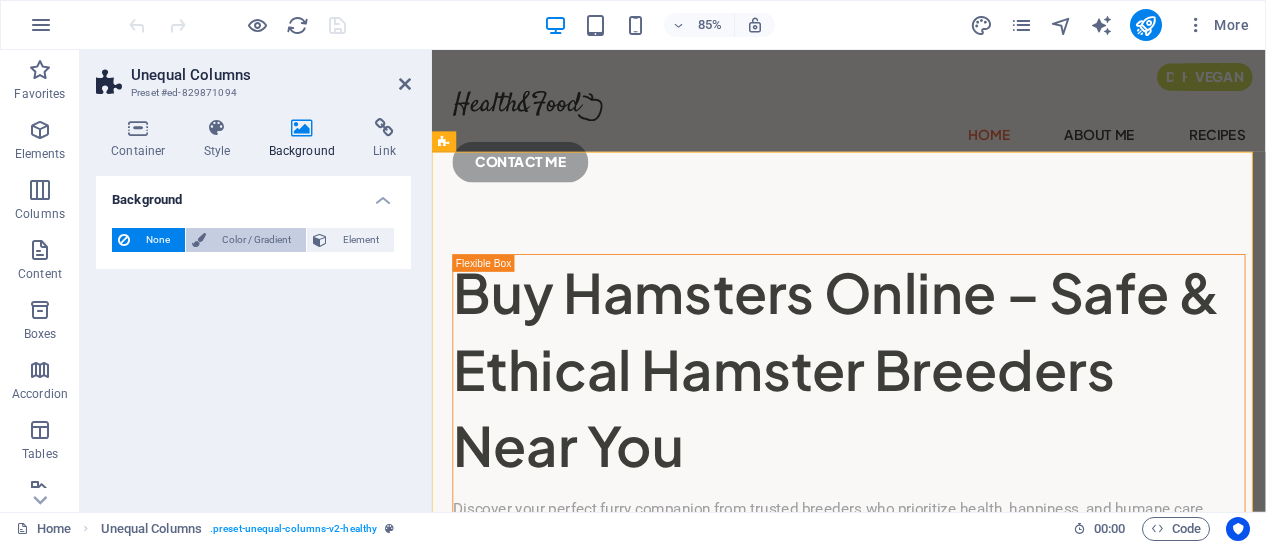 click on "Color / Gradient" at bounding box center (256, 240) 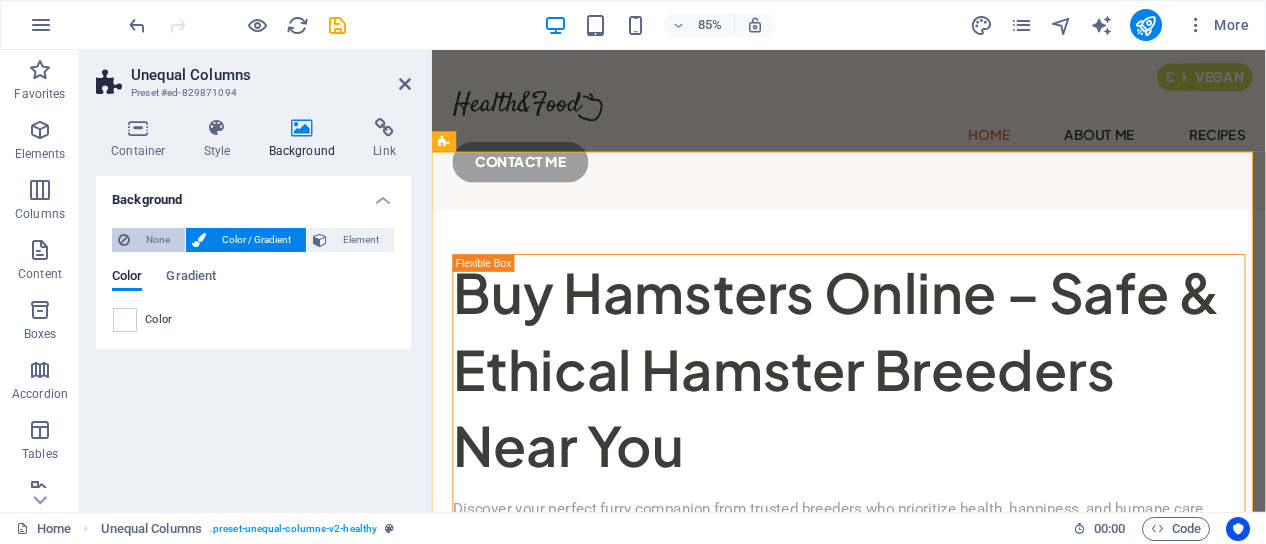 click on "None" at bounding box center (157, 240) 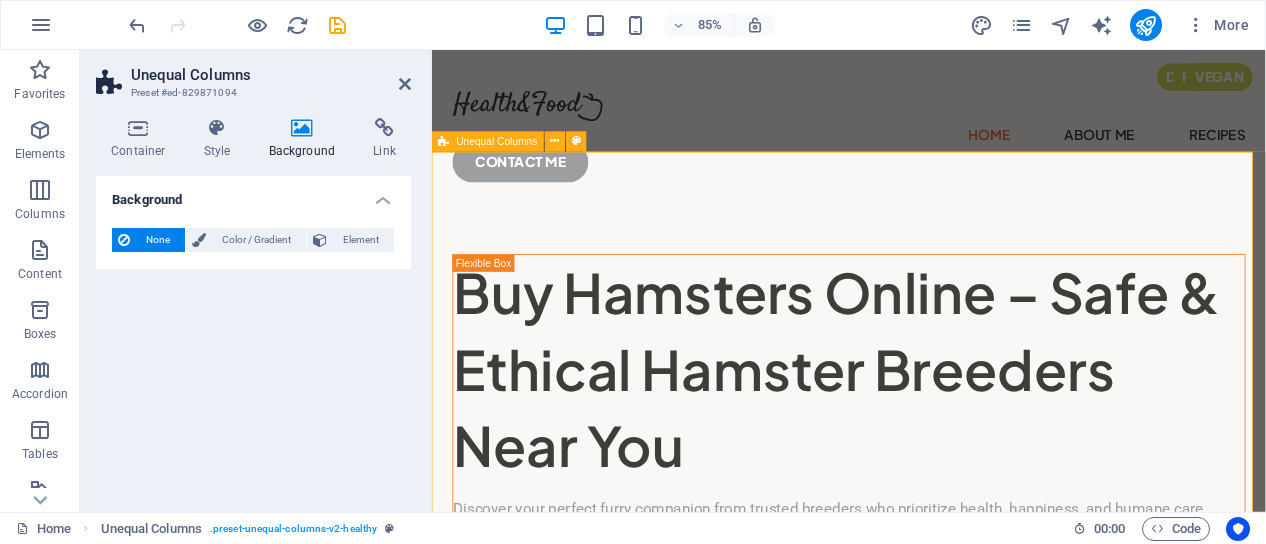 click on "Buy Hamsters Online – Safe & Ethical Hamster Breeders Near You Discover your perfect furry companion from trusted breeders who prioritize health, happiness, and humane care. GET STARTED" at bounding box center (922, 1238) 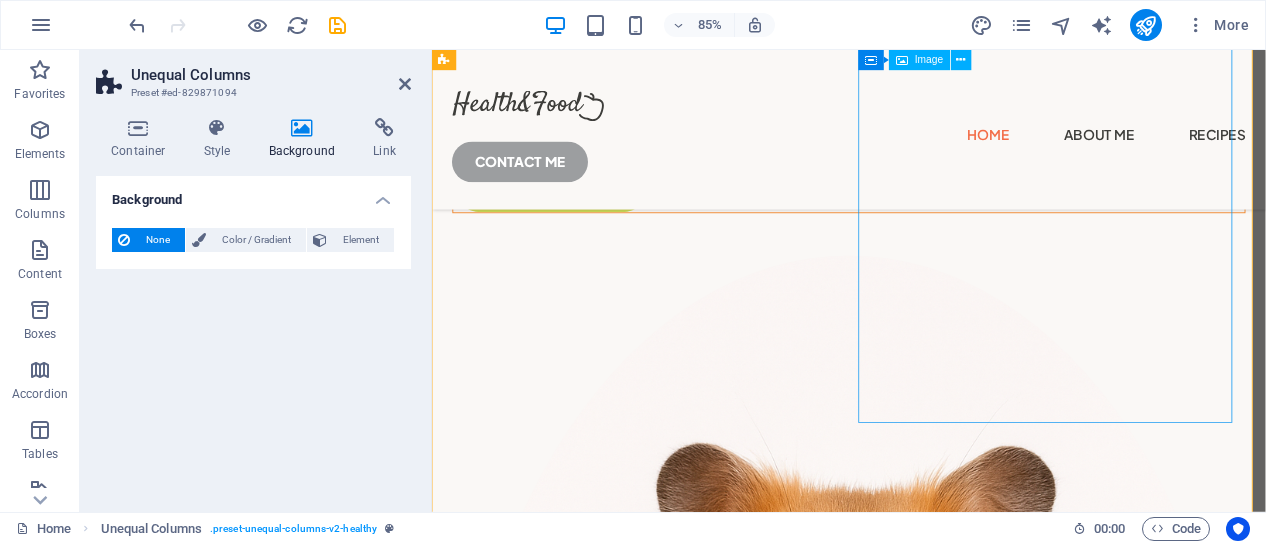 scroll, scrollTop: 600, scrollLeft: 0, axis: vertical 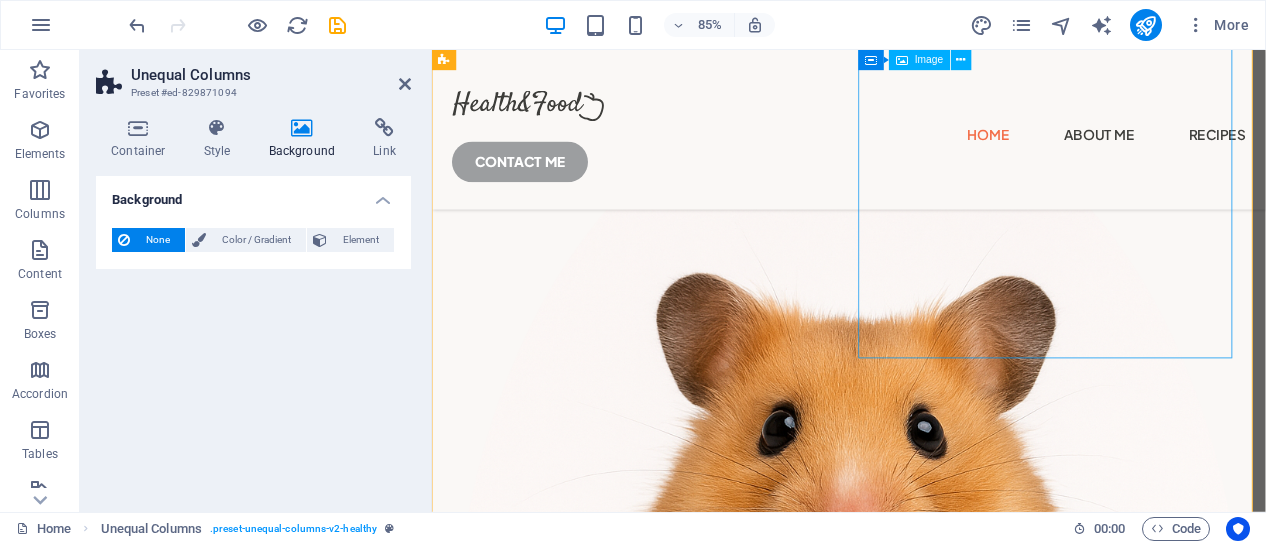 click at bounding box center [922, 792] 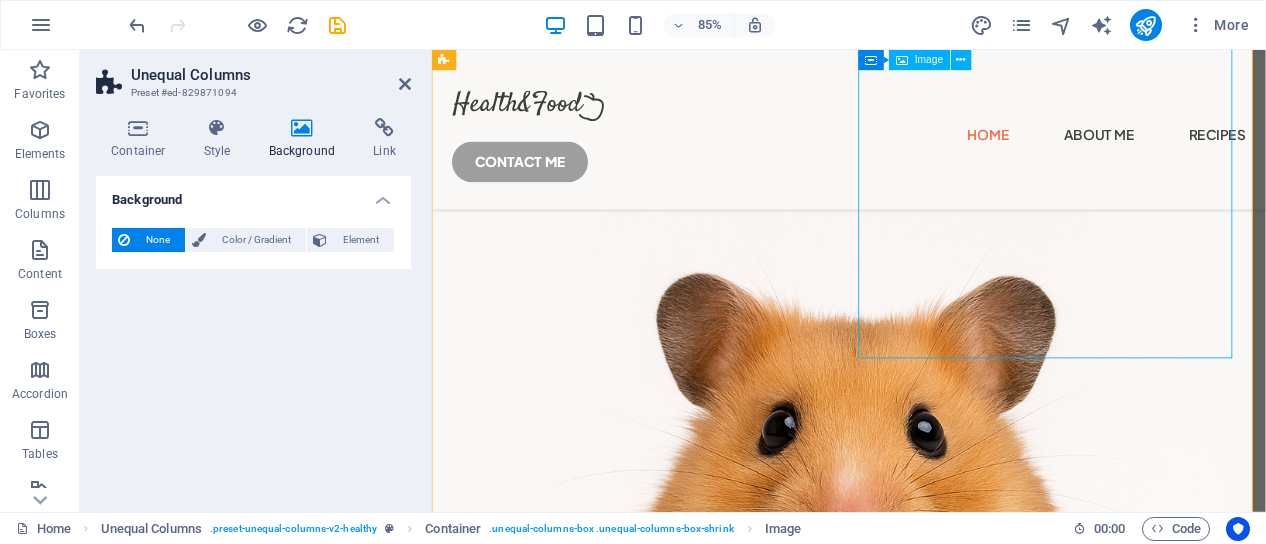 click at bounding box center [922, 792] 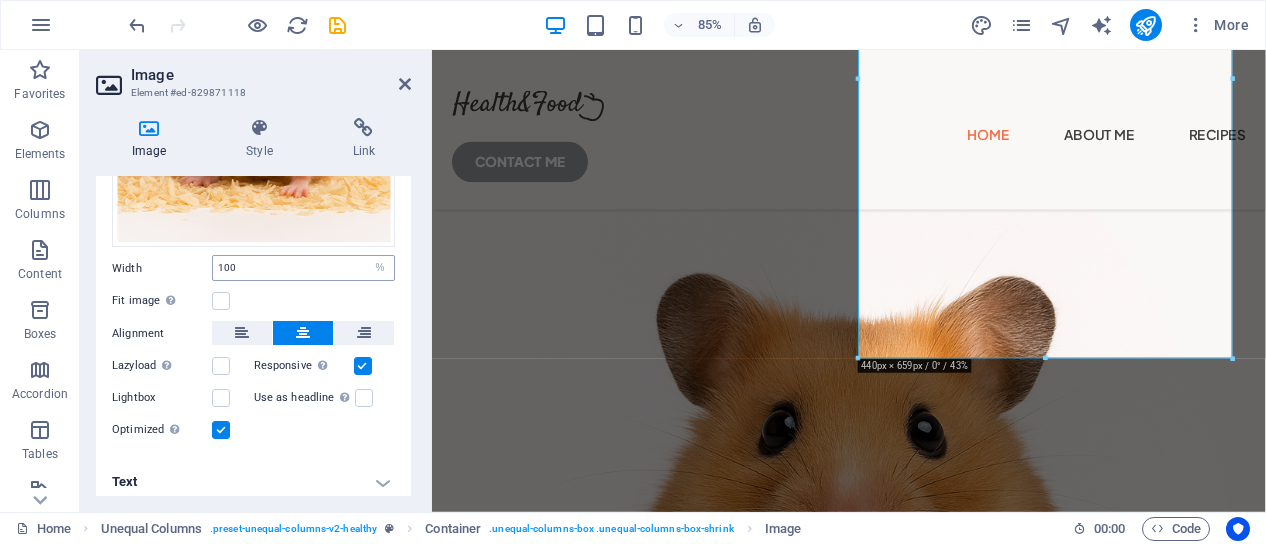 scroll, scrollTop: 404, scrollLeft: 0, axis: vertical 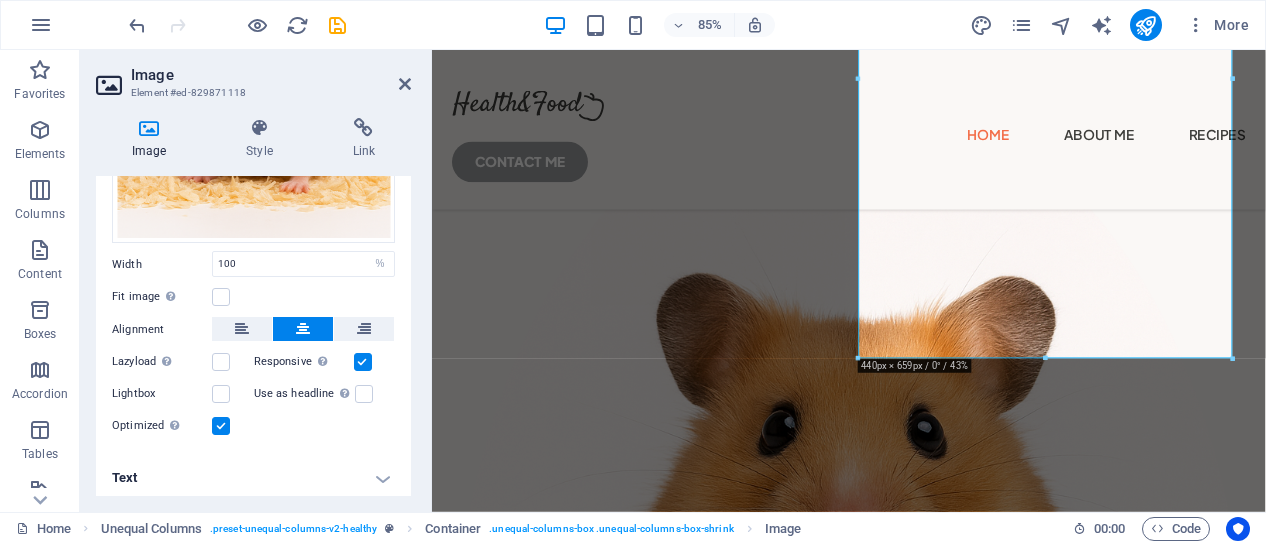 click on "Text" at bounding box center [253, 478] 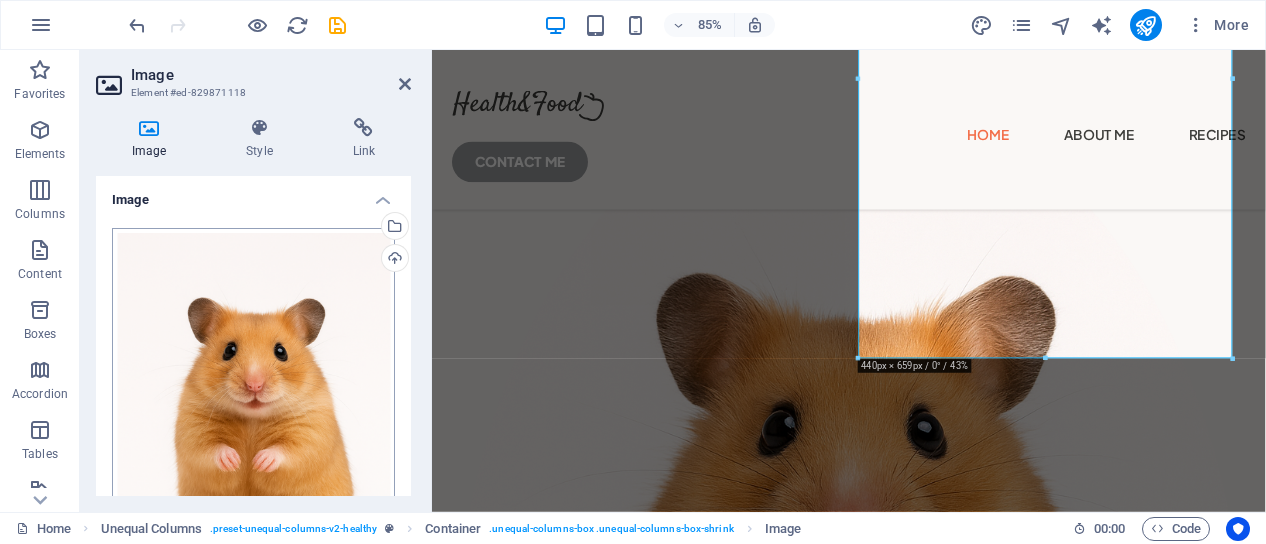 scroll, scrollTop: 0, scrollLeft: 0, axis: both 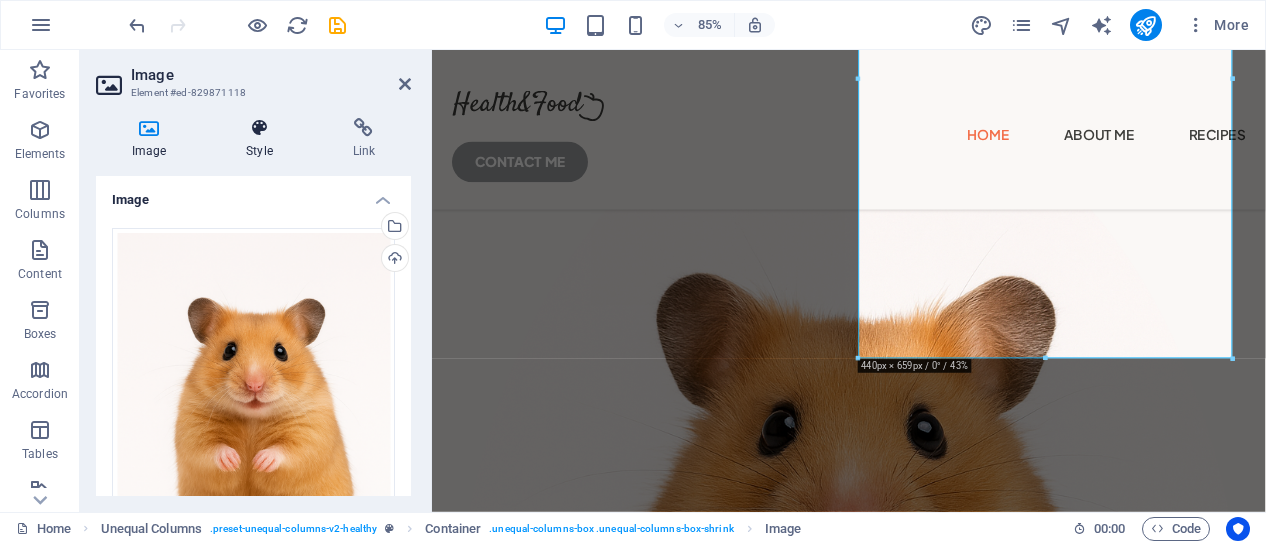 click at bounding box center (259, 128) 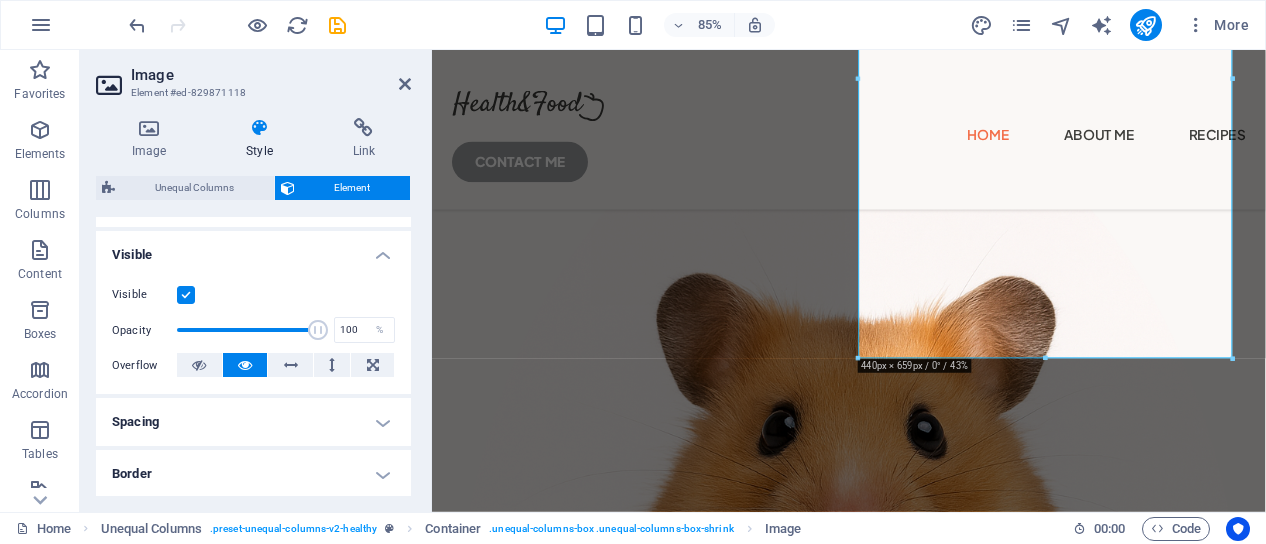 scroll, scrollTop: 400, scrollLeft: 0, axis: vertical 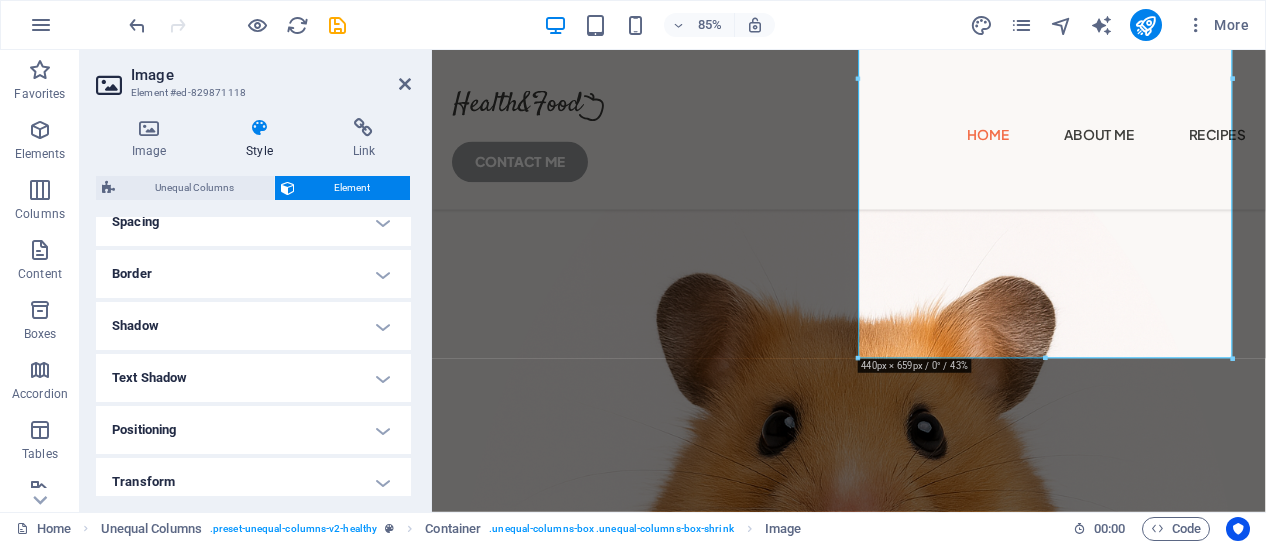 click on "Border" at bounding box center [253, 274] 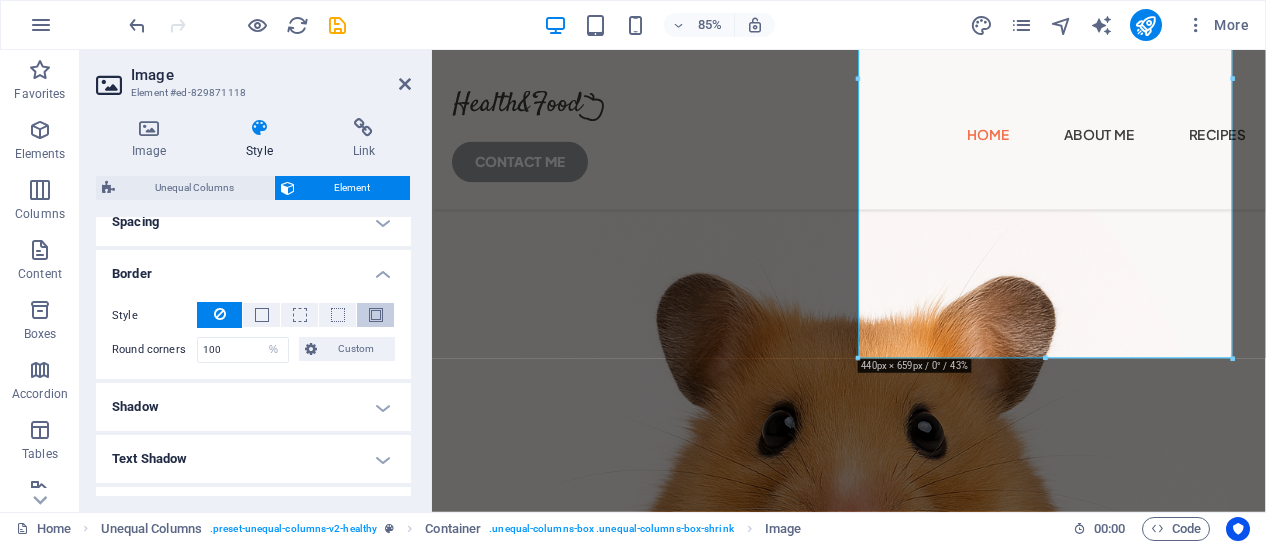 click at bounding box center (376, 315) 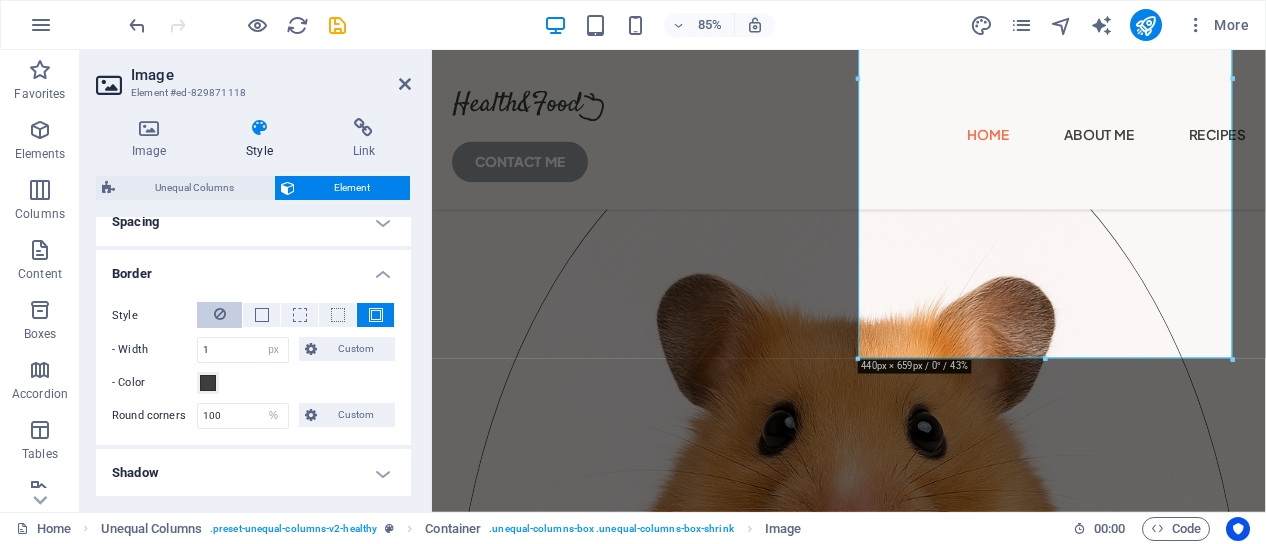 click at bounding box center [220, 314] 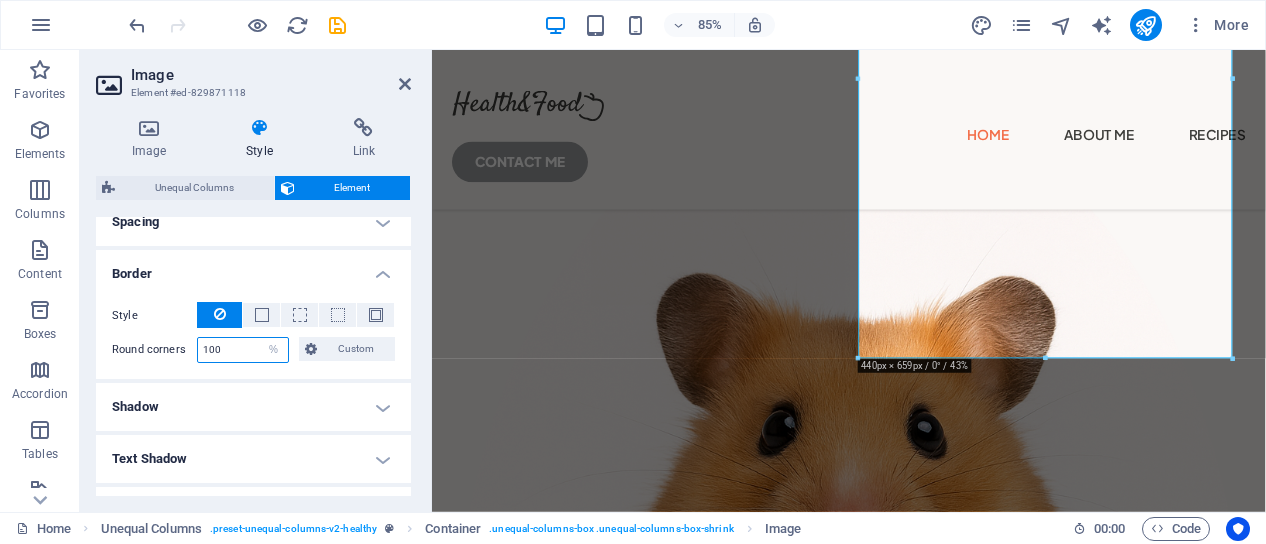 click on "100" at bounding box center (243, 350) 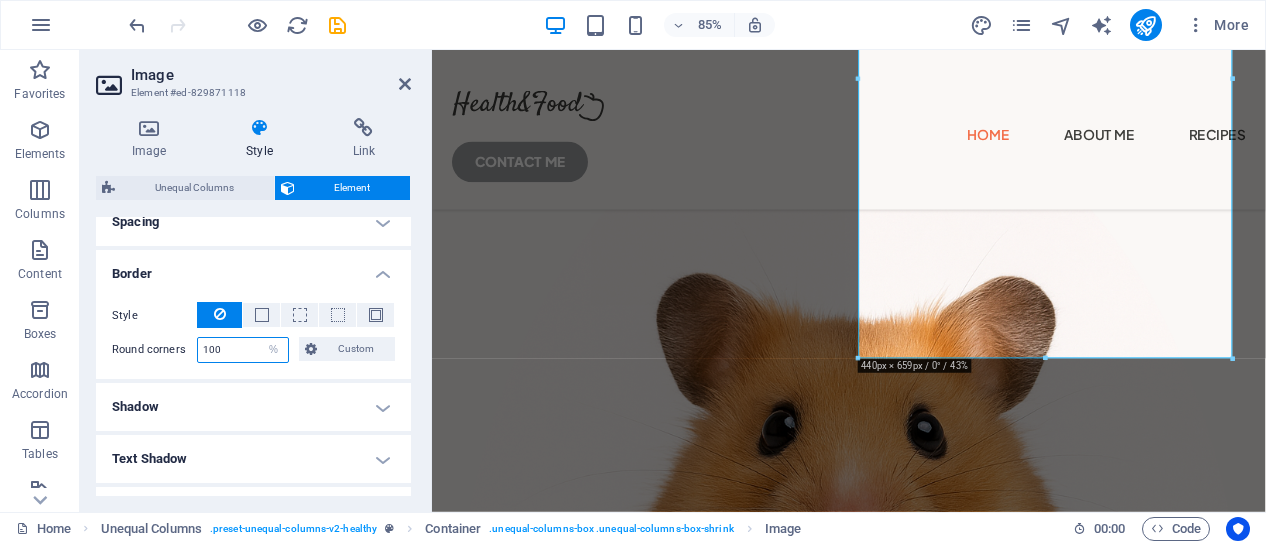 drag, startPoint x: 240, startPoint y: 346, endPoint x: 190, endPoint y: 348, distance: 50.039986 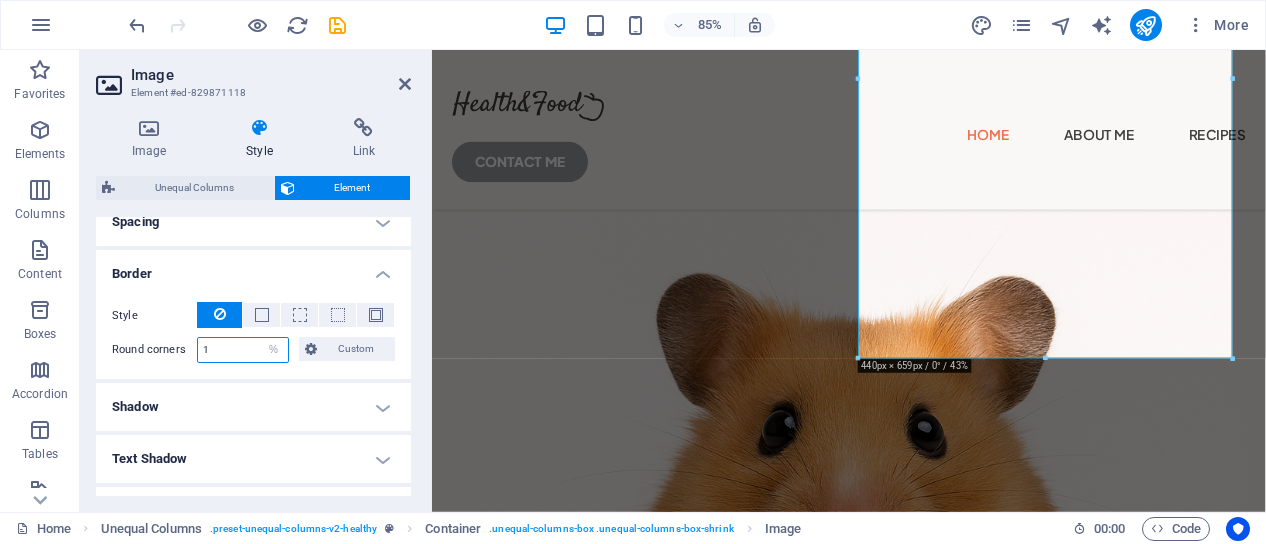 type on "1" 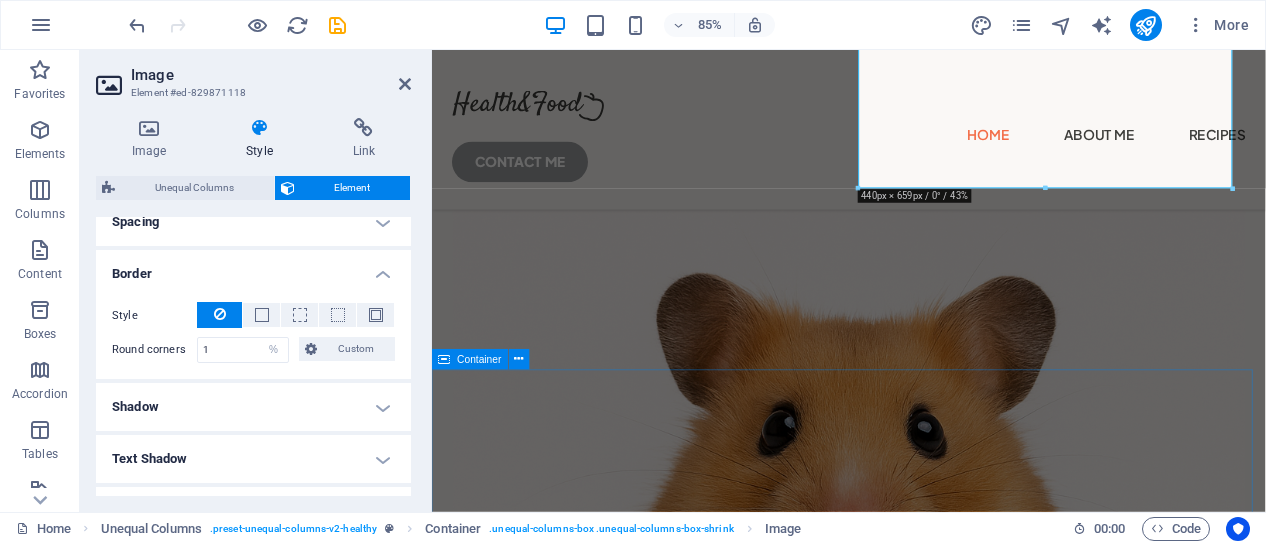 scroll, scrollTop: 800, scrollLeft: 0, axis: vertical 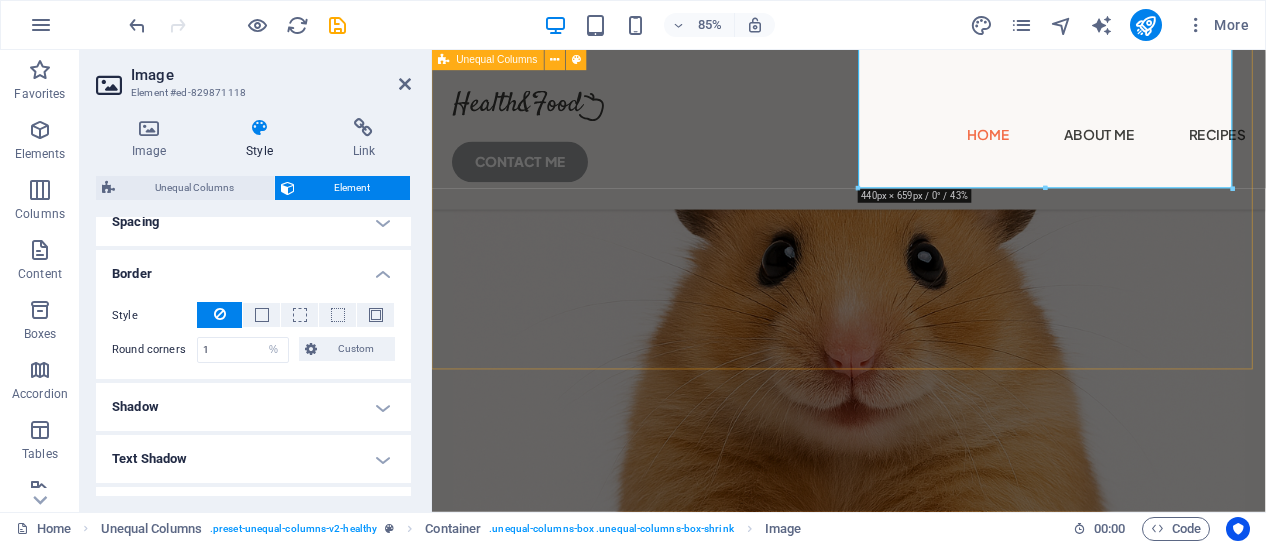 click on "Buy Hamsters Online – Safe & Ethical Hamster Breeders Near You Discover your perfect furry companion from trusted breeders who prioritize health, happiness, and humane care. GET STARTED" at bounding box center [922, 310] 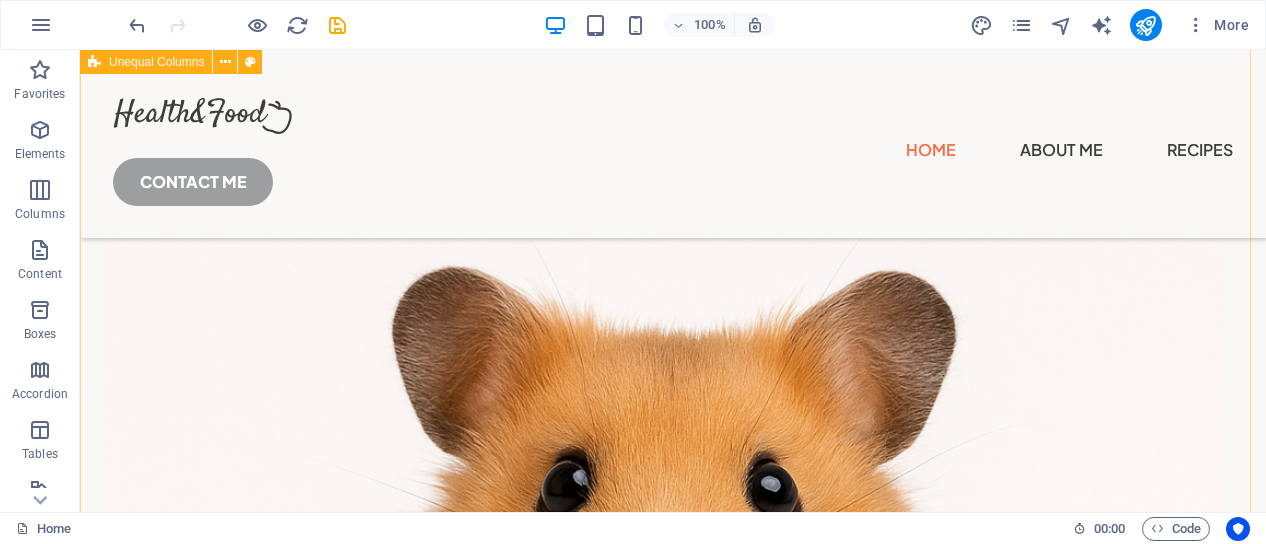 scroll, scrollTop: 0, scrollLeft: 0, axis: both 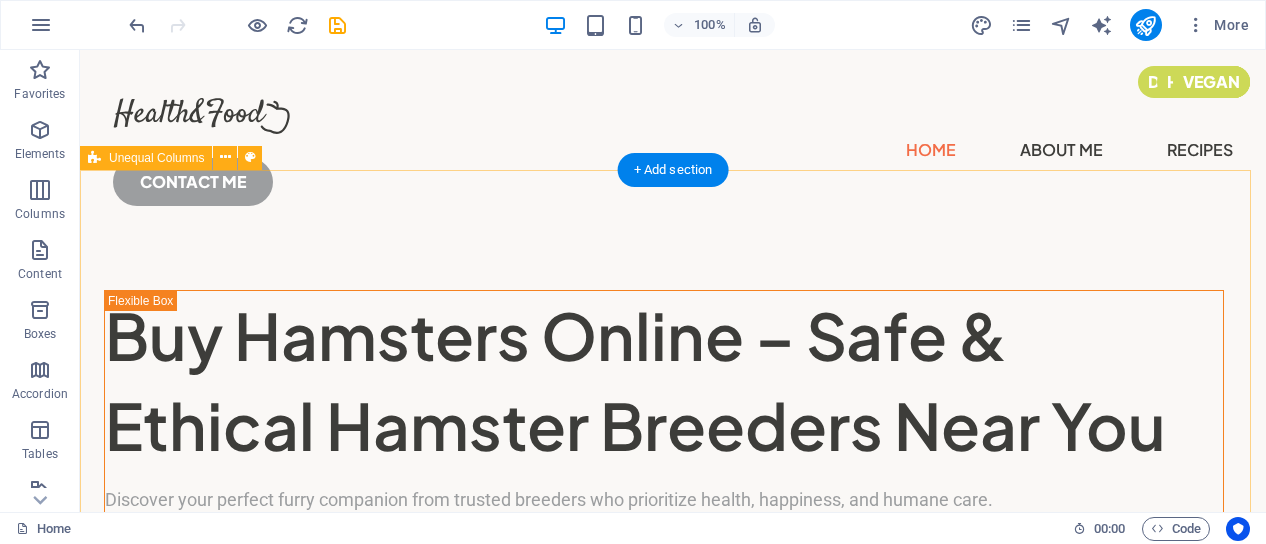 click on "Buy Hamsters Online – Safe & Ethical Hamster Breeders Near You Discover your perfect furry companion from trusted breeders who prioritize health, happiness, and humane care. GET STARTED" at bounding box center [673, 1334] 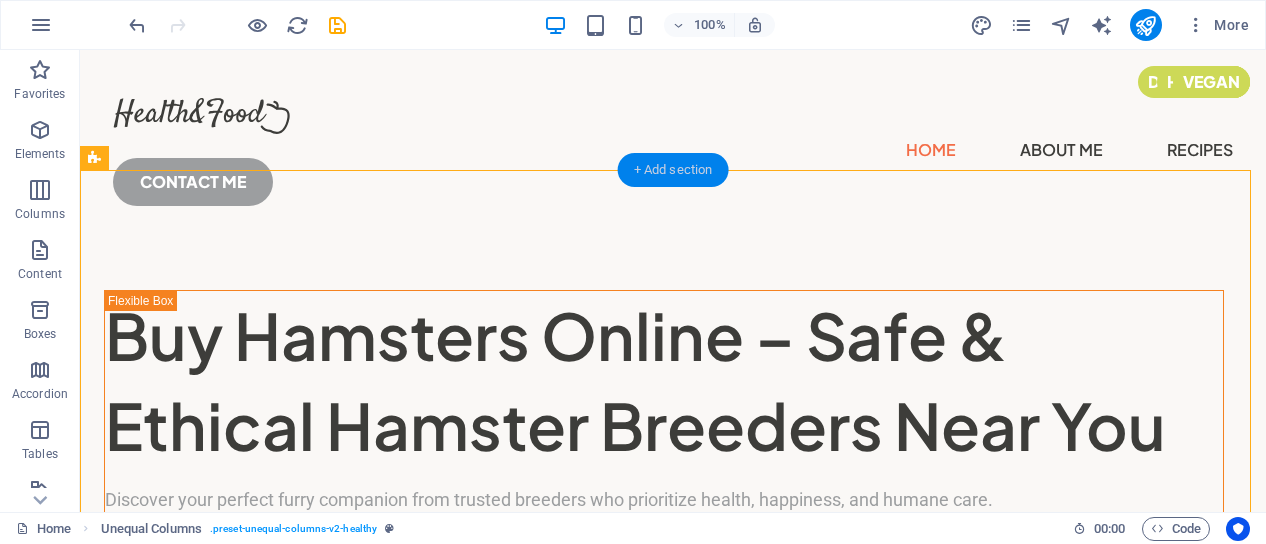 click on "+ Add section" at bounding box center (673, 170) 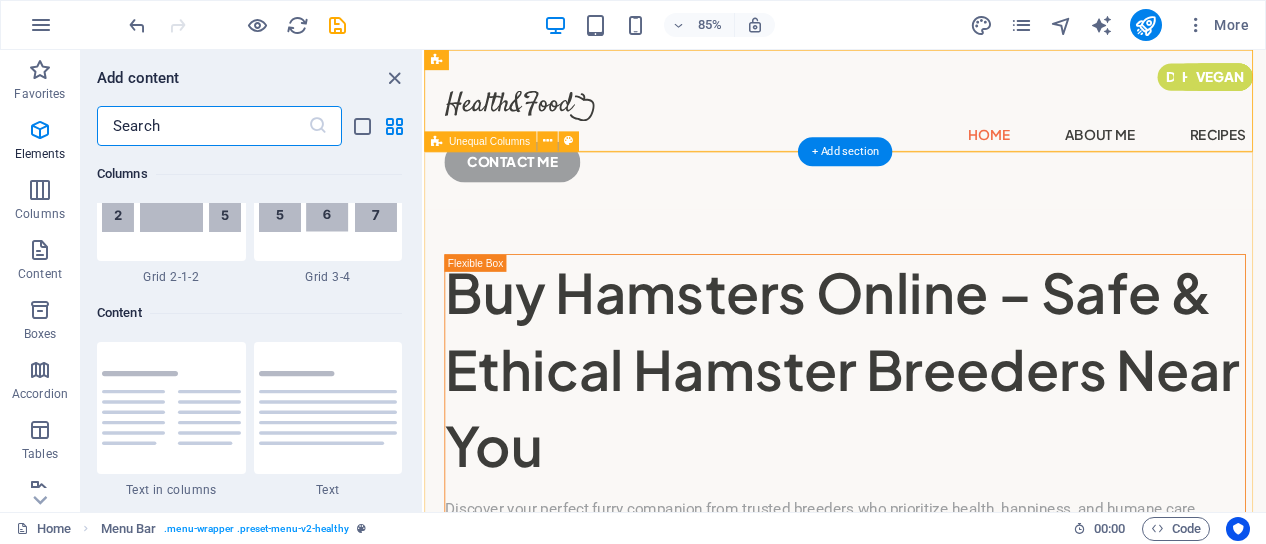 scroll, scrollTop: 3499, scrollLeft: 0, axis: vertical 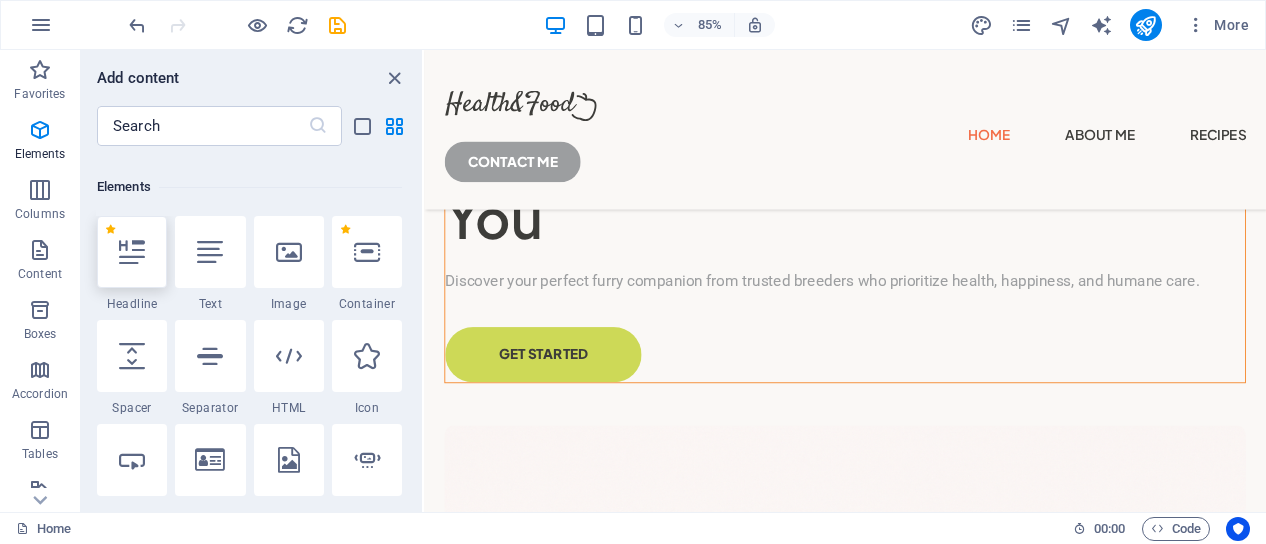 click at bounding box center [132, 252] 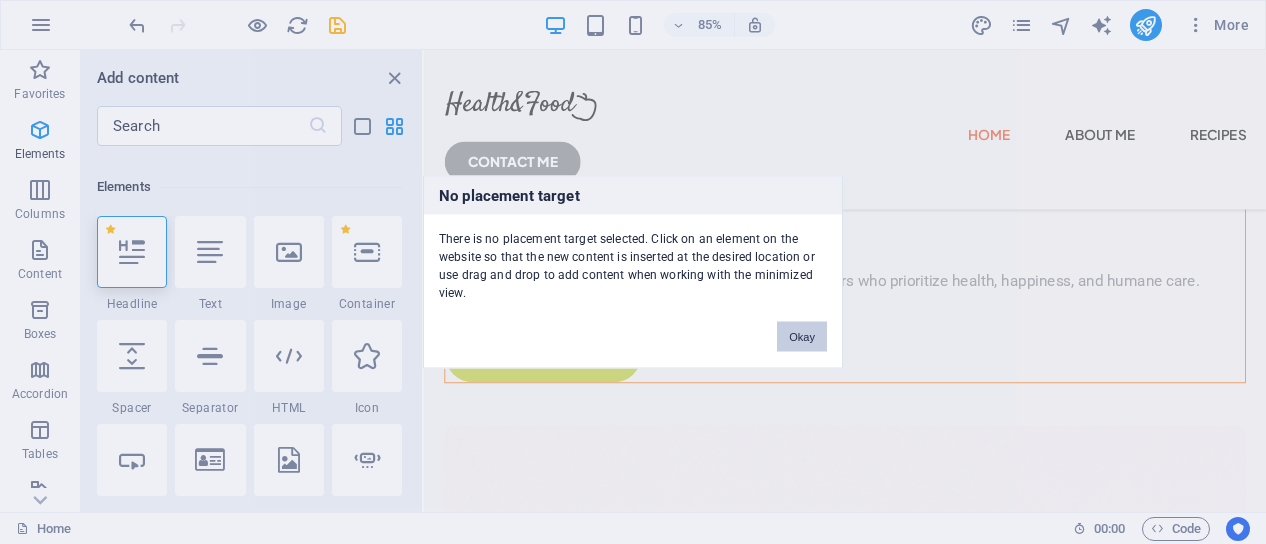 click on "Okay" at bounding box center [802, 337] 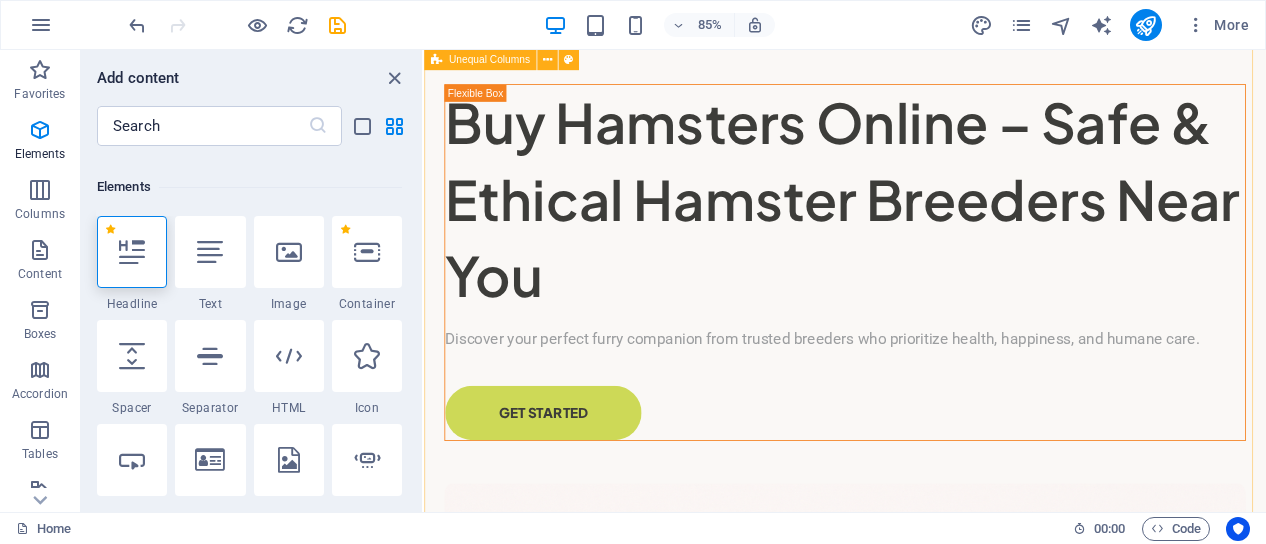 scroll, scrollTop: 0, scrollLeft: 0, axis: both 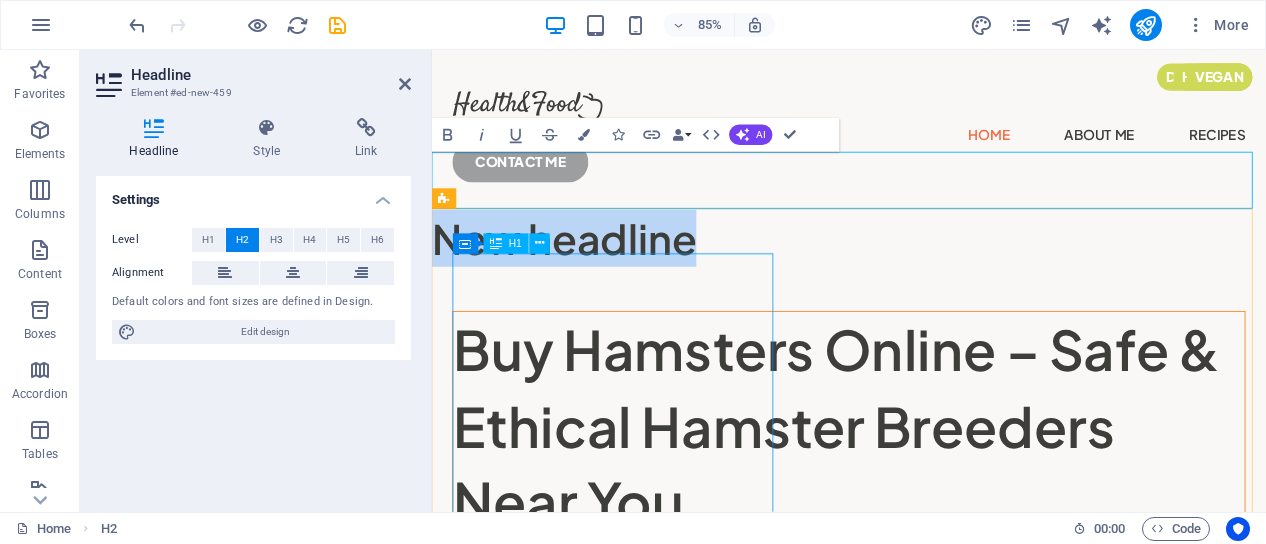 click on "Buy Hamsters Online – Safe & Ethical Hamster Breeders Near You" at bounding box center [922, 492] 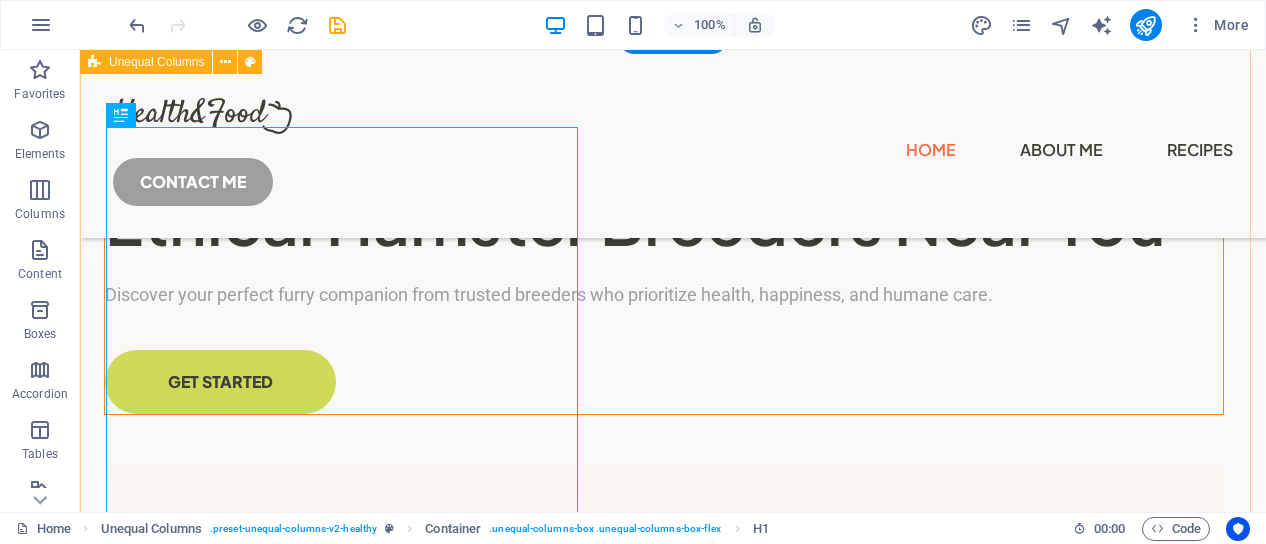 scroll, scrollTop: 200, scrollLeft: 0, axis: vertical 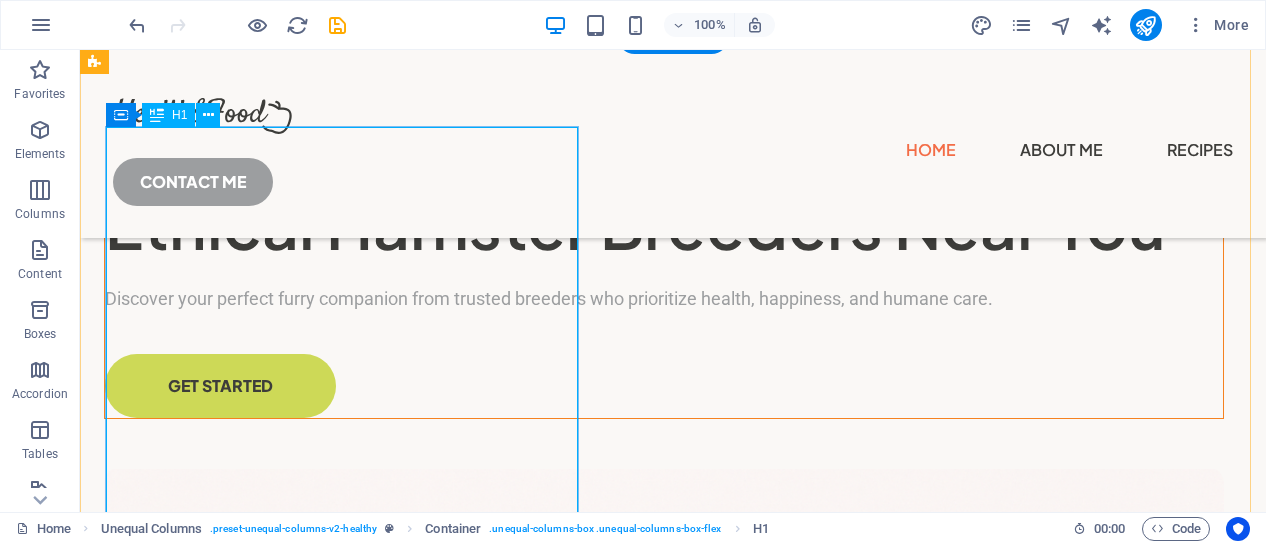 click on "Buy Hamsters Online – Safe & Ethical Hamster Breeders Near You" at bounding box center (664, 179) 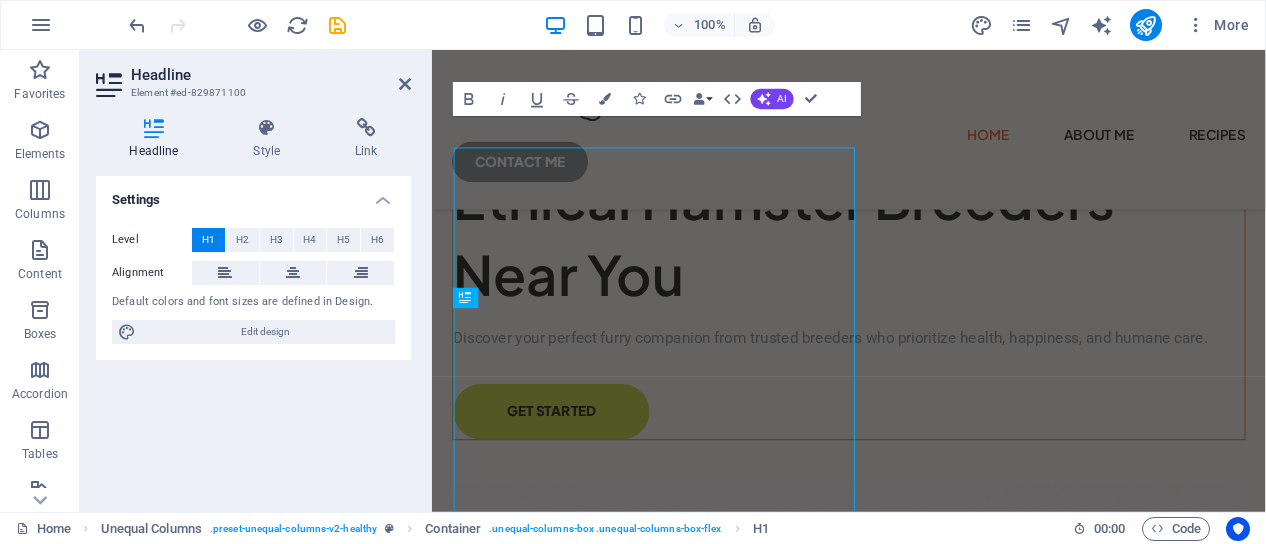 scroll, scrollTop: 162, scrollLeft: 0, axis: vertical 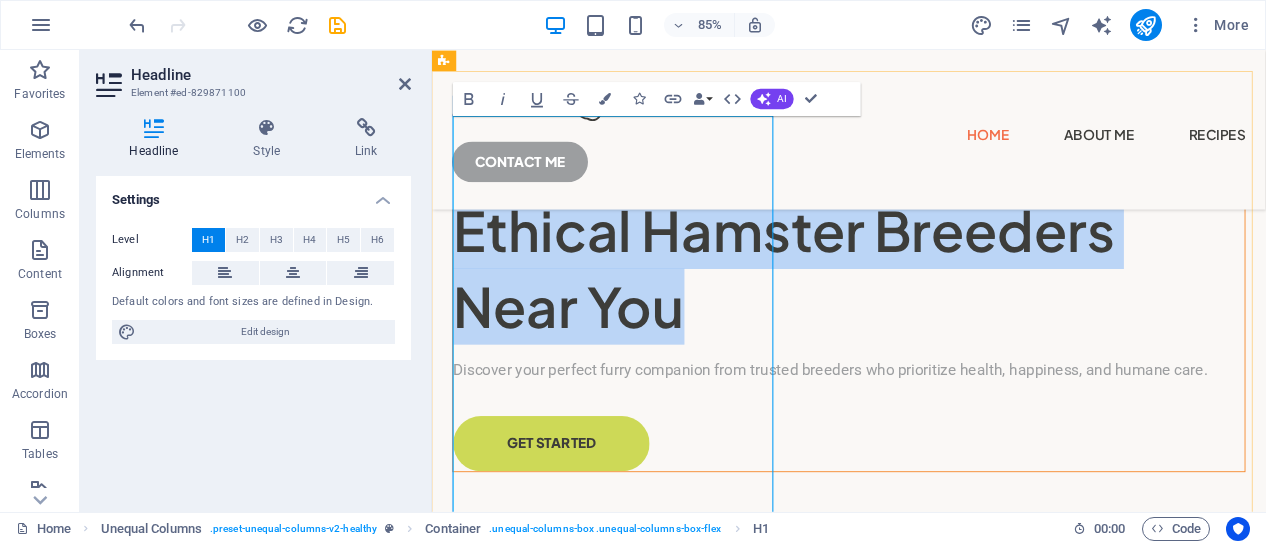 click on "Buy Hamsters Online – Safe & Ethical Hamster Breeders Near You" at bounding box center [922, 262] 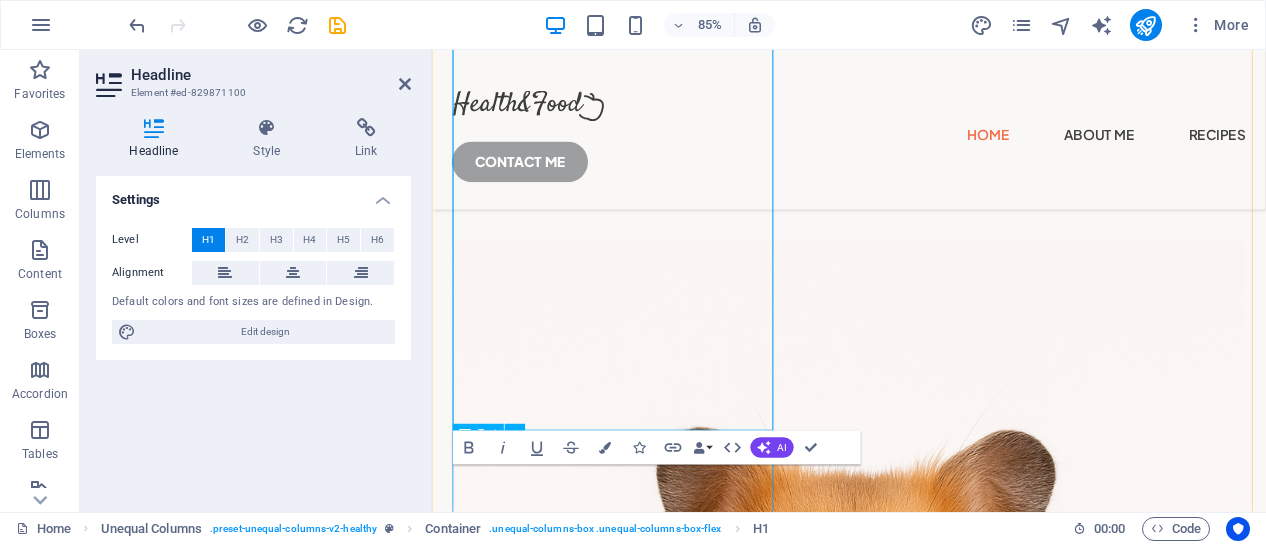 scroll, scrollTop: 508, scrollLeft: 0, axis: vertical 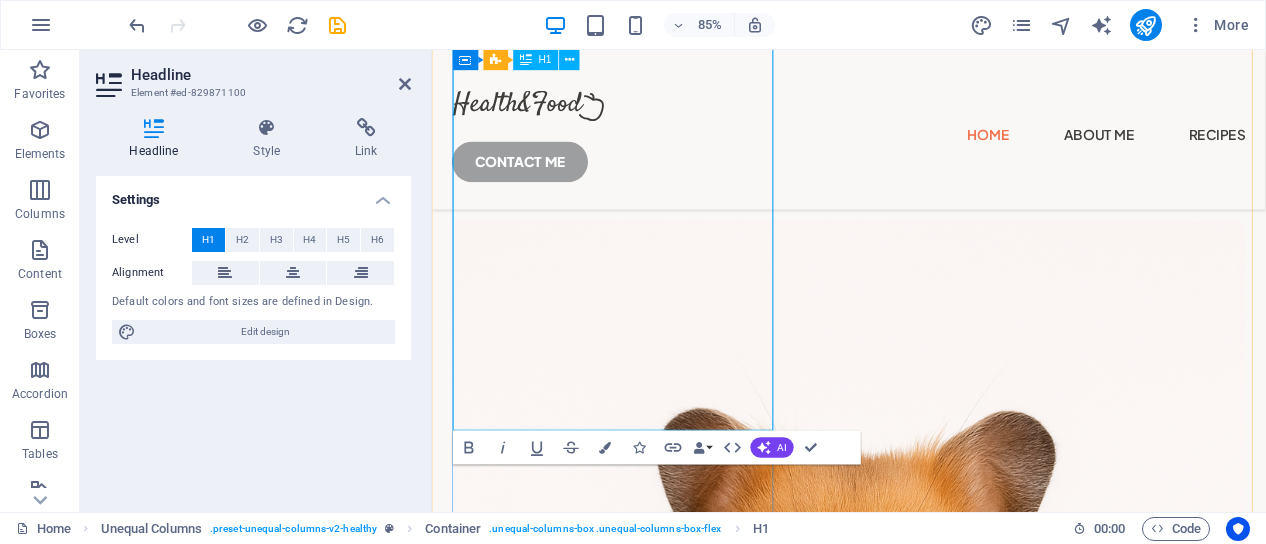 drag, startPoint x: 463, startPoint y: 443, endPoint x: 744, endPoint y: 447, distance: 281.02847 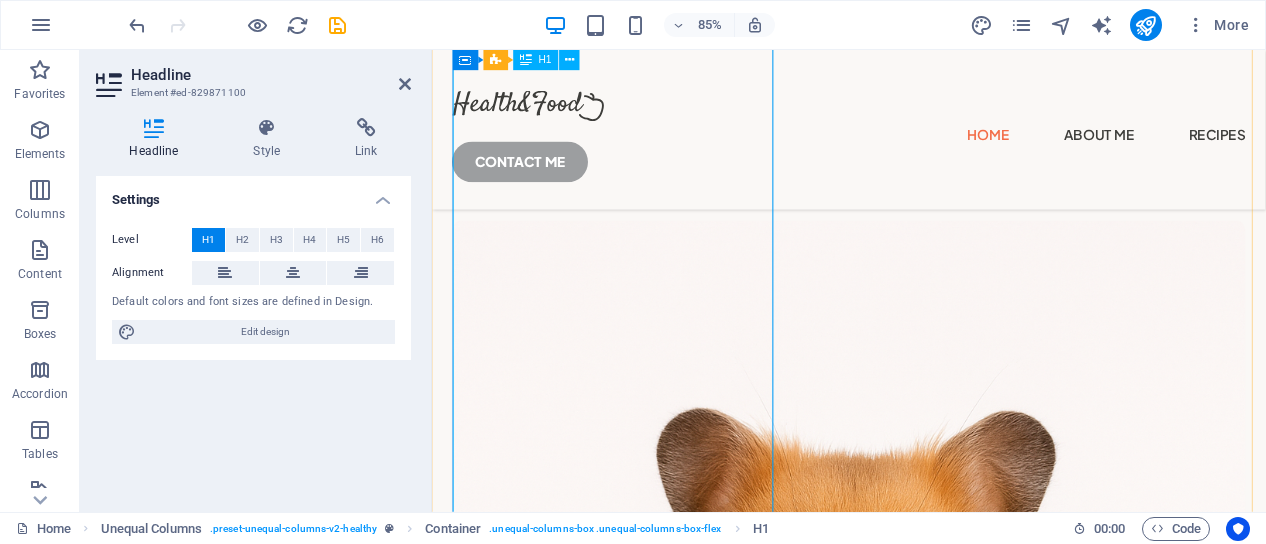 scroll, scrollTop: 0, scrollLeft: 0, axis: both 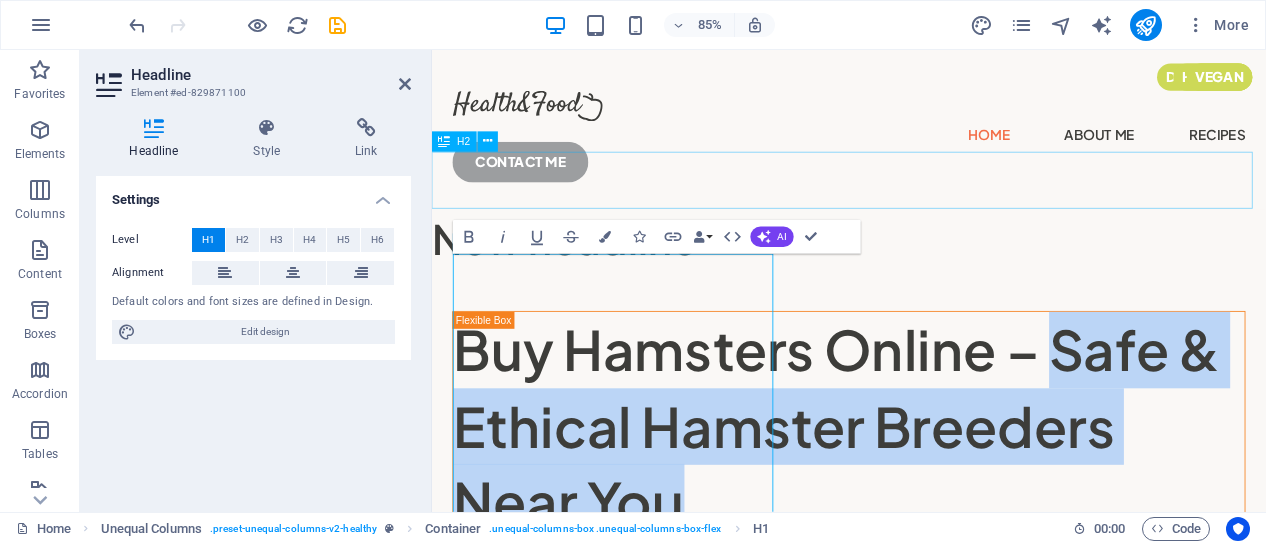 click on "New headline" at bounding box center (922, 271) 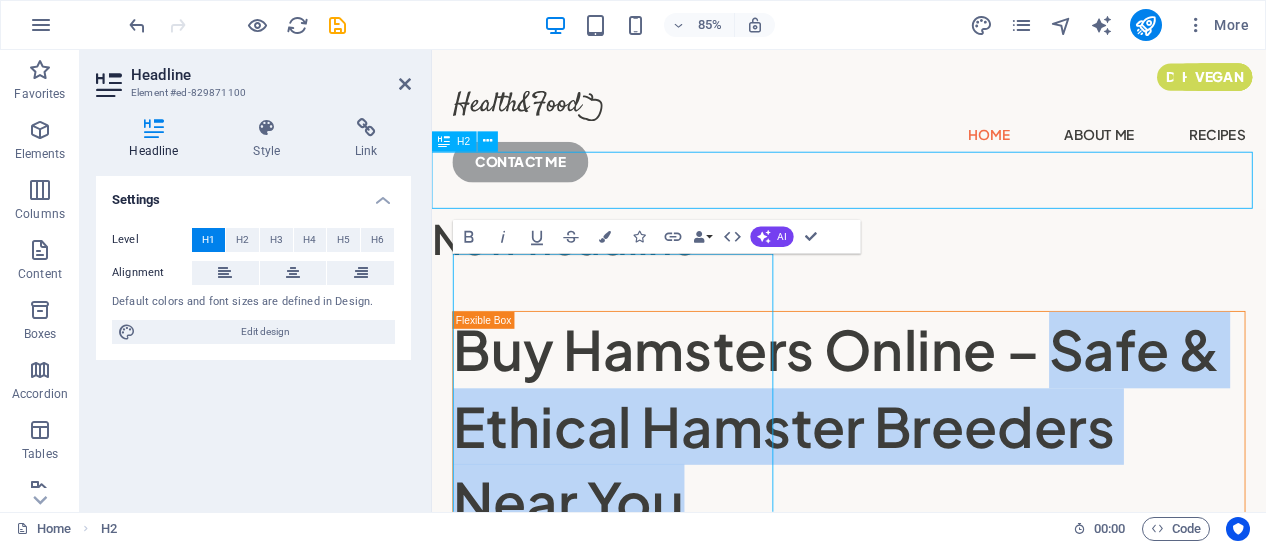 click on "New headline" at bounding box center (922, 271) 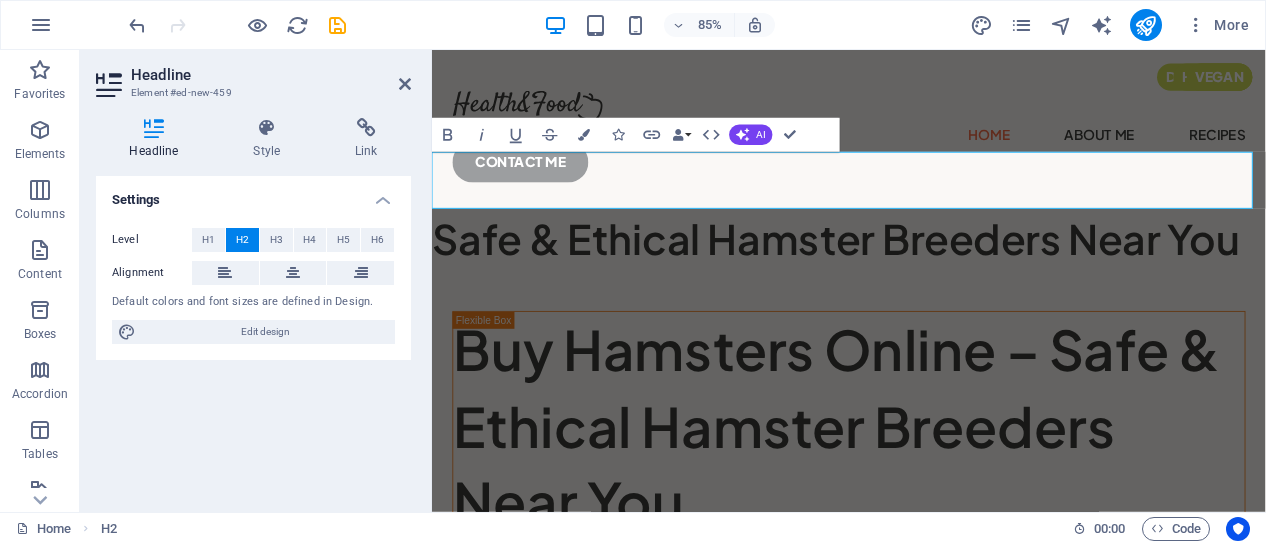 click on "Safe & Ethical Hamster Breeders Near You" at bounding box center [922, 271] 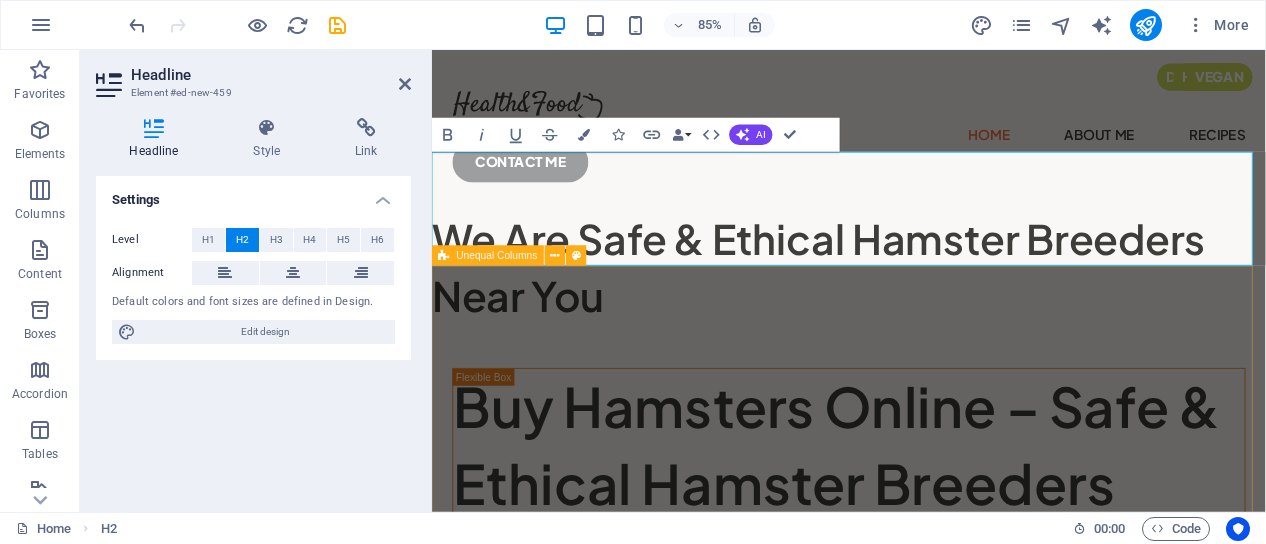 click on "Buy Hamsters Online – Safe & Ethical Hamster Breeders Near You Discover your perfect furry companion from trusted breeders who prioritize health, happiness, and humane care. GET STARTED" at bounding box center [922, 1372] 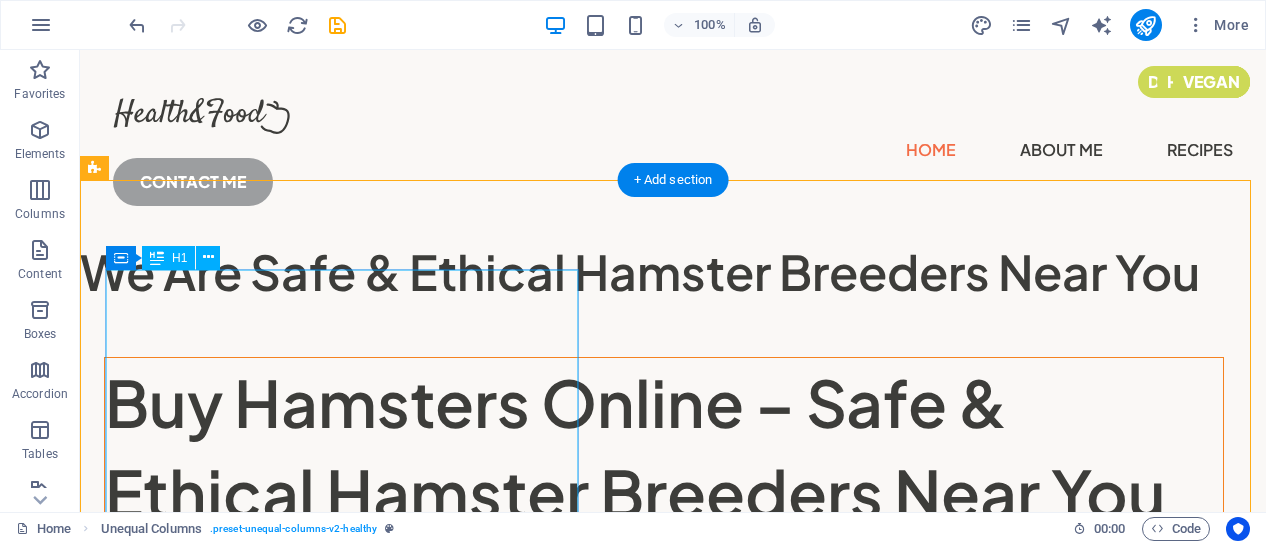 scroll, scrollTop: 200, scrollLeft: 0, axis: vertical 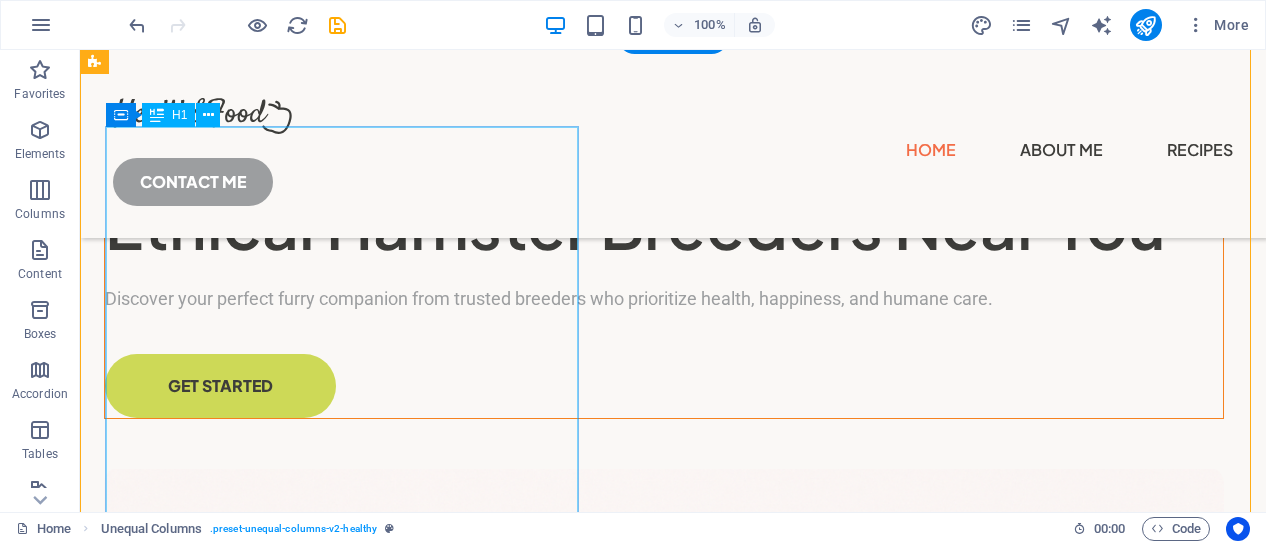 click on "Buy Hamsters Online – Safe & Ethical Hamster Breeders Near You" at bounding box center (664, 179) 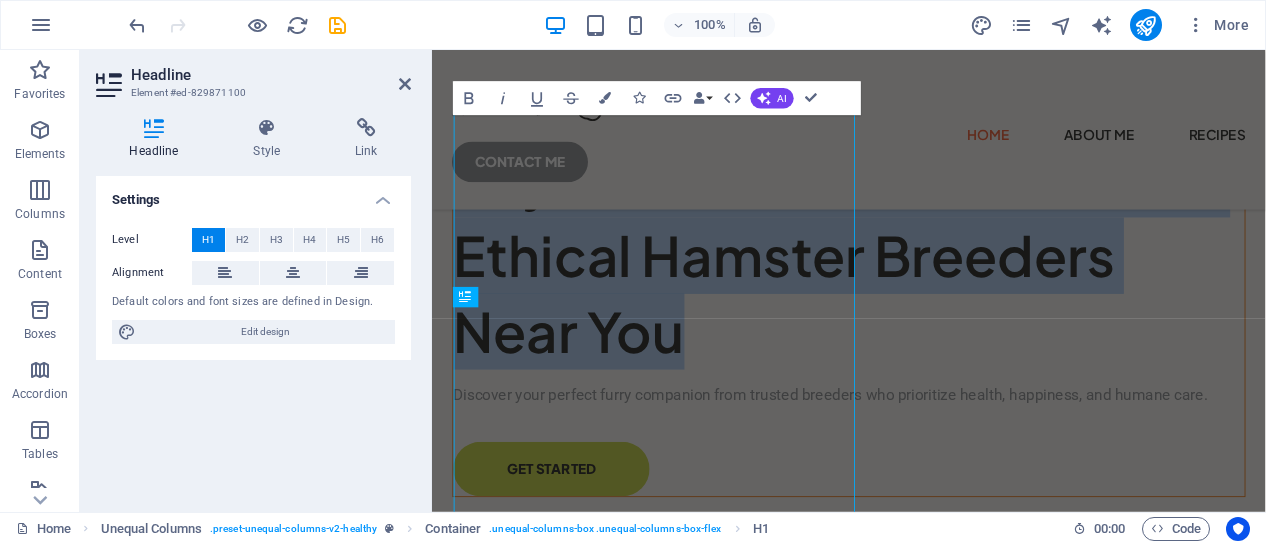 scroll, scrollTop: 229, scrollLeft: 0, axis: vertical 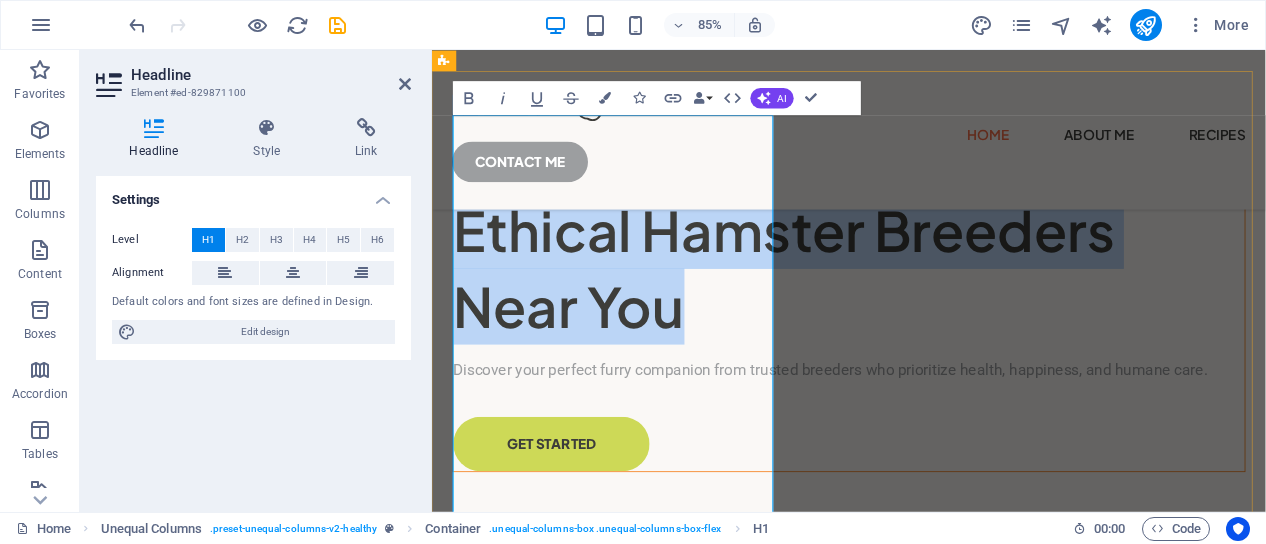 click on "Buy Hamsters Online – Safe & Ethical Hamster Breeders Near You" at bounding box center [922, 262] 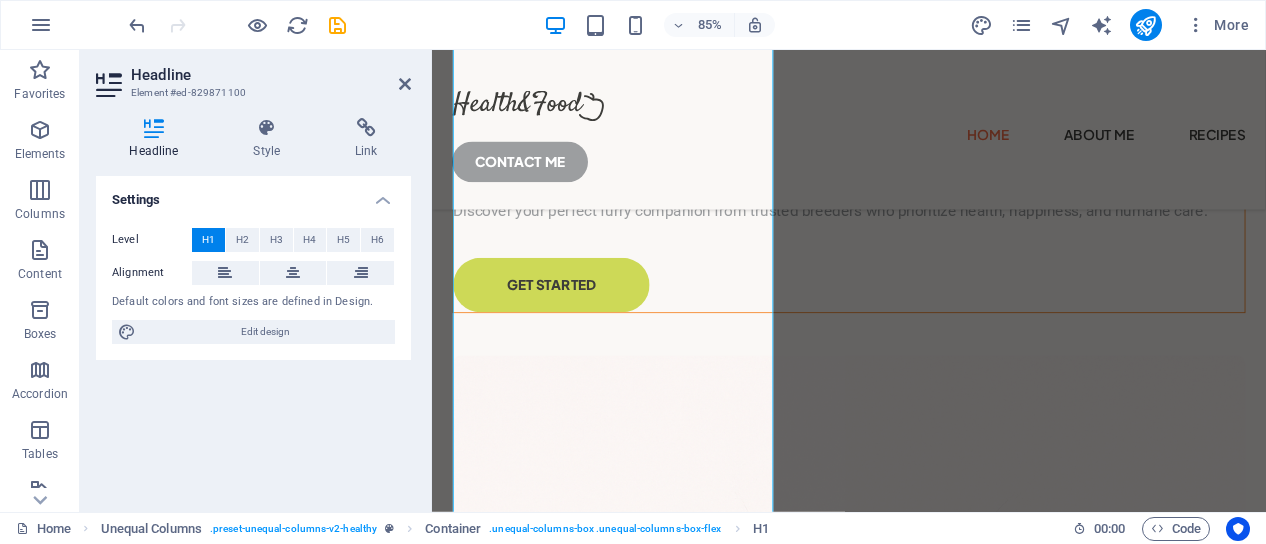 scroll, scrollTop: 798, scrollLeft: 0, axis: vertical 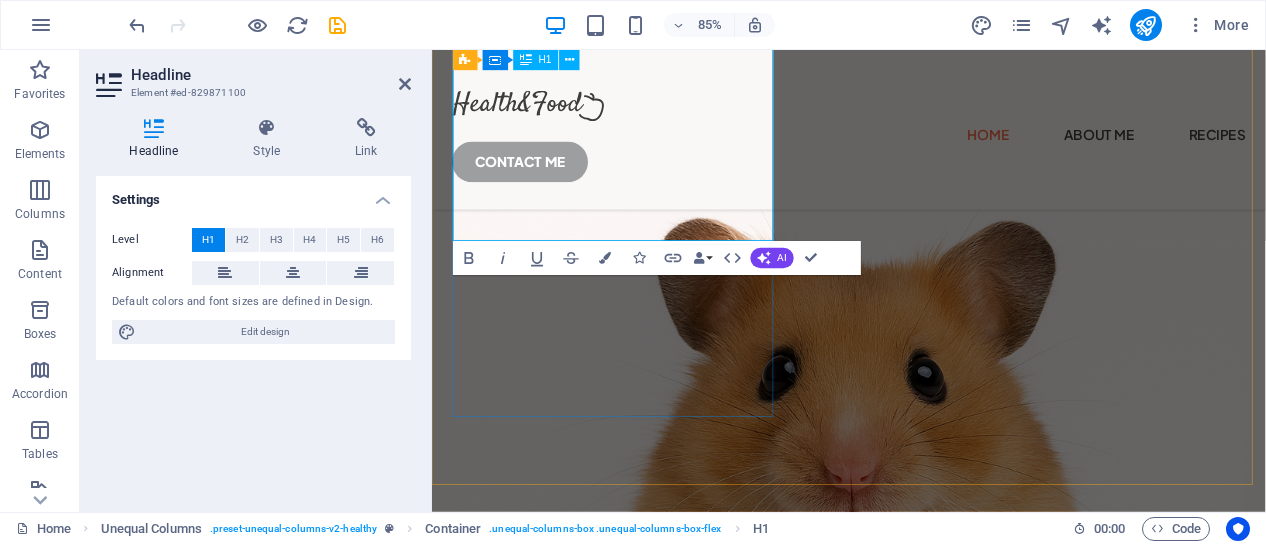 drag, startPoint x: 674, startPoint y: 360, endPoint x: 760, endPoint y: 273, distance: 122.33152 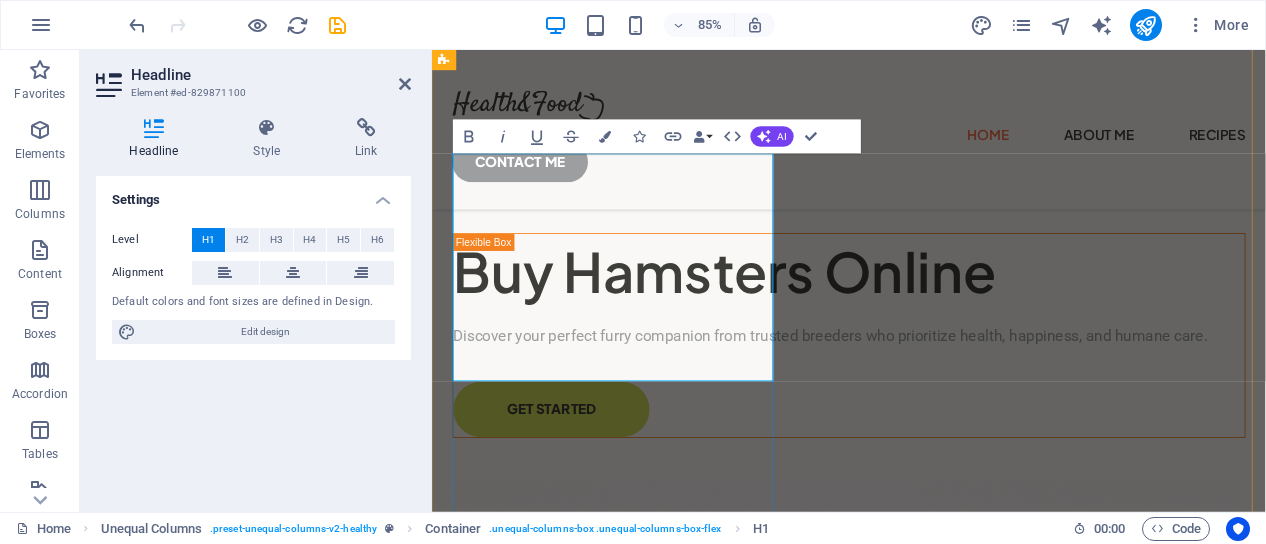 scroll, scrollTop: 290, scrollLeft: 0, axis: vertical 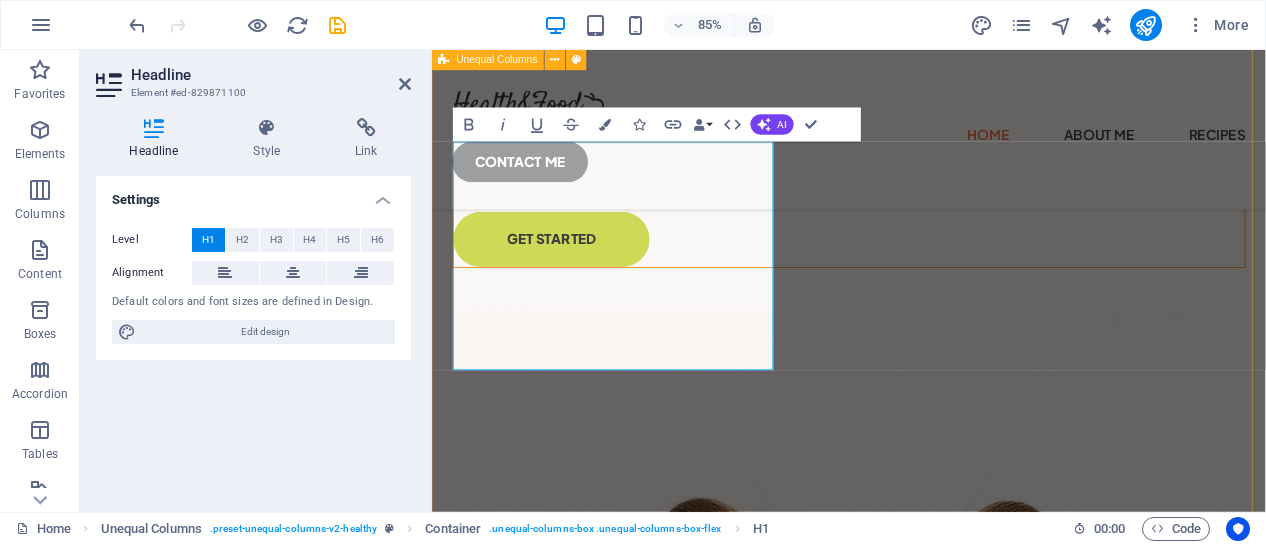 click on "Buy Hamsters Online  Discover your perfect furry companion from trusted breeders who prioritize health, happiness, and humane care. GET STARTED" at bounding box center (922, 925) 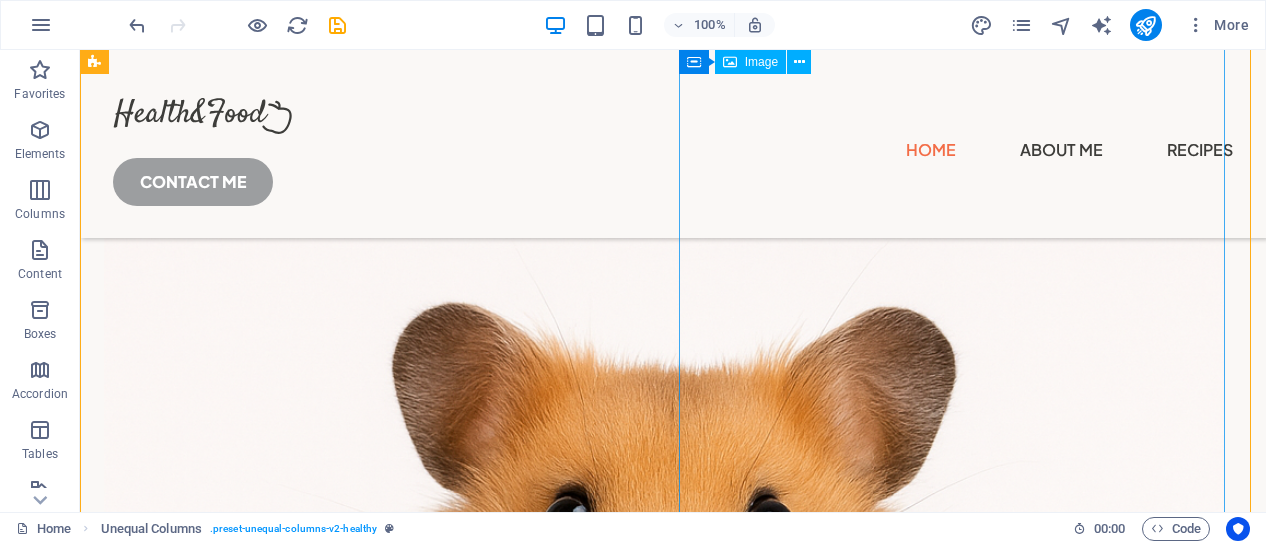 scroll, scrollTop: 548, scrollLeft: 0, axis: vertical 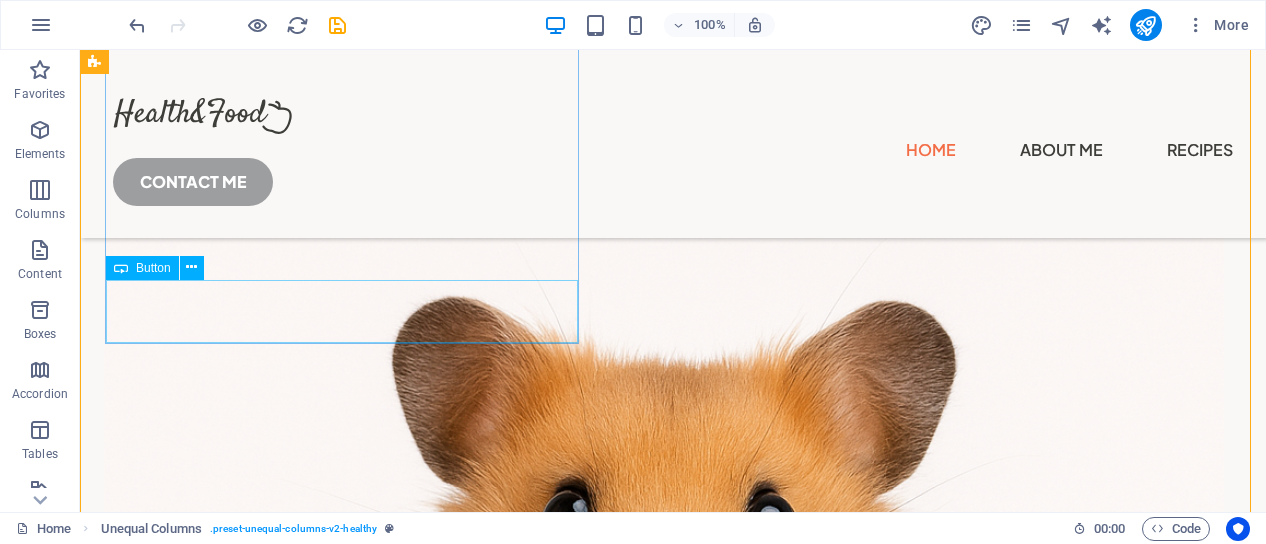 click on "GET STARTED" at bounding box center (664, -52) 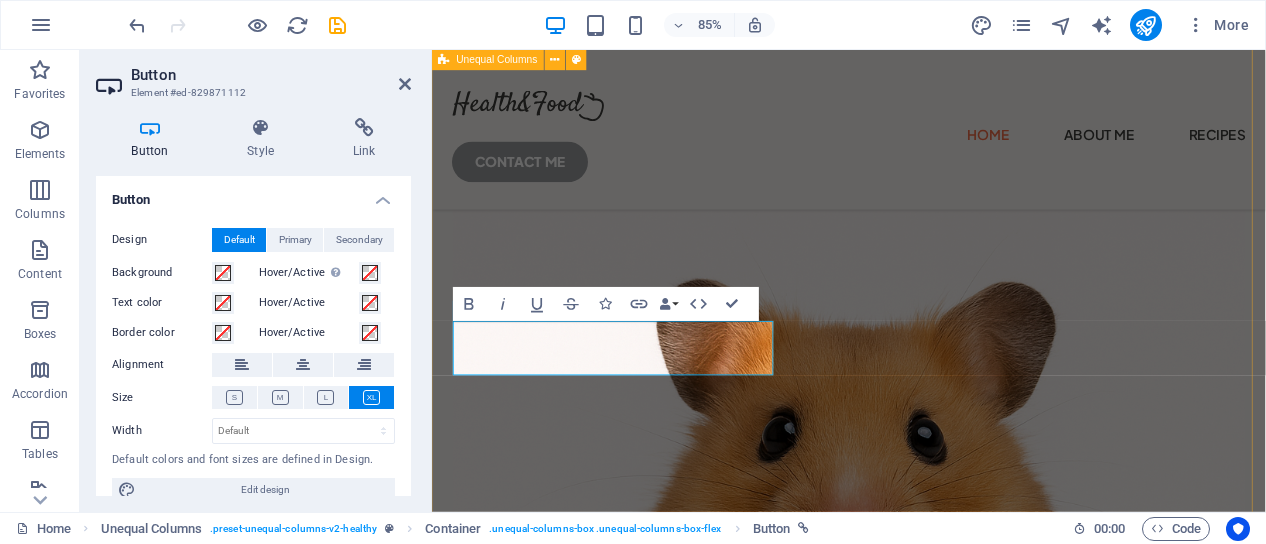 scroll, scrollTop: 490, scrollLeft: 0, axis: vertical 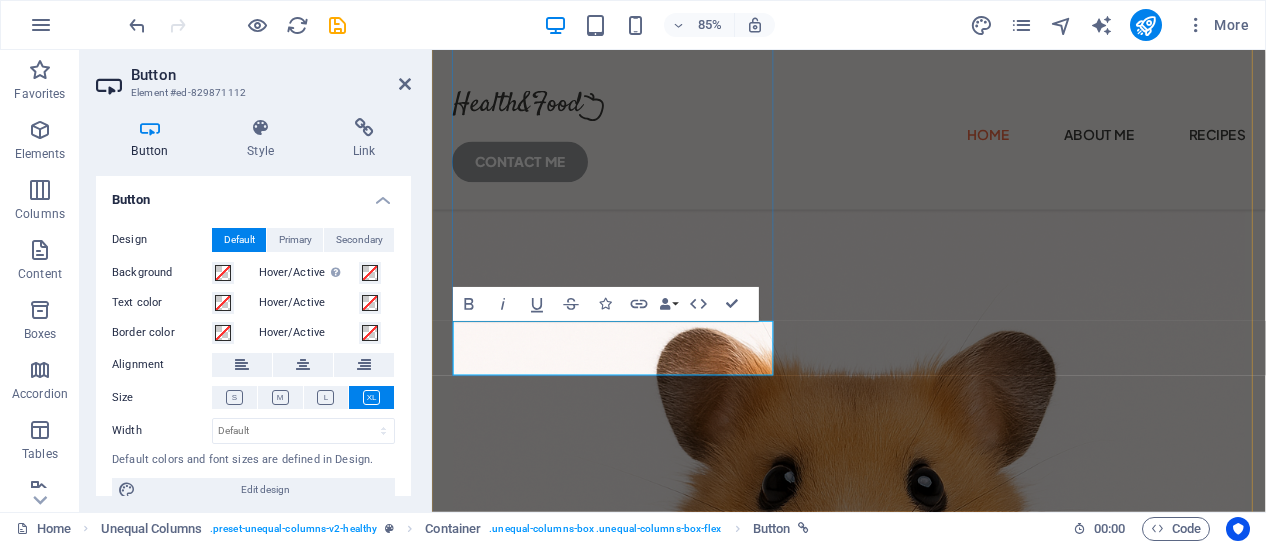 type 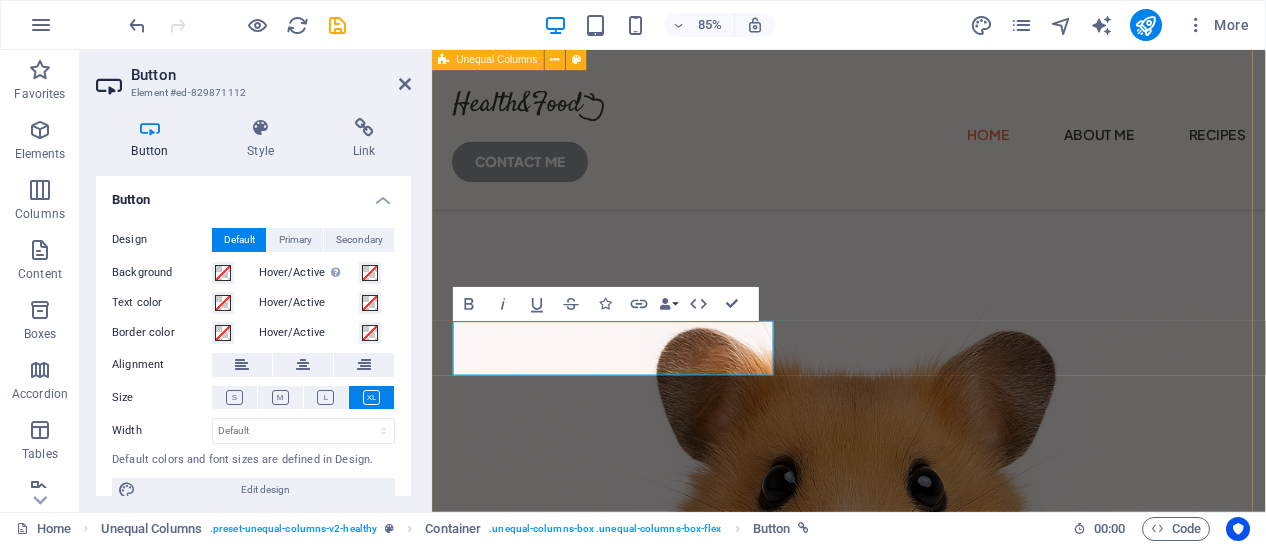 click on "Buy Hamsters Online  Discover your perfect furry companion from trusted breeders who prioritize health, happiness, and humane care. Call : [PHONE]" at bounding box center (922, 725) 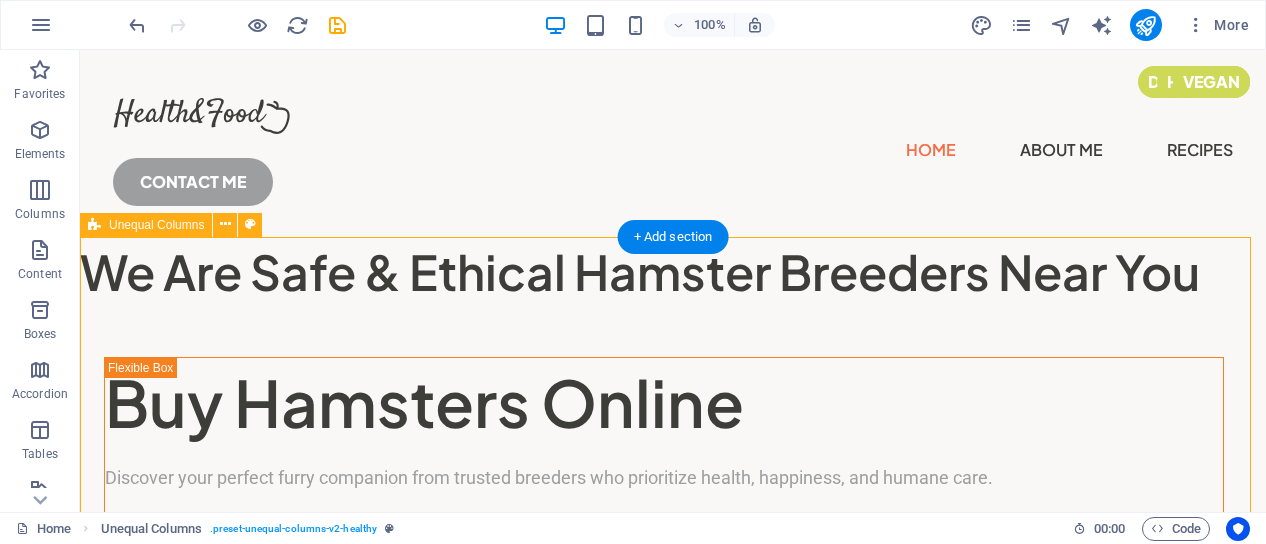 scroll, scrollTop: 200, scrollLeft: 0, axis: vertical 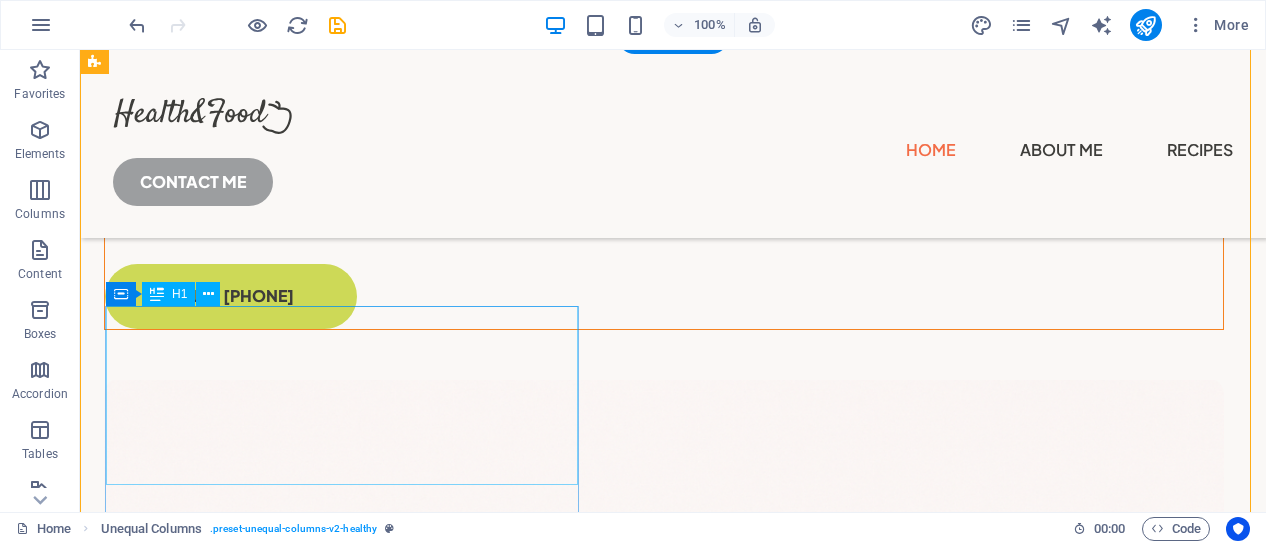 click on "Buy Hamsters Online" at bounding box center [664, 135] 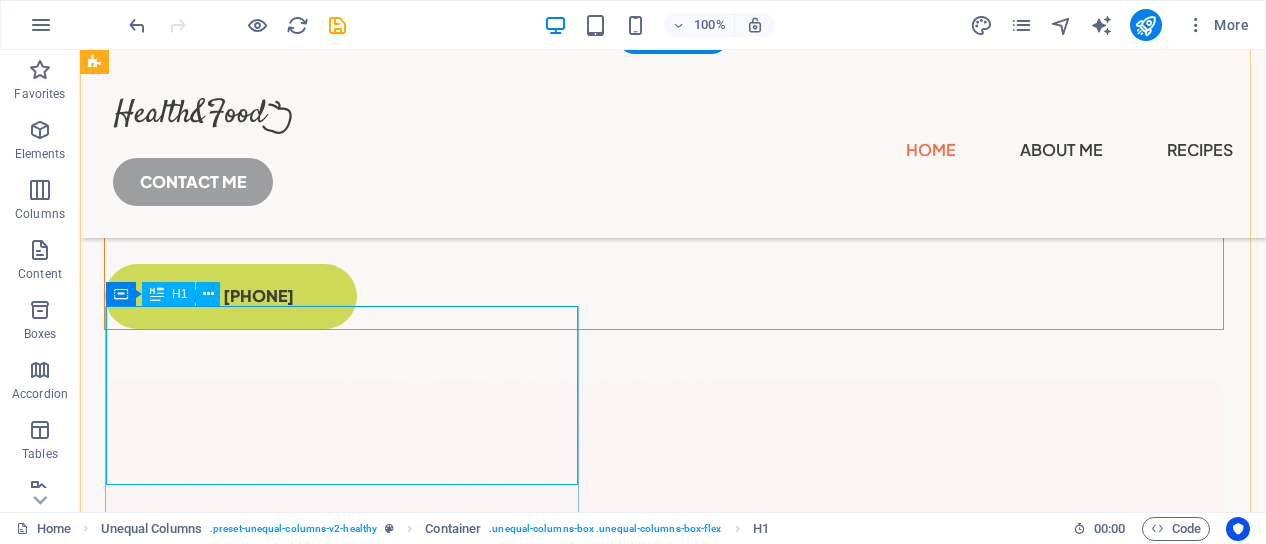 click on "Buy Hamsters Online" at bounding box center [664, 135] 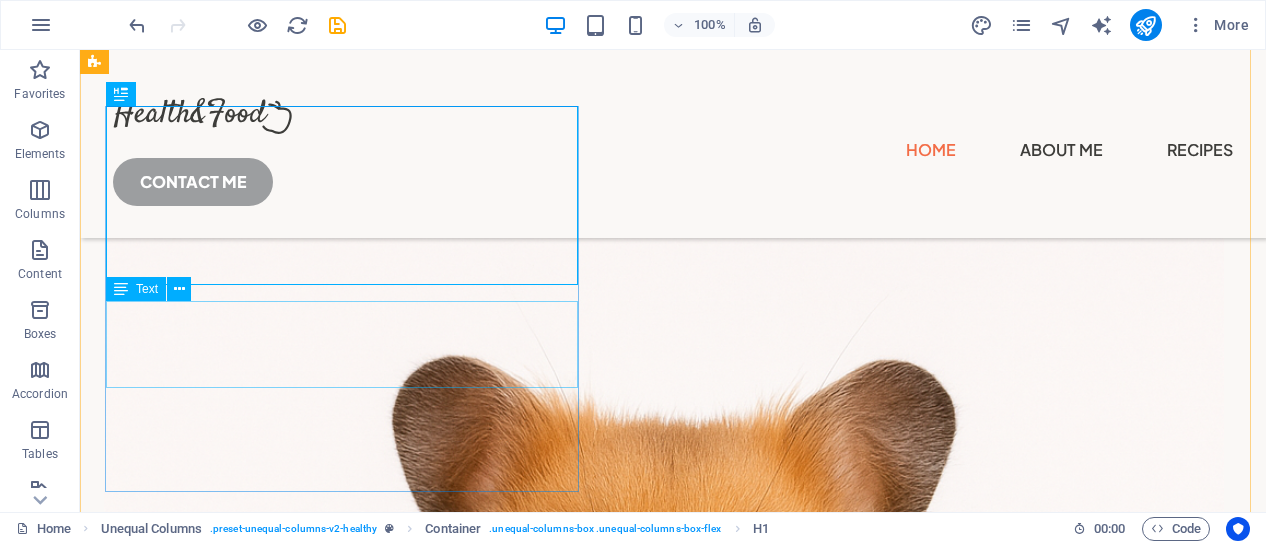 scroll, scrollTop: 400, scrollLeft: 0, axis: vertical 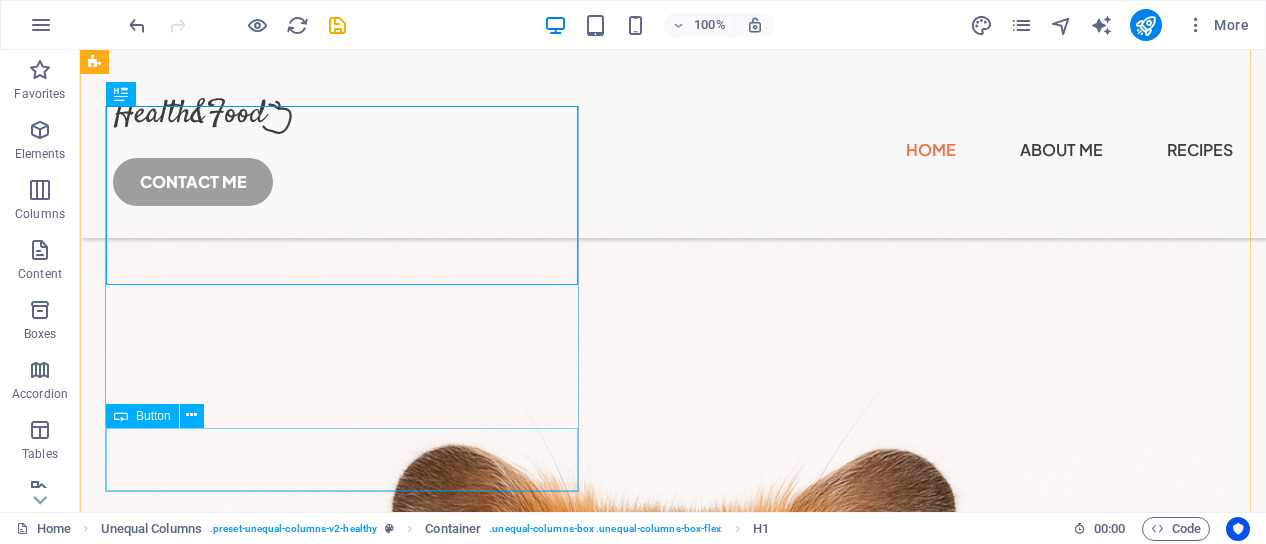 click on "Call : [PHONE]" at bounding box center [664, 96] 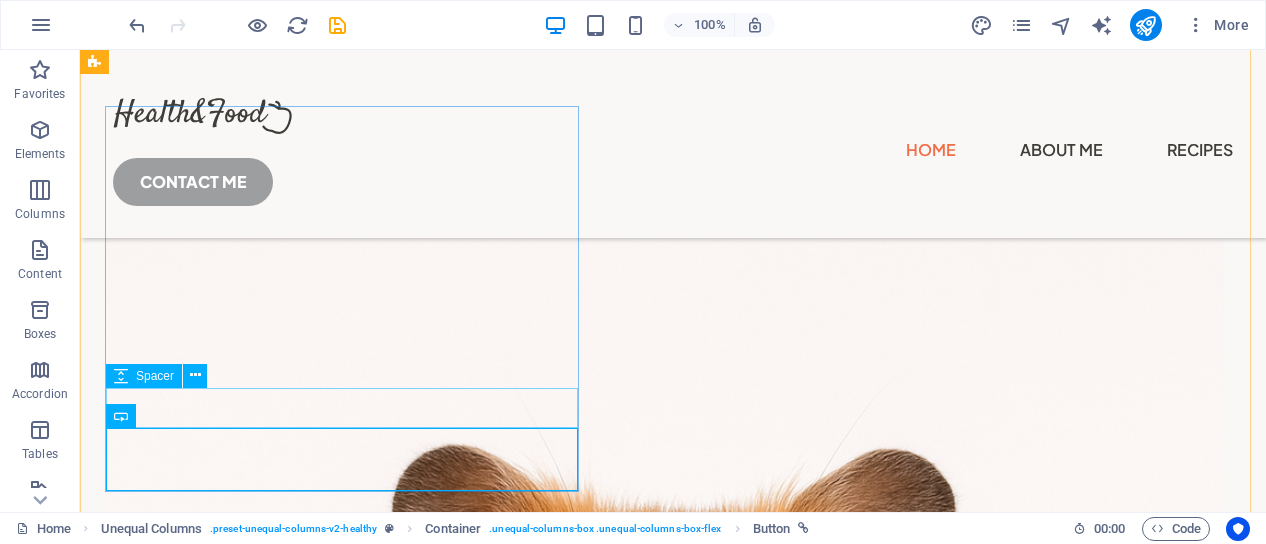 click at bounding box center [664, 44] 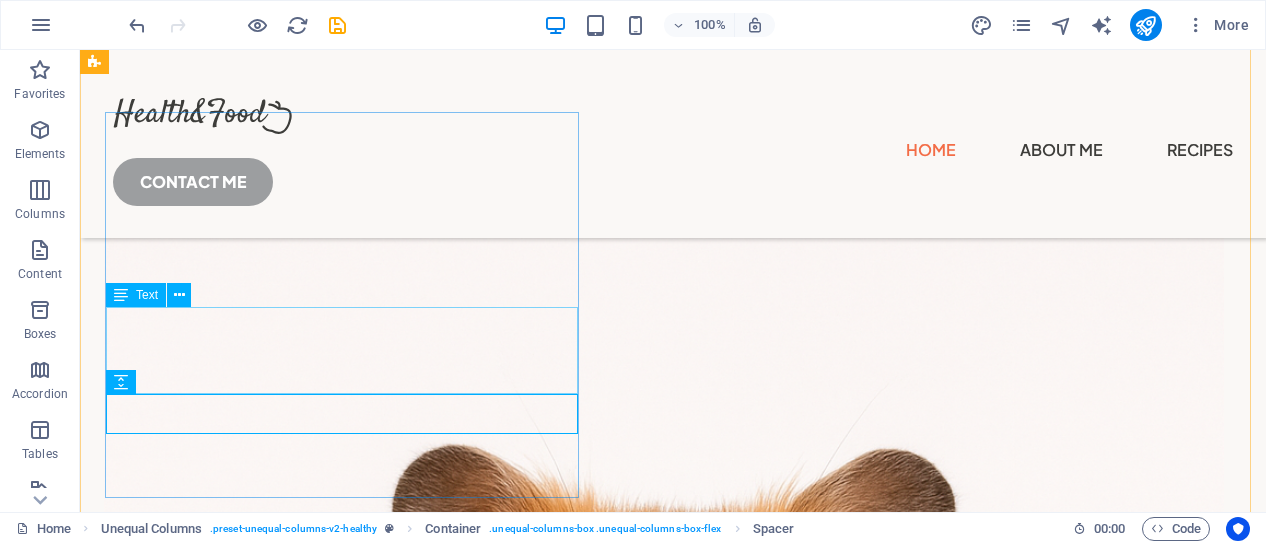 scroll, scrollTop: 200, scrollLeft: 0, axis: vertical 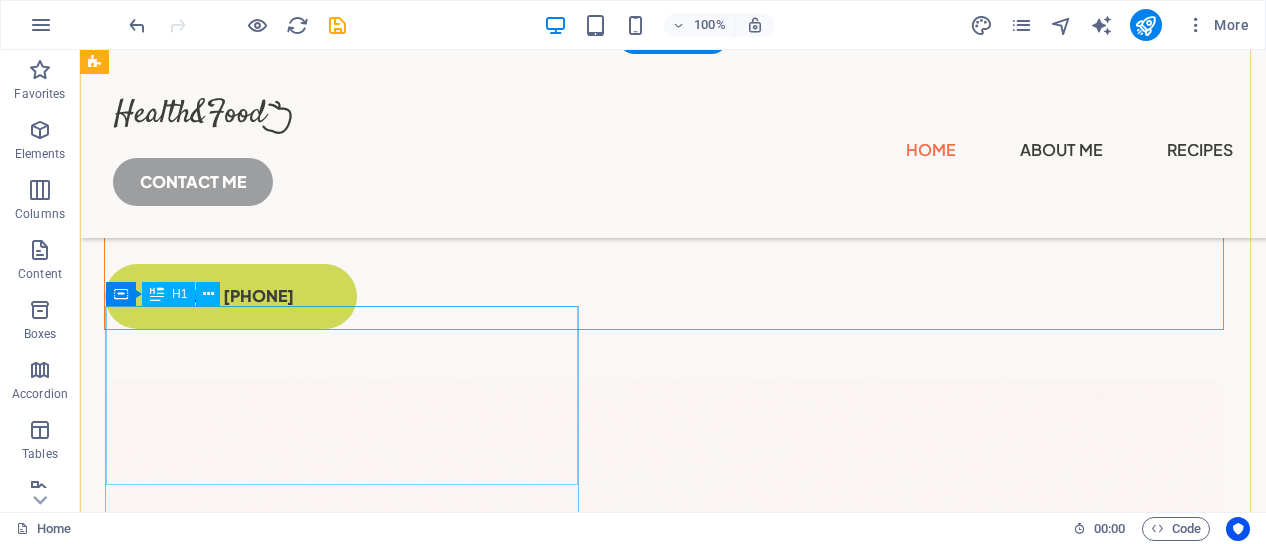 click on "Buy Hamsters Online" at bounding box center [664, 135] 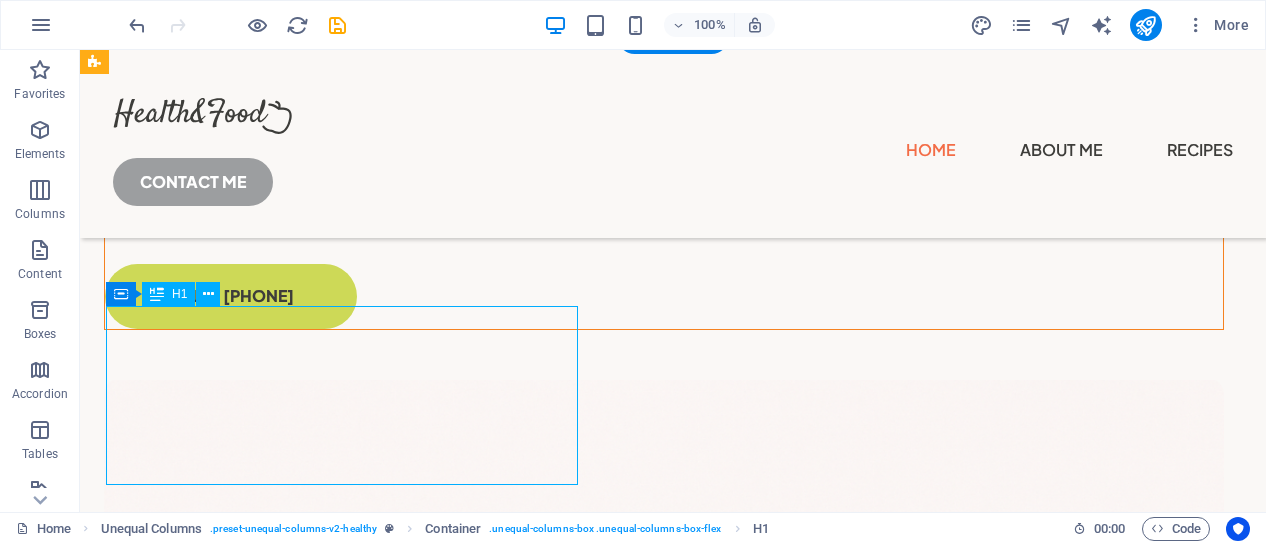 click on "Buy Hamsters Online" at bounding box center [664, 135] 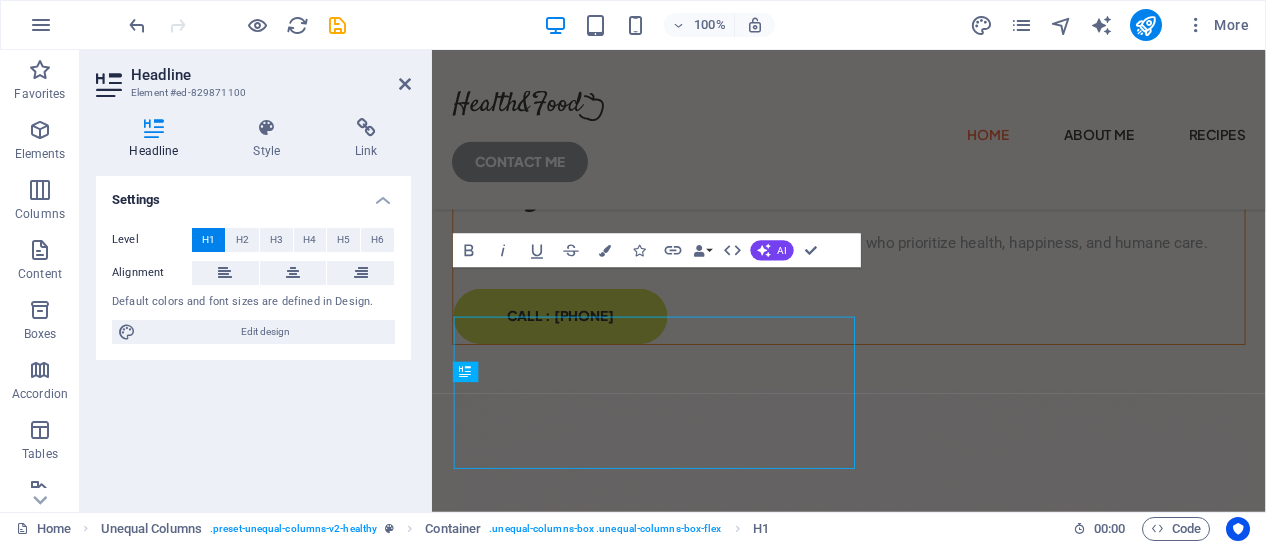 scroll, scrollTop: 142, scrollLeft: 0, axis: vertical 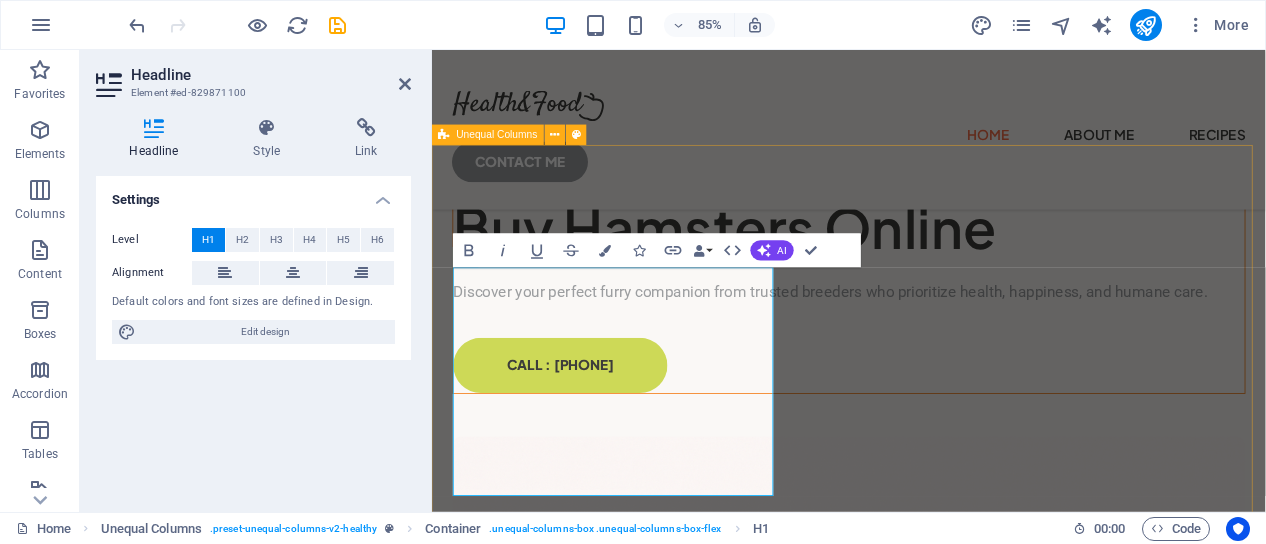 click on "Buy Hamsters Online  Discover your perfect furry companion from trusted breeders who prioritize health, happiness, and humane care. Call : [PHONE]" at bounding box center [922, 1073] 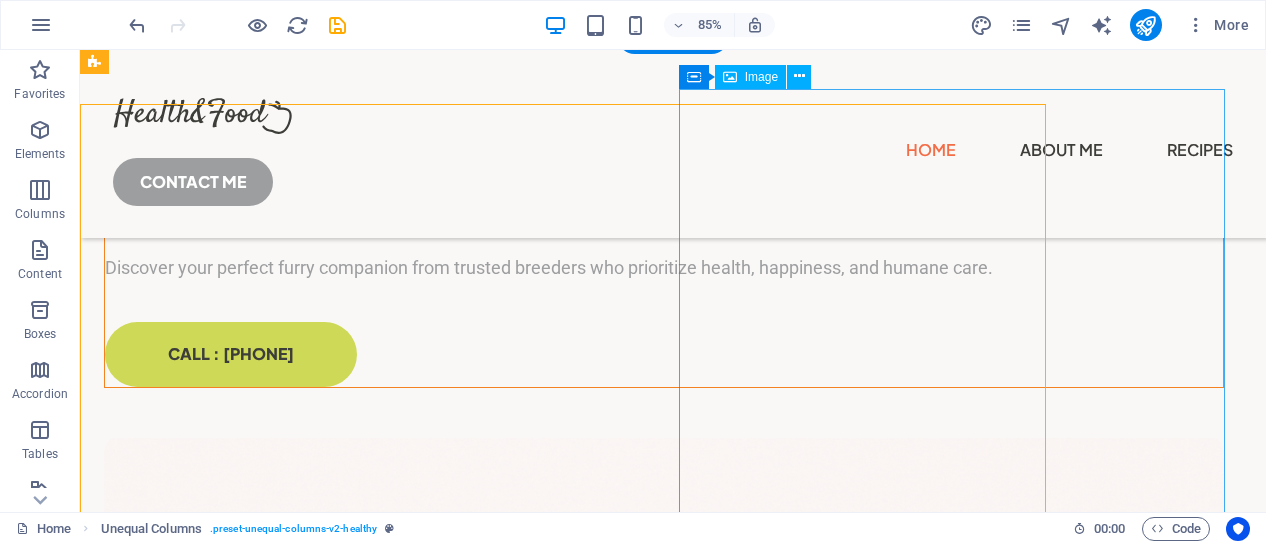 scroll, scrollTop: 200, scrollLeft: 0, axis: vertical 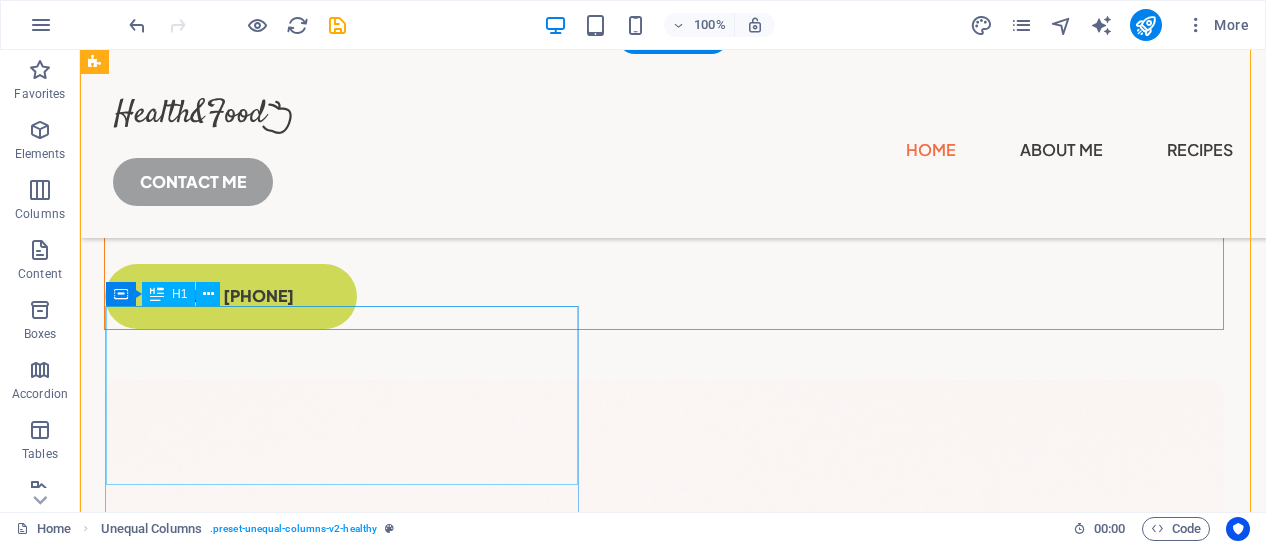 click on "Buy Hamsters Online" at bounding box center (664, 135) 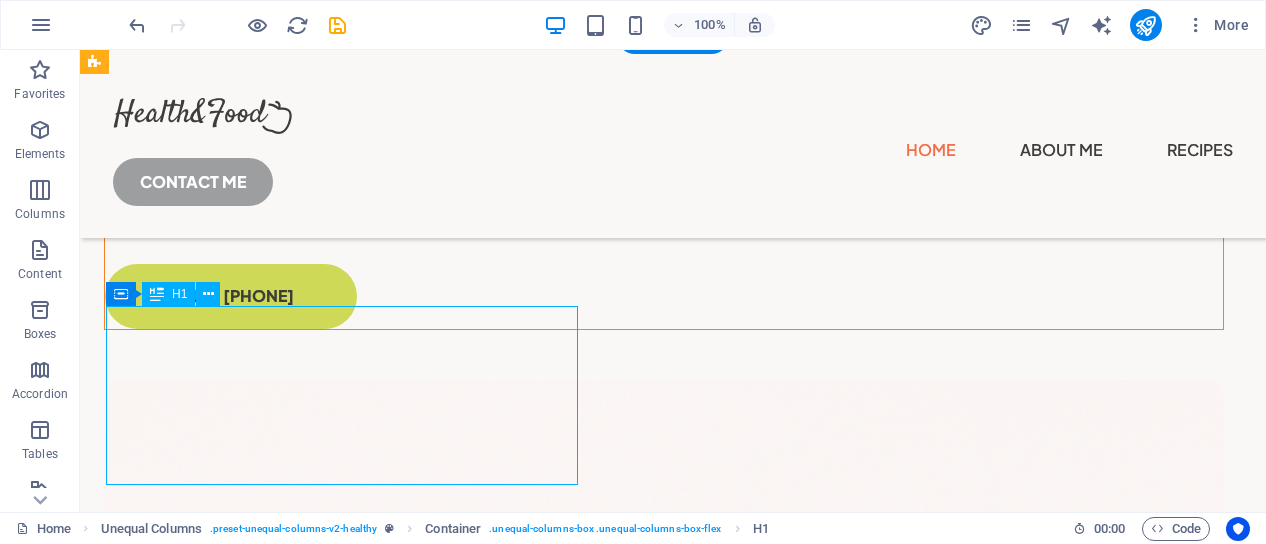 click on "Buy Hamsters Online" at bounding box center (664, 135) 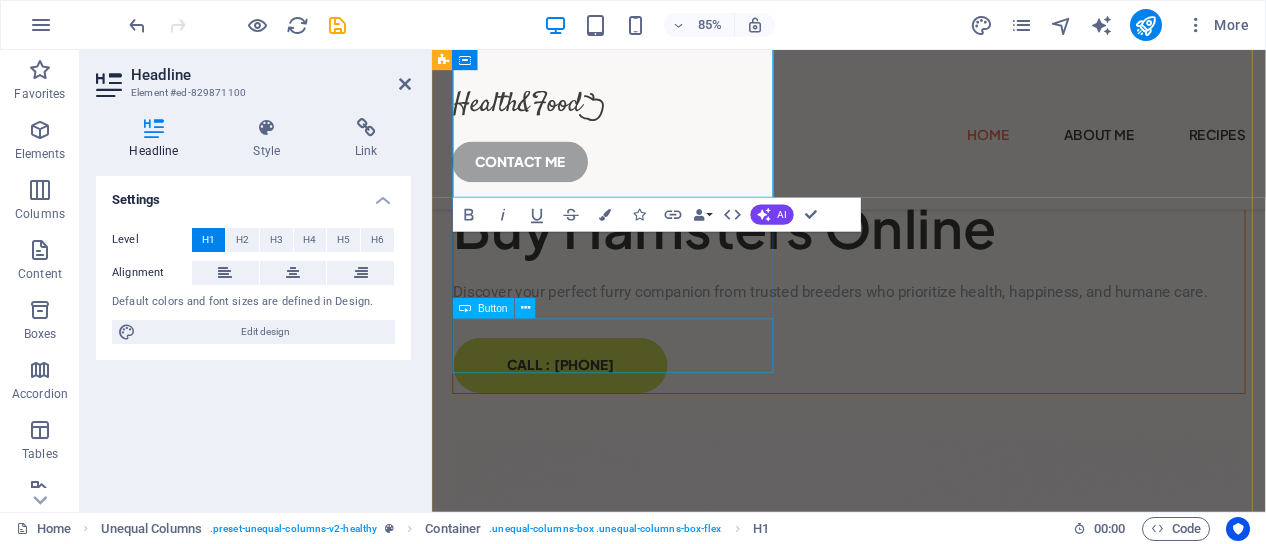 scroll, scrollTop: 542, scrollLeft: 0, axis: vertical 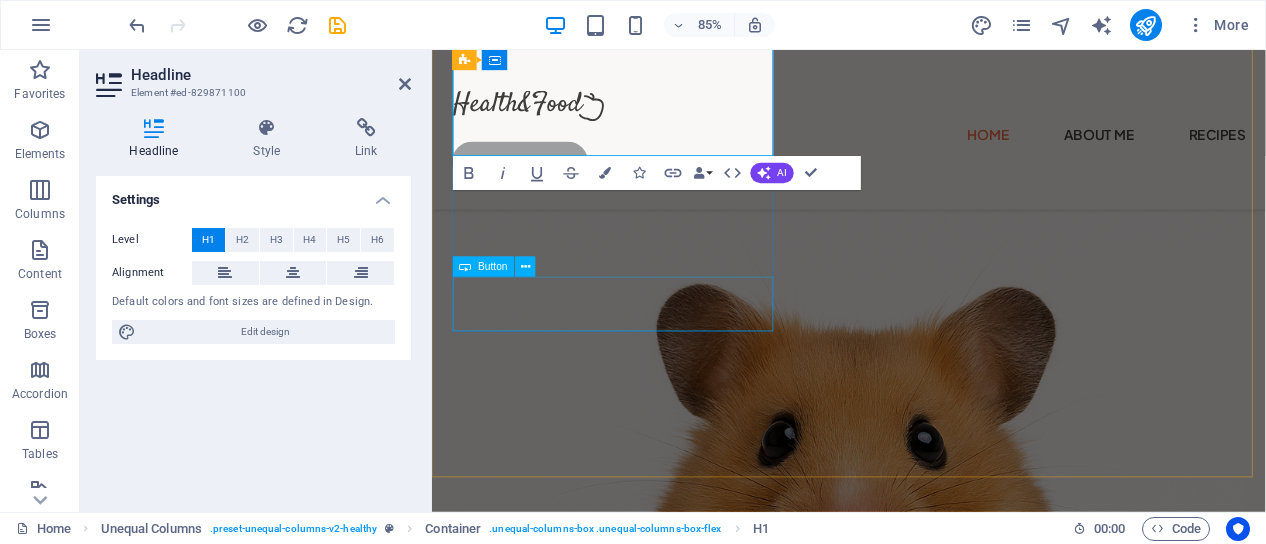 click on "Call : [PHONE]" at bounding box center [922, 21] 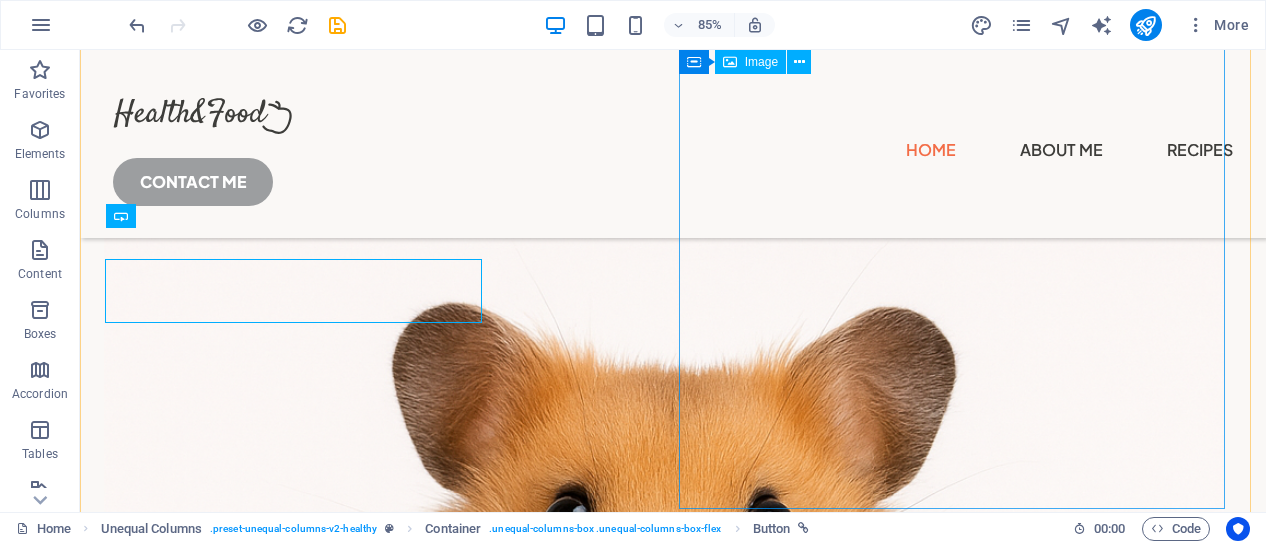 scroll, scrollTop: 600, scrollLeft: 0, axis: vertical 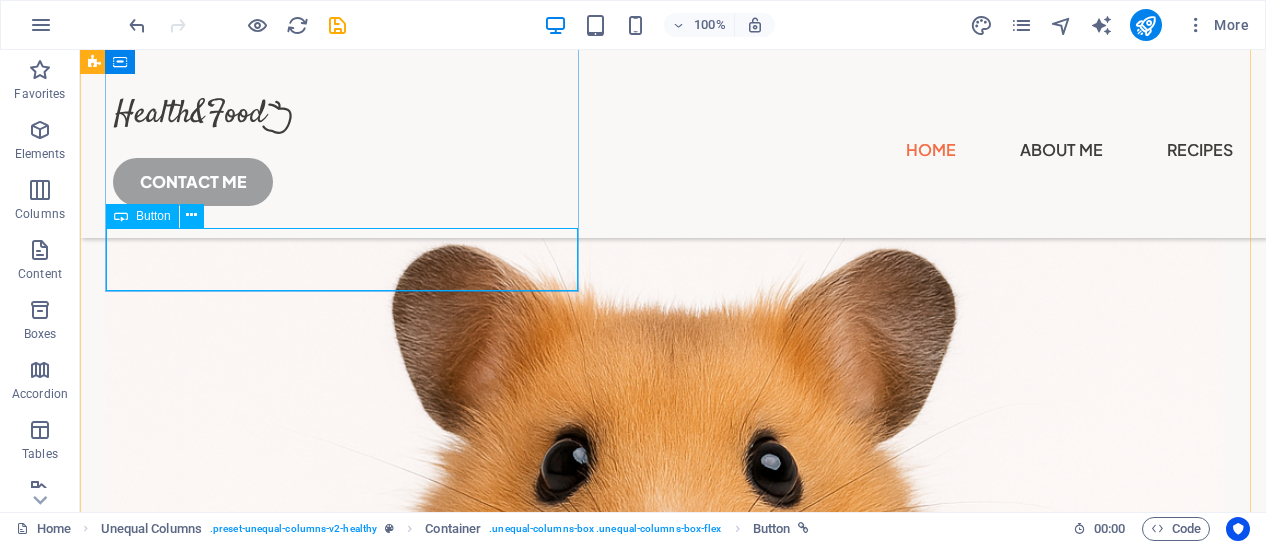 click on "Call : [PHONE]" at bounding box center (664, -104) 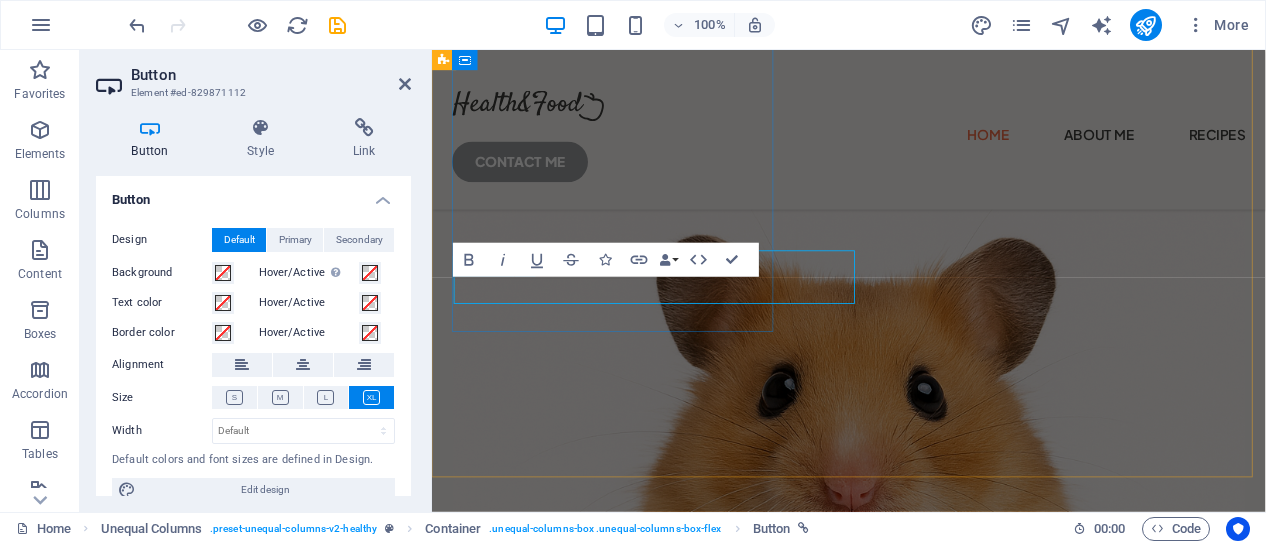 scroll, scrollTop: 542, scrollLeft: 0, axis: vertical 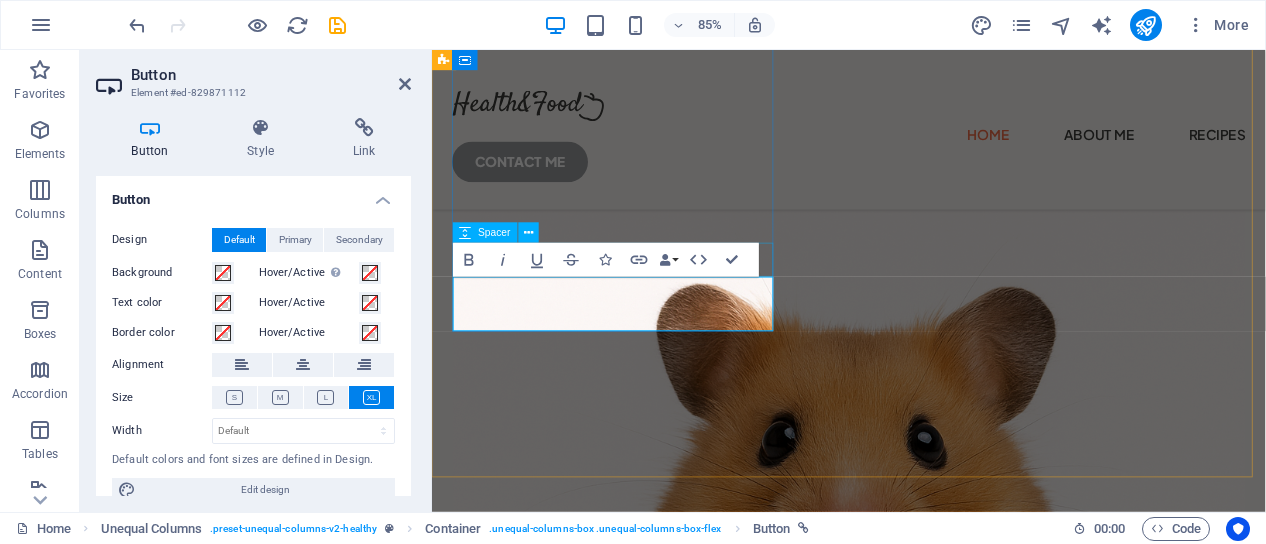 click at bounding box center [922, -31] 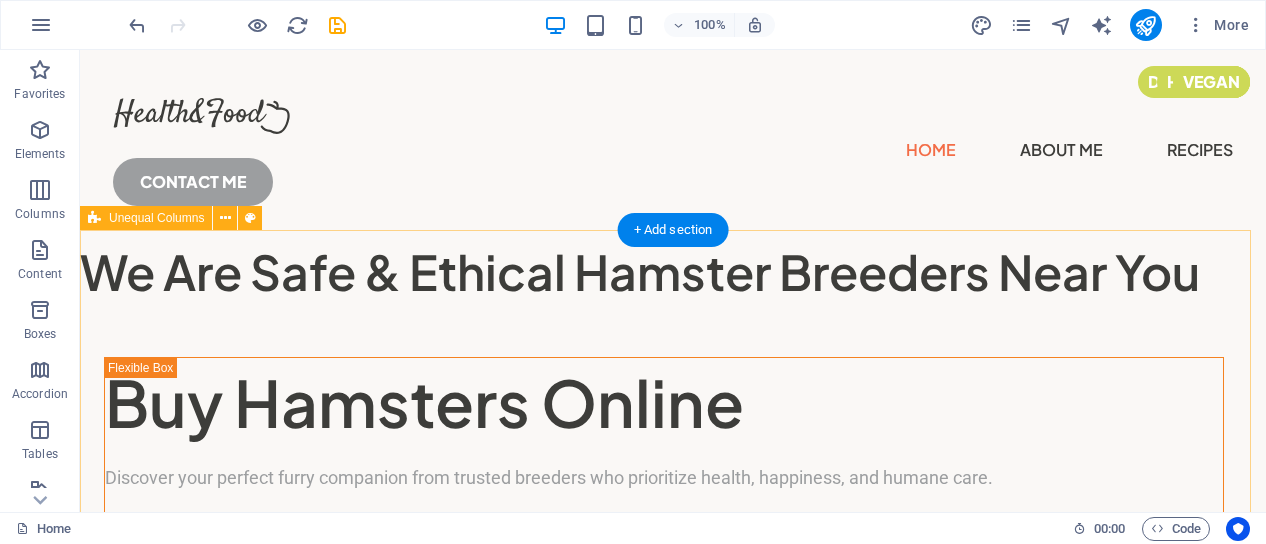 scroll, scrollTop: 200, scrollLeft: 0, axis: vertical 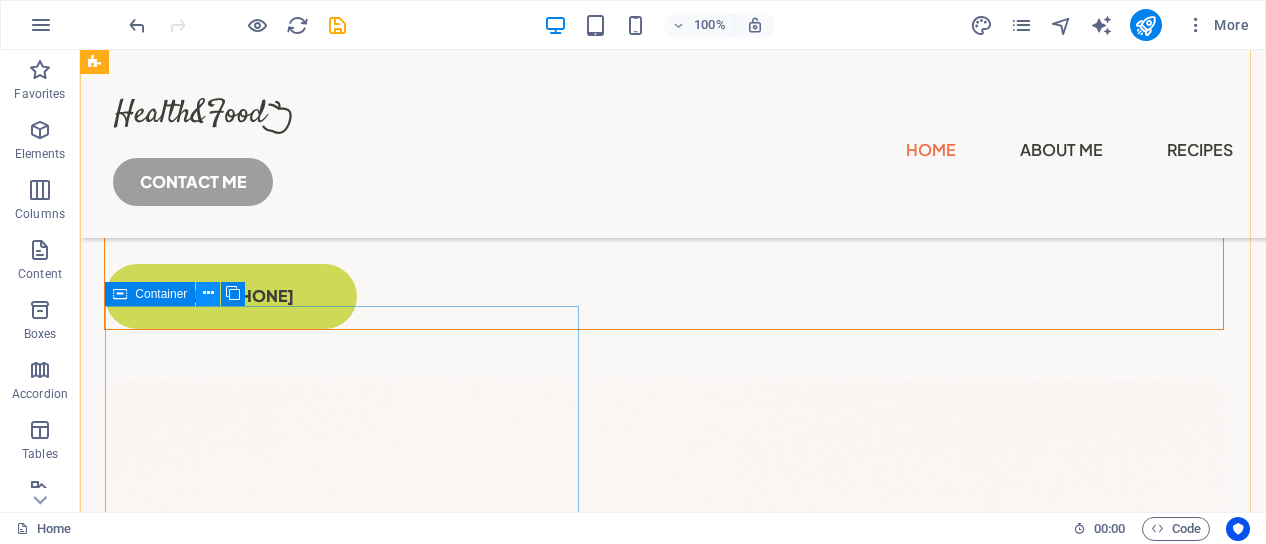 click at bounding box center (208, 293) 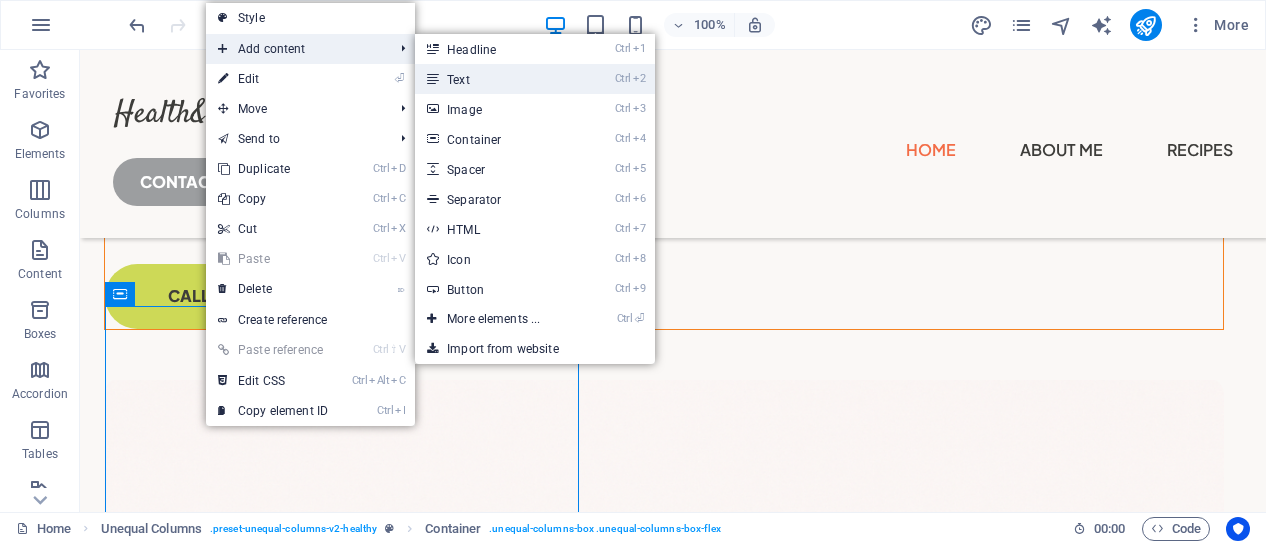 click on "Ctrl 2  Text" at bounding box center [497, 79] 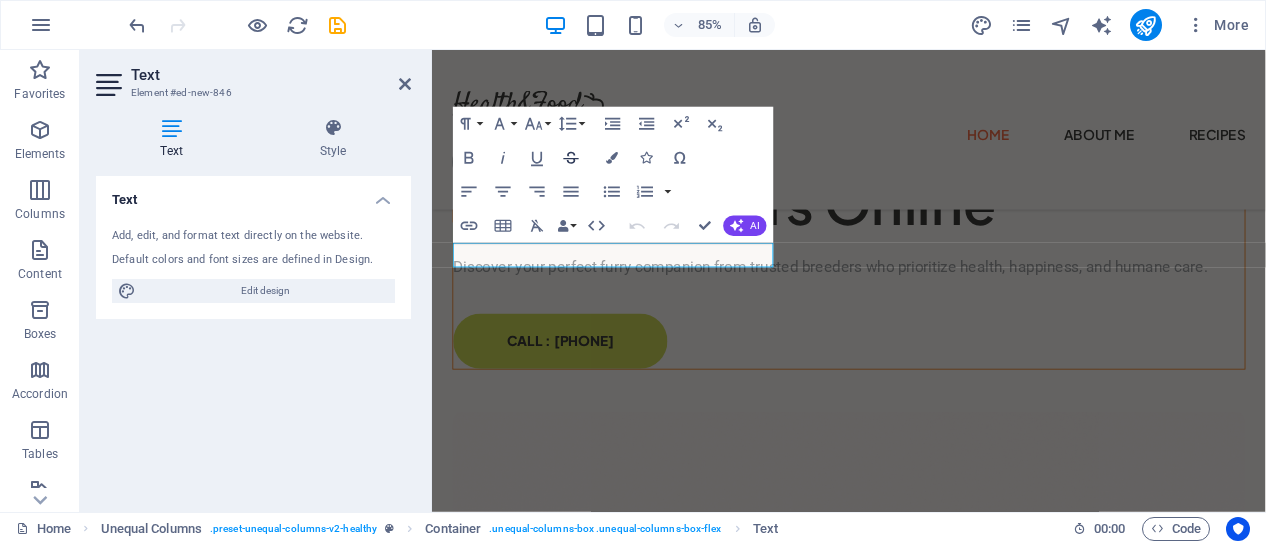 scroll, scrollTop: 156, scrollLeft: 0, axis: vertical 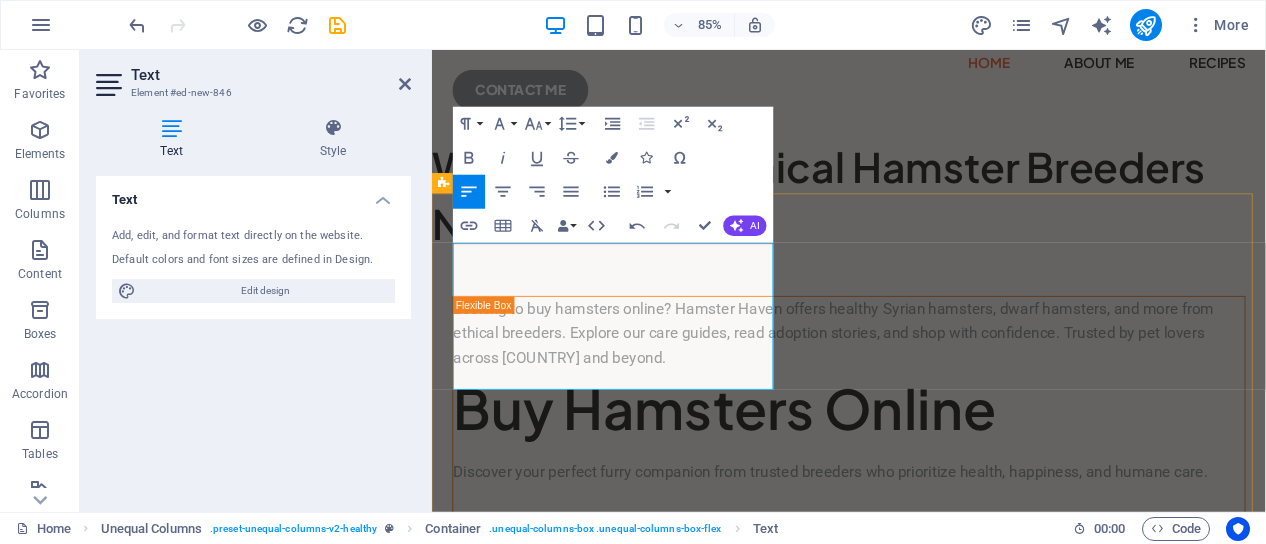 click on "Looking to buy hamsters online? Hamster Haven offers healthy Syrian hamsters, dwarf hamsters, and more from ethical breeders. Explore our care guides, read adoption stories, and shop with confidence. Trusted by pet lovers across [COUNTRY] and beyond. Buy Hamsters Online  Discover your perfect furry companion from trusted breeders who prioritize health, happiness, and humane care. Call : [PHONE]" at bounding box center [922, 1242] 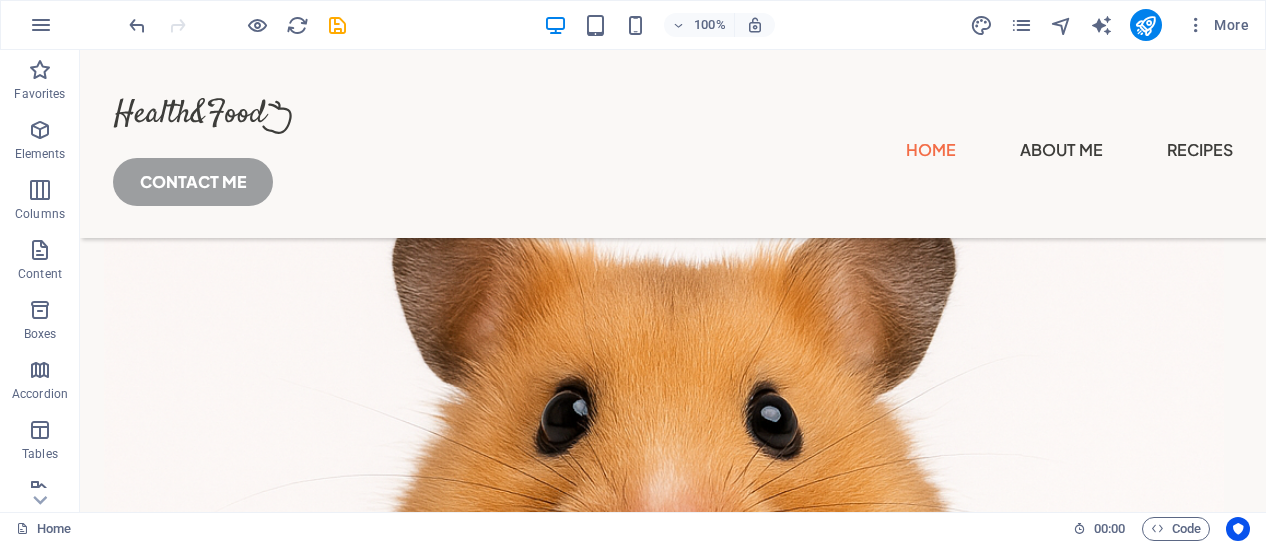 scroll, scrollTop: 561, scrollLeft: 0, axis: vertical 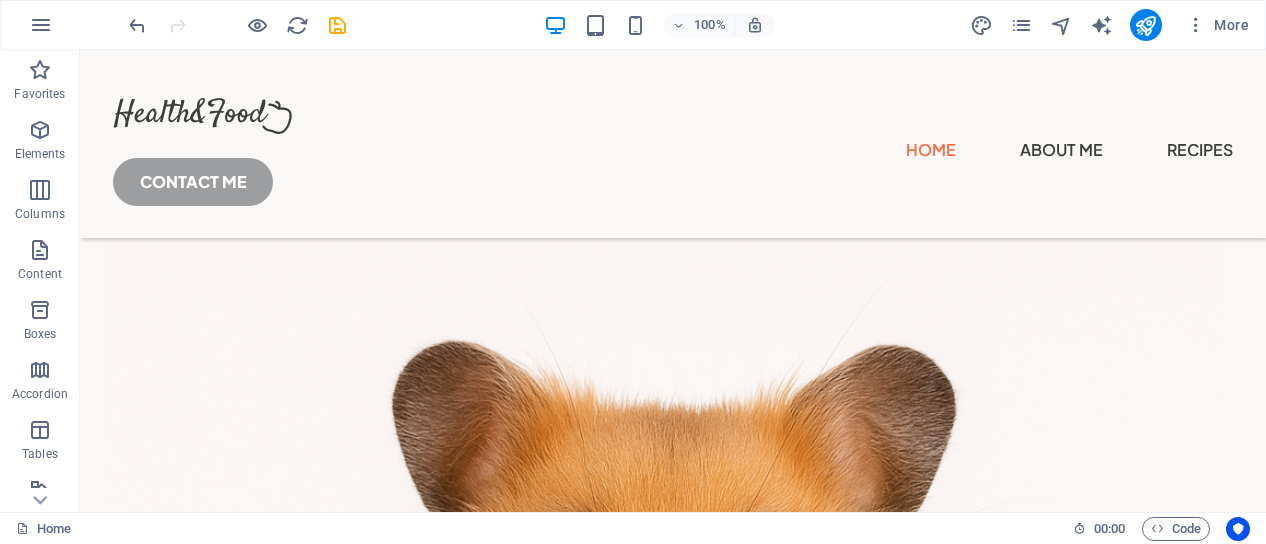 drag, startPoint x: 354, startPoint y: 323, endPoint x: 354, endPoint y: 385, distance: 62 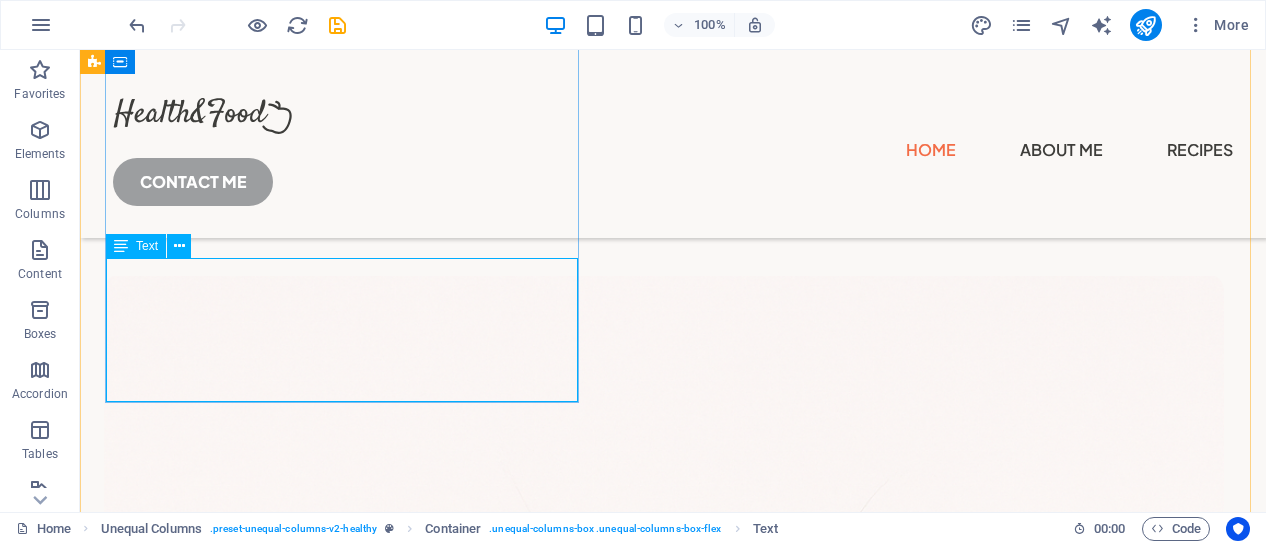 scroll, scrollTop: 561, scrollLeft: 0, axis: vertical 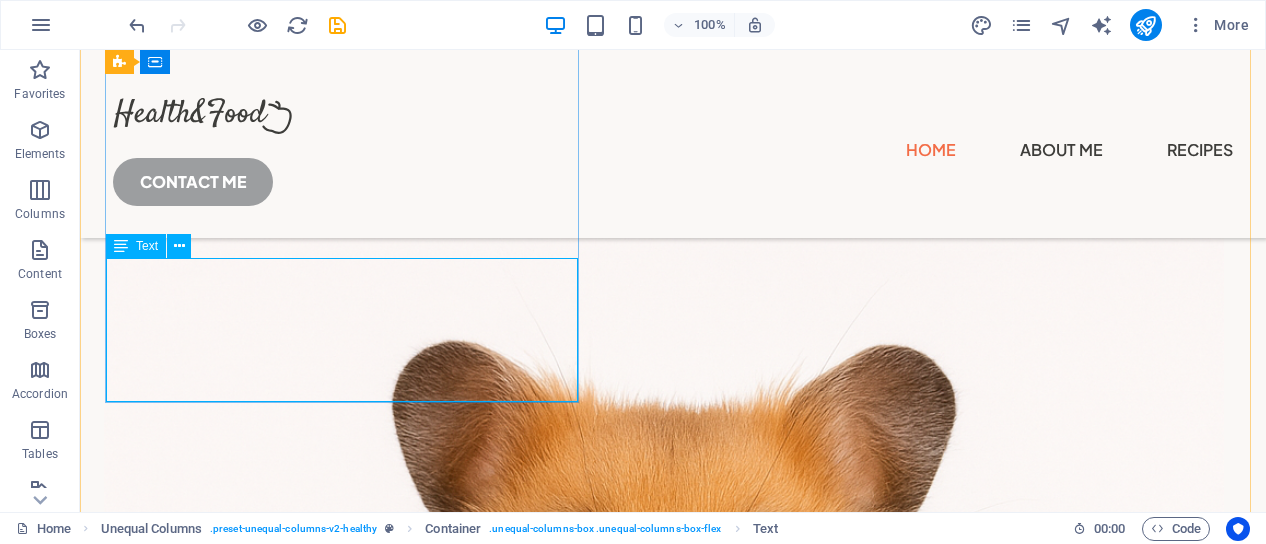 click on "Looking to buy hamsters online? Hamster Haven offers healthy Syrian hamsters, dwarf hamsters, and more from ethical breeders. Explore our care guides, read adoption stories, and shop with confidence. Trusted by pet lovers across [COUNTRY] and beyond." at bounding box center [664, -3] 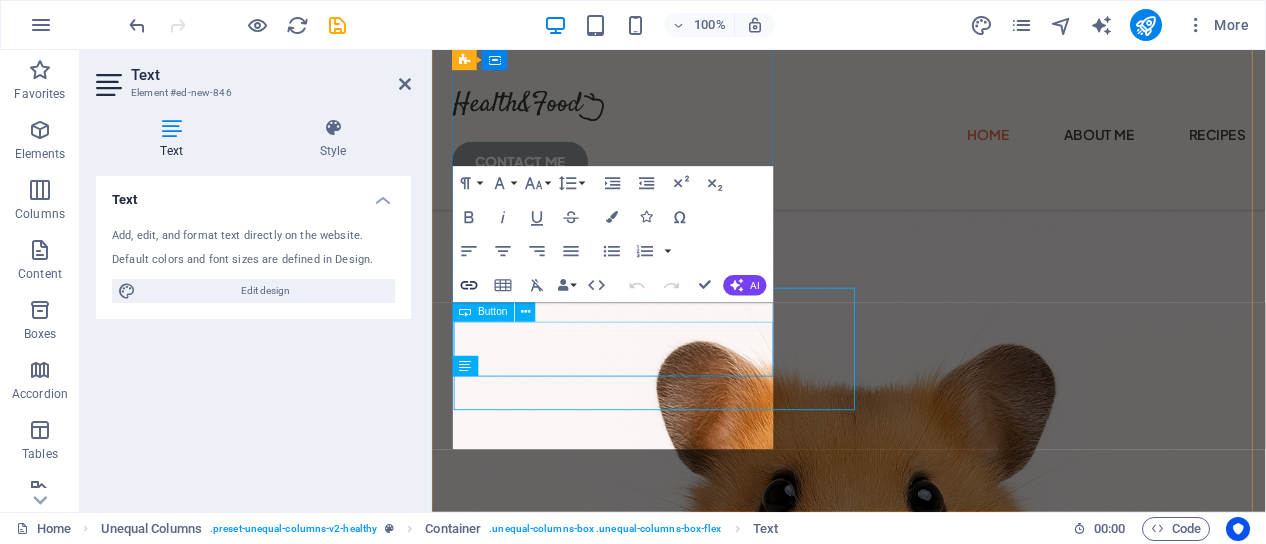 scroll, scrollTop: 489, scrollLeft: 0, axis: vertical 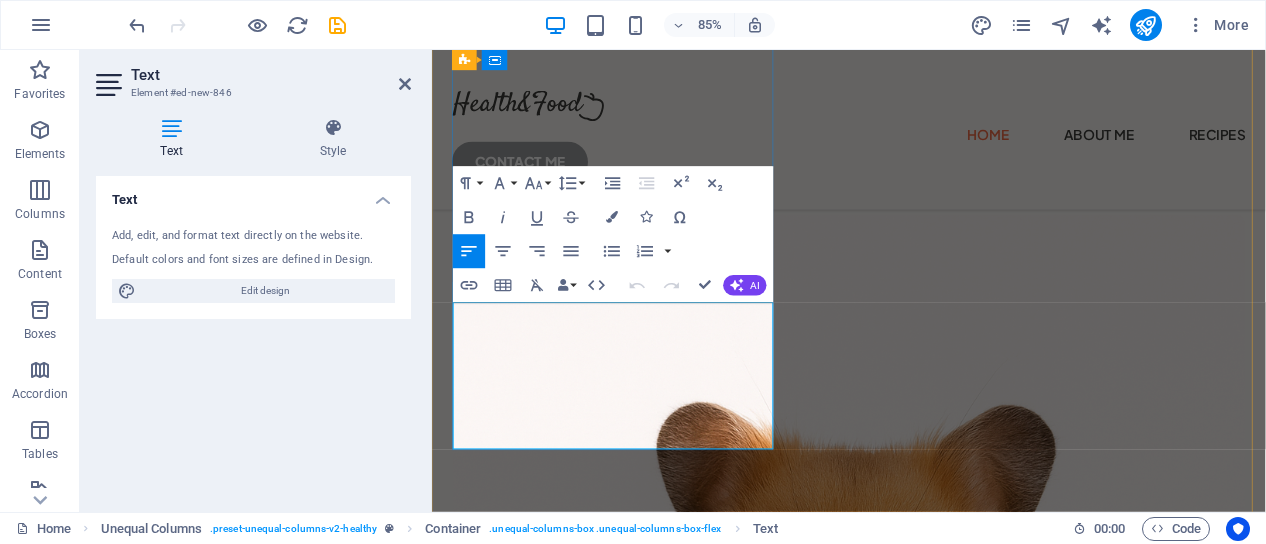 drag, startPoint x: 506, startPoint y: 393, endPoint x: 461, endPoint y: 393, distance: 45 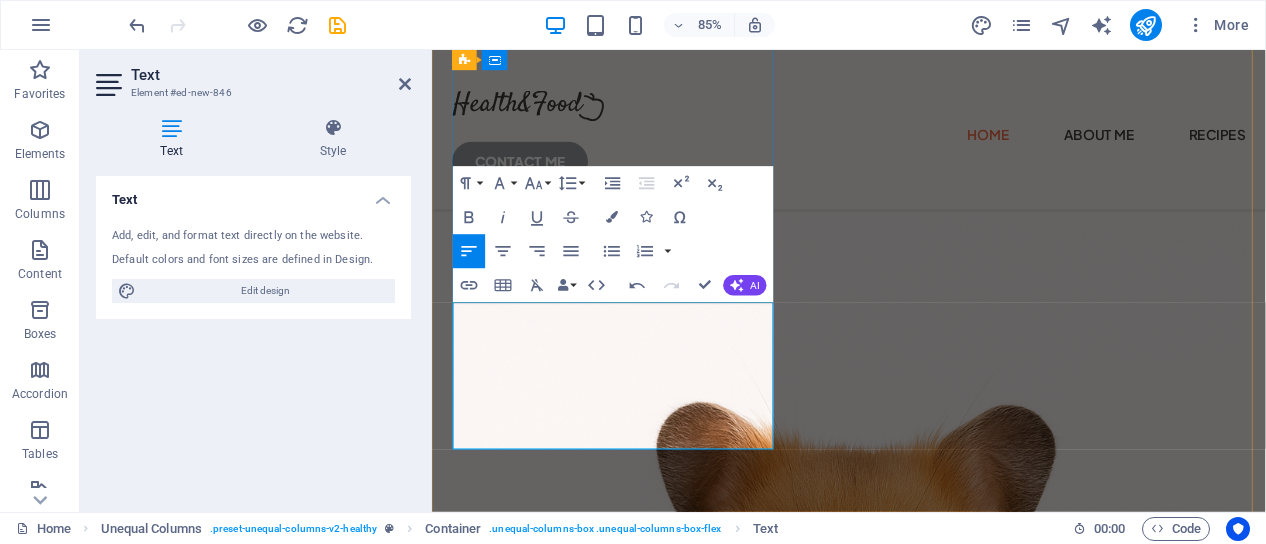 type 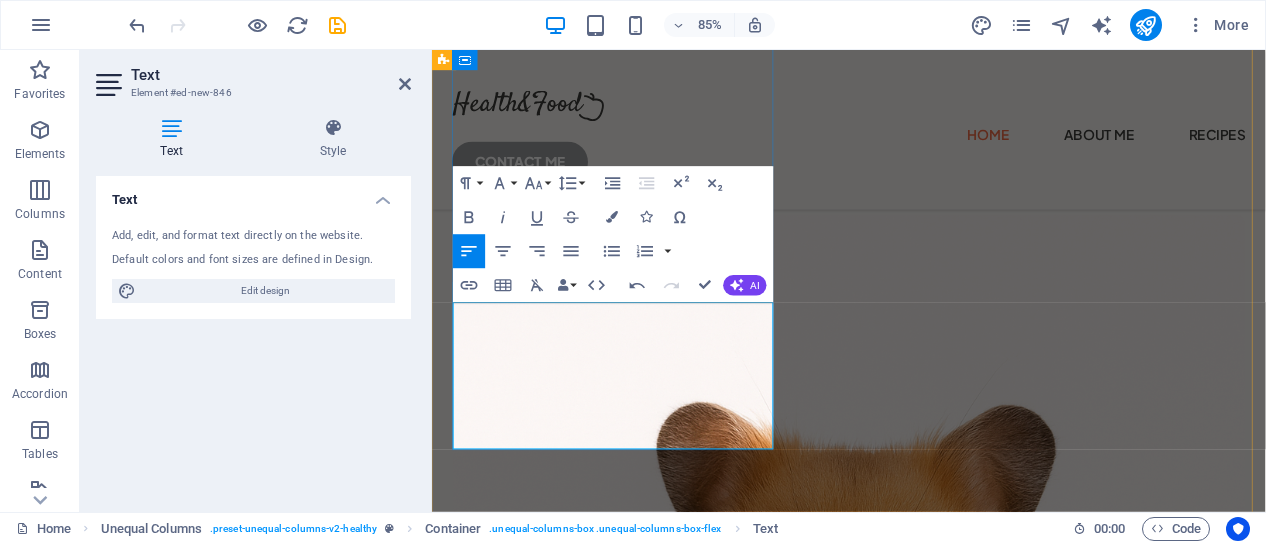 drag, startPoint x: 602, startPoint y: 390, endPoint x: 461, endPoint y: 382, distance: 141.22676 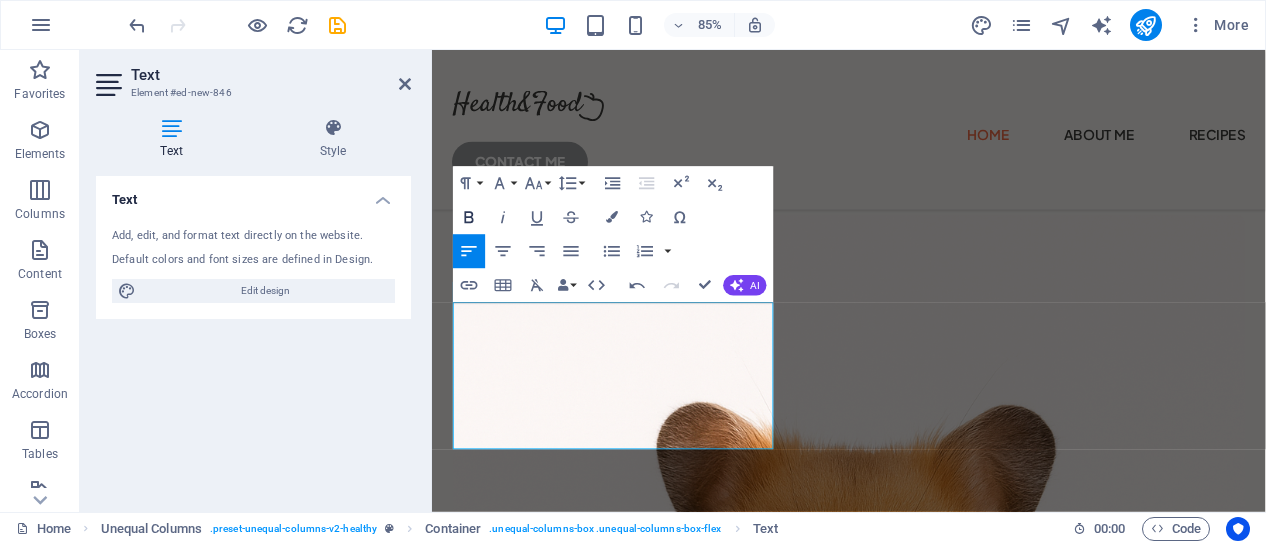 click 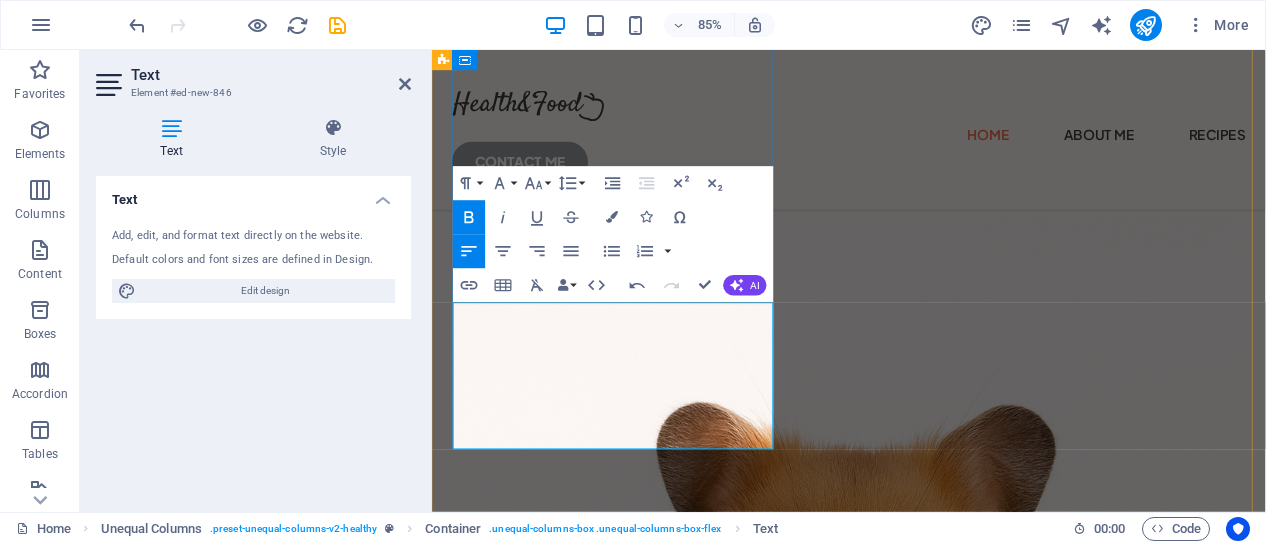 click on "Looking to buy hamsters online?  HamsterIndia.com  offers healthy Syrian hamsters, dwarf hamsters, and more from ethical breeders. Explore our care guides, read adoption stories, and shop with confidence. Trusted by pet lovers across [COUNTRY] and beyond." at bounding box center [922, 150] 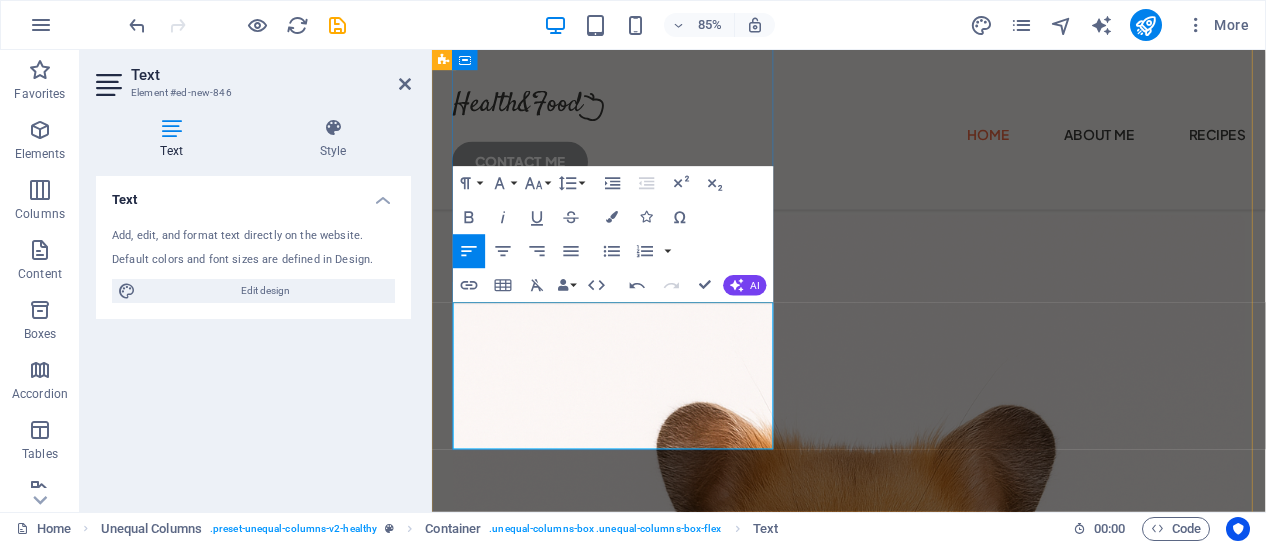 click on "Looking to buy hamsters online?  HamsterIndia.com  offers healthy Syrian hamsters, dwarf hamsters, and more from ethical breeders. Explore our care guides, read adoption stories, and shop with confidence. Trusted by pet lovers across [COUNTRY] and beyond." at bounding box center (922, 150) 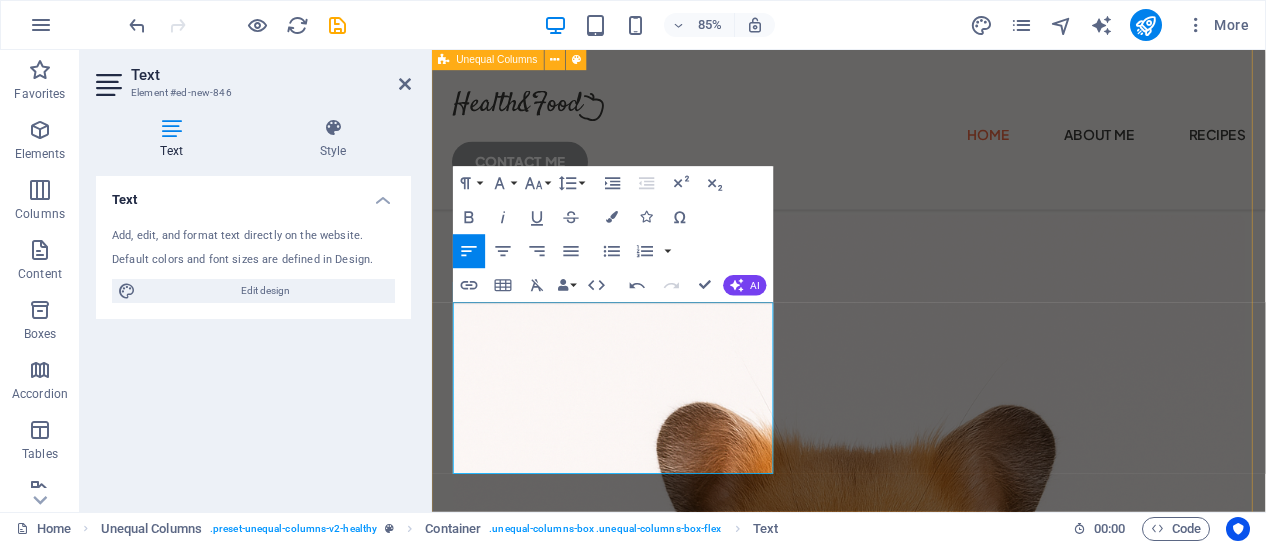 scroll, scrollTop: 484, scrollLeft: 0, axis: vertical 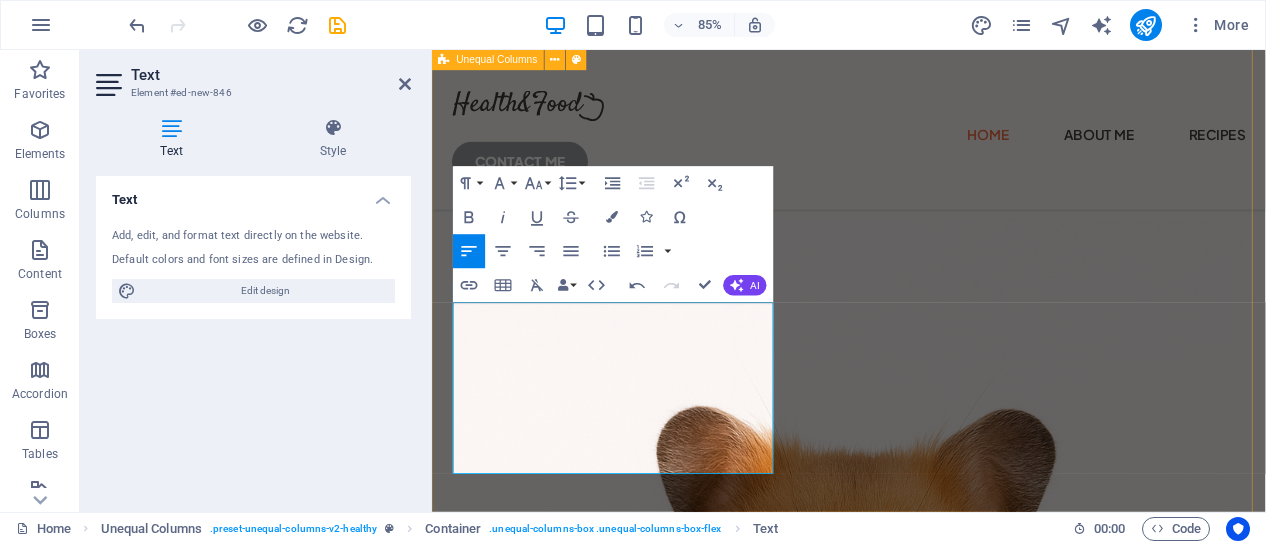 click on "Buy Hamsters Online  Discover your perfect furry companion from trusted breeders who prioritize health, happiness, and humane care. Call : [PHONE] Looking to buy hamsters online?  HamsterIndia.com  offers healthy Syrian hamsters, dwarf hamsters, and more from ethical breeders. Explore our care guides, read adoption stories, and shop with confidence. Trusted by pet lovers across [COUNTRY] and beyond. CALL US NOW FOR AVAILABILITY" at bounding box center [922, 774] 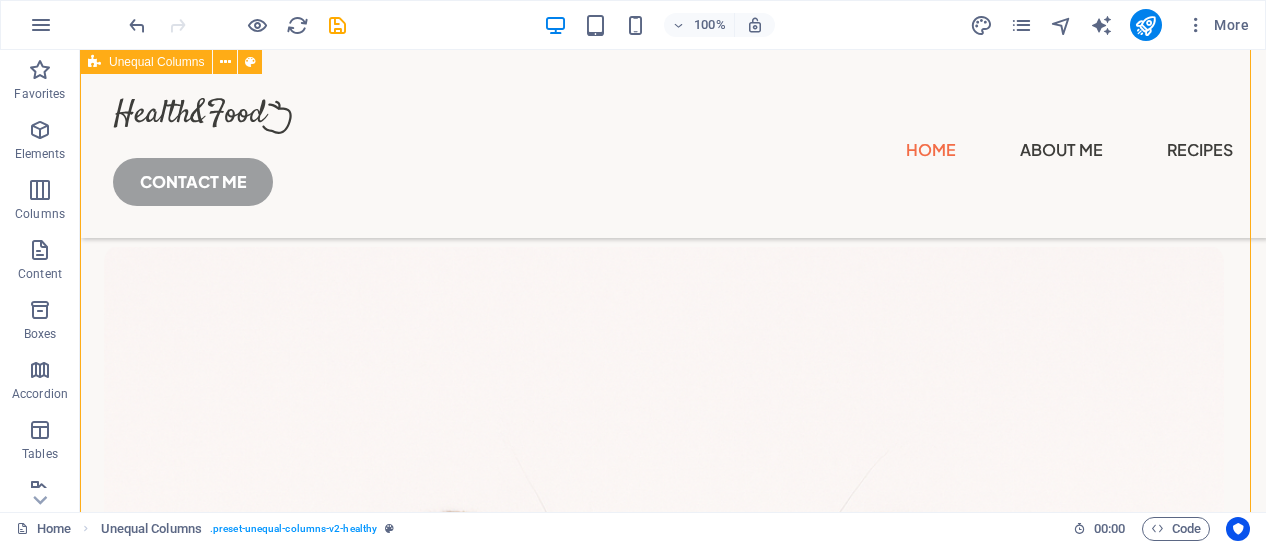 scroll, scrollTop: 458, scrollLeft: 0, axis: vertical 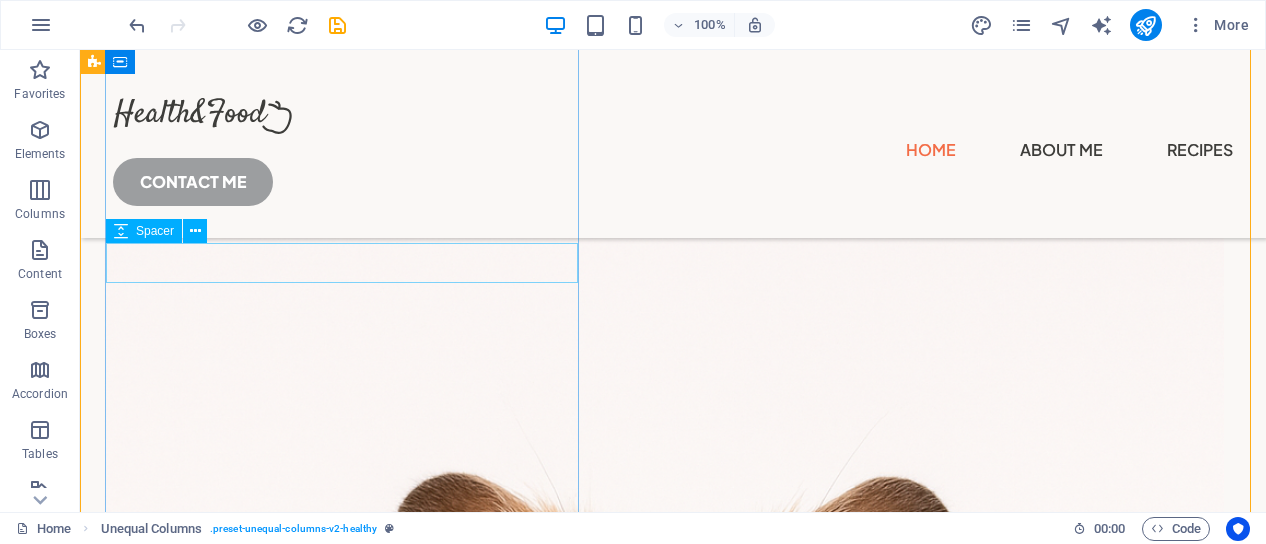 click at bounding box center [664, -14] 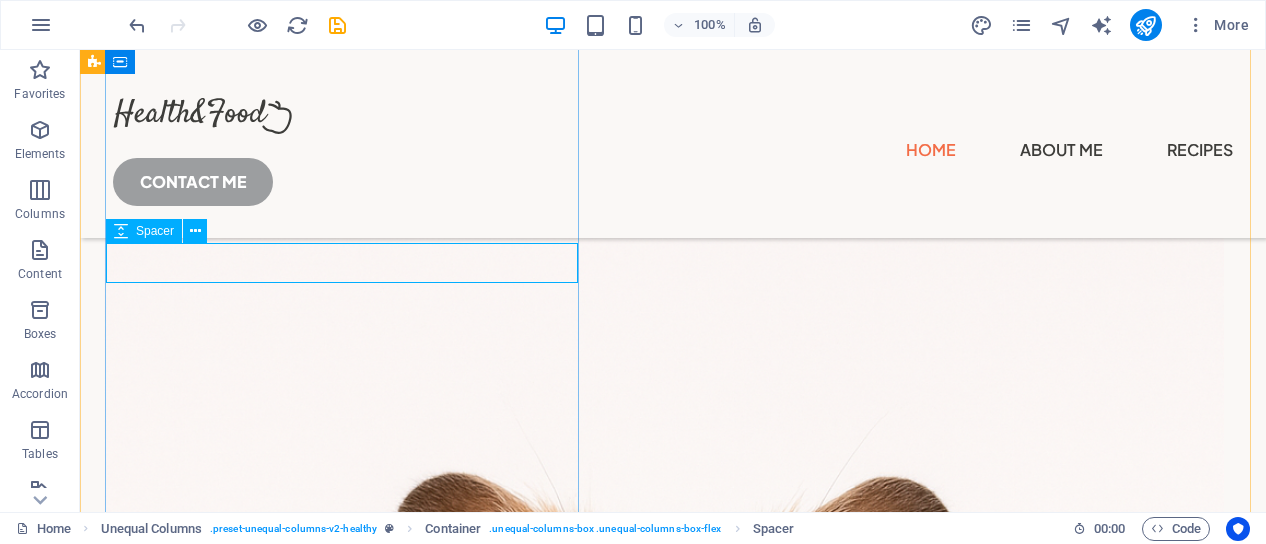 click at bounding box center (664, -14) 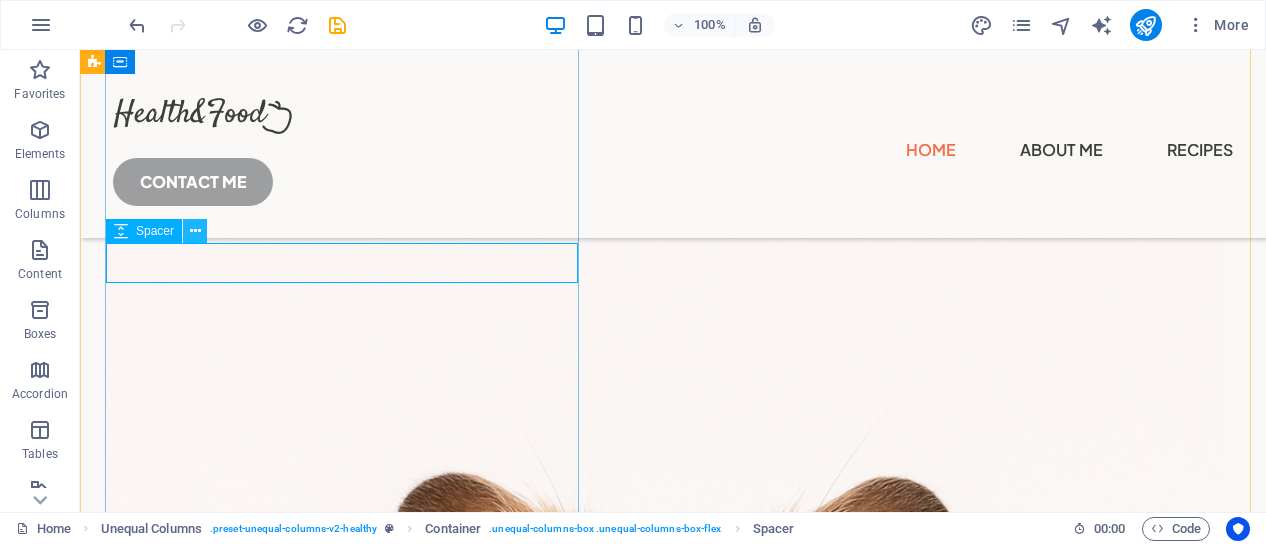click at bounding box center (195, 231) 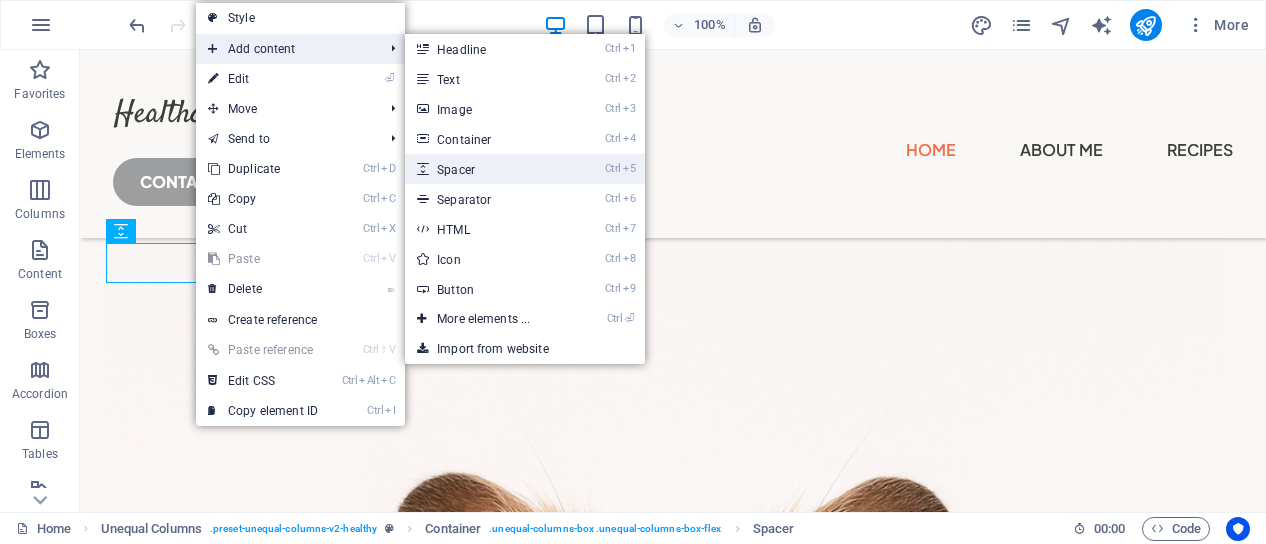 click on "Ctrl 5  Spacer" at bounding box center (487, 169) 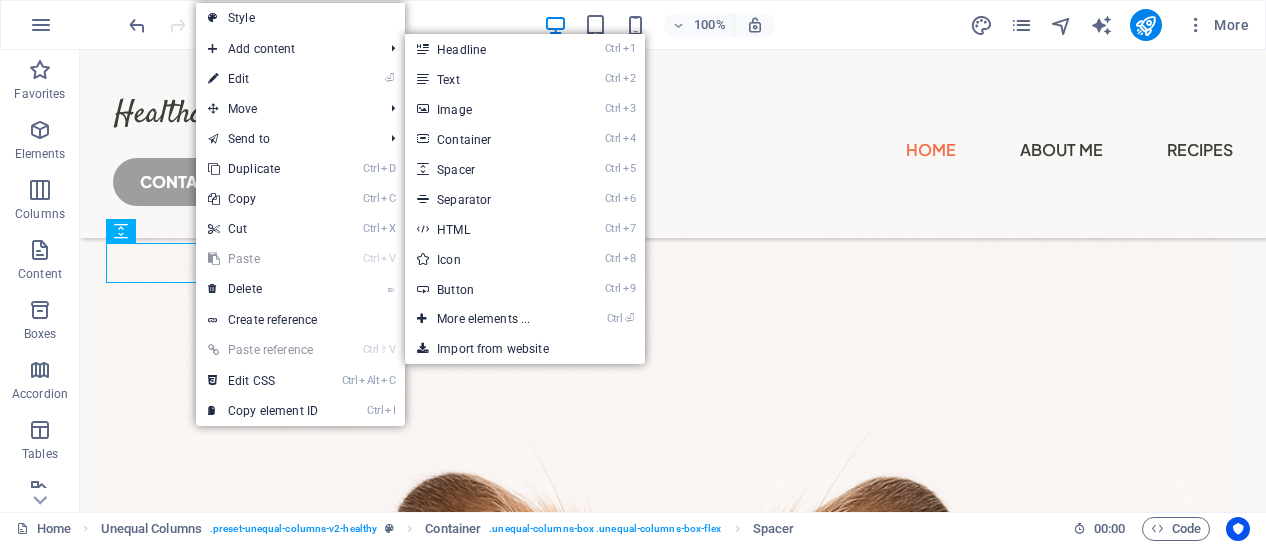 select on "px" 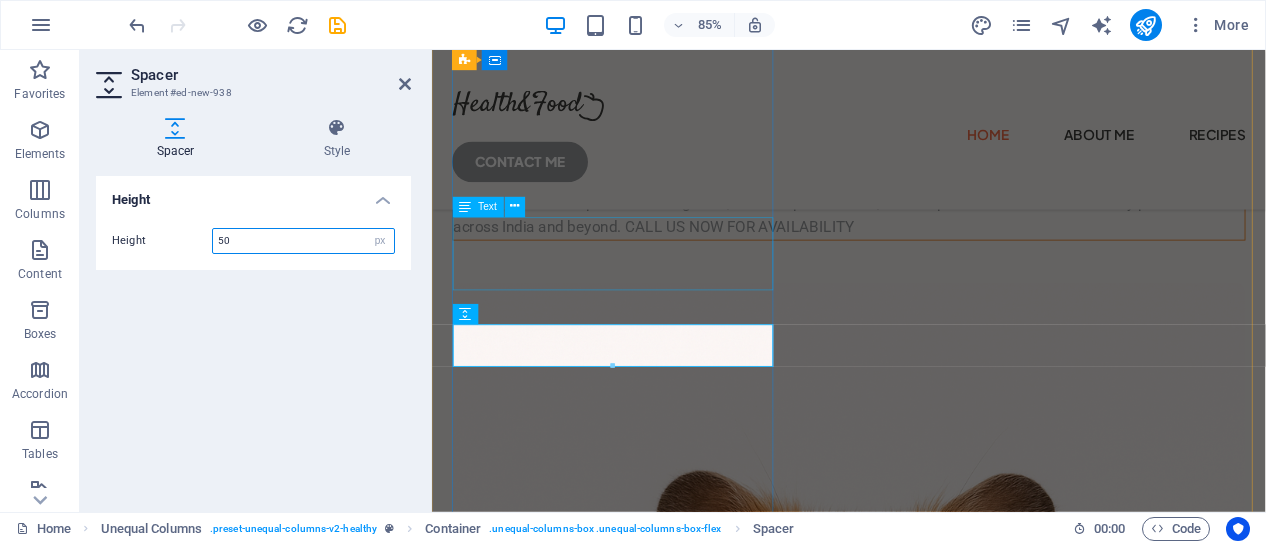 scroll, scrollTop: 394, scrollLeft: 0, axis: vertical 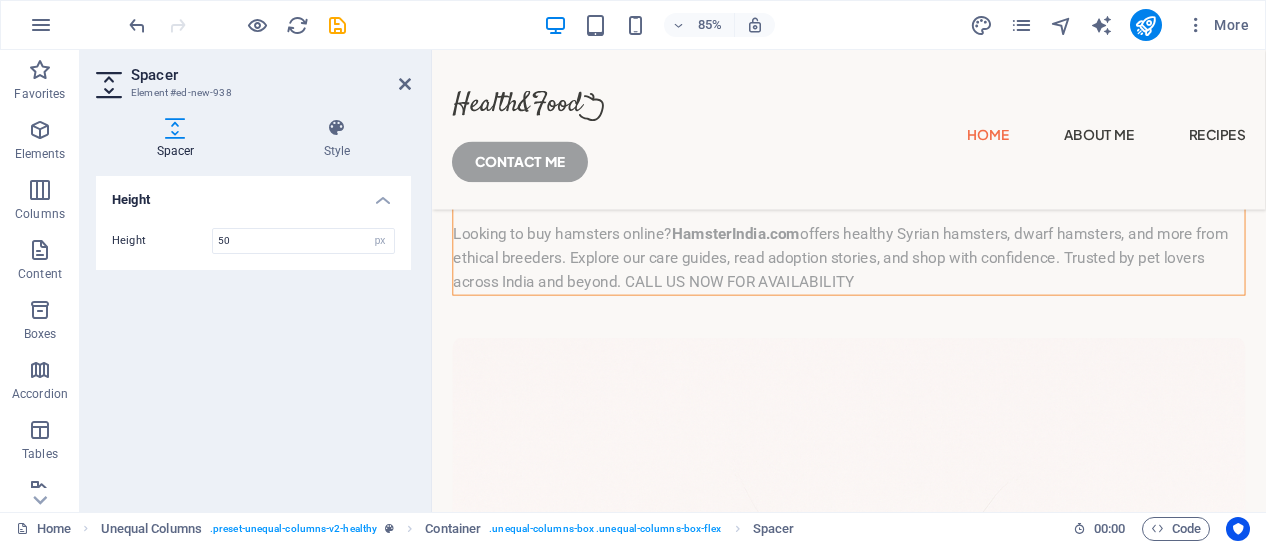 drag, startPoint x: 661, startPoint y: 393, endPoint x: 678, endPoint y: 449, distance: 58.5235 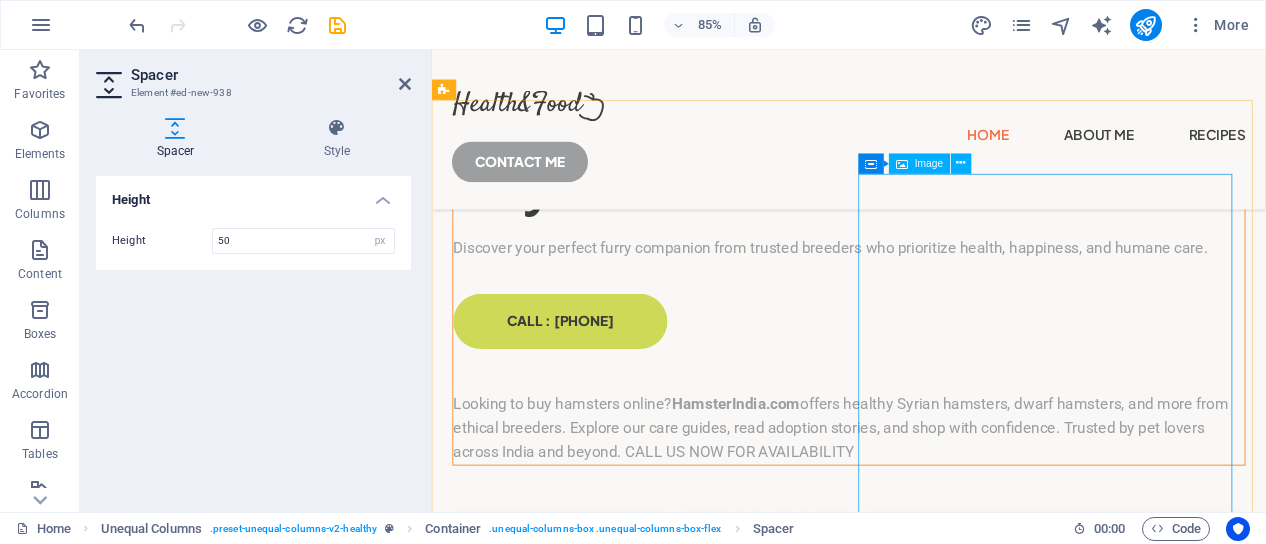 scroll, scrollTop: 0, scrollLeft: 0, axis: both 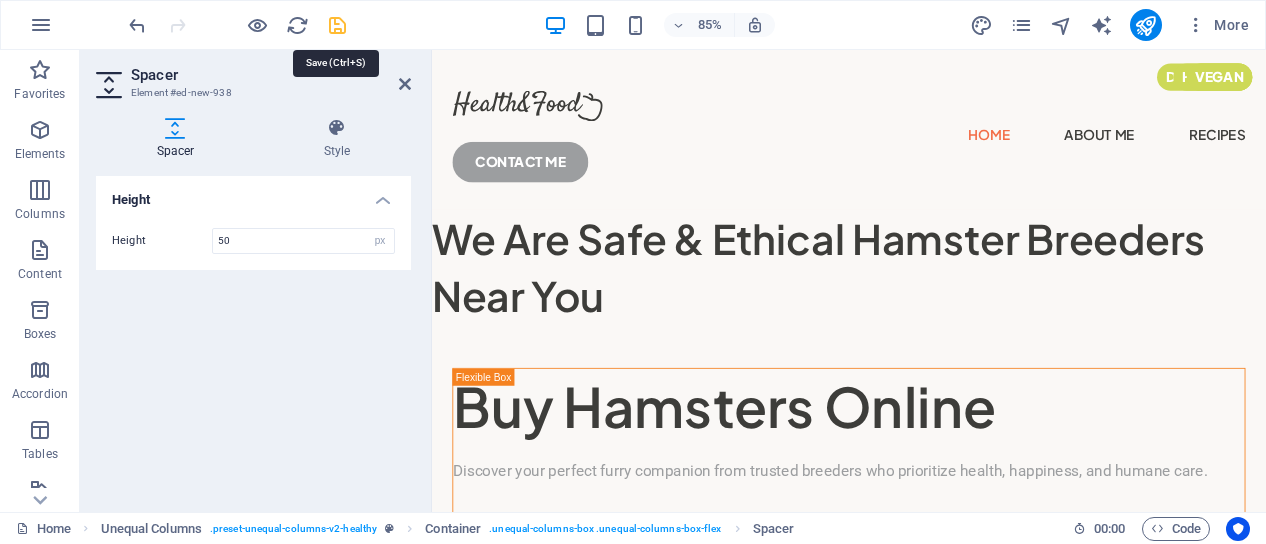click at bounding box center [337, 25] 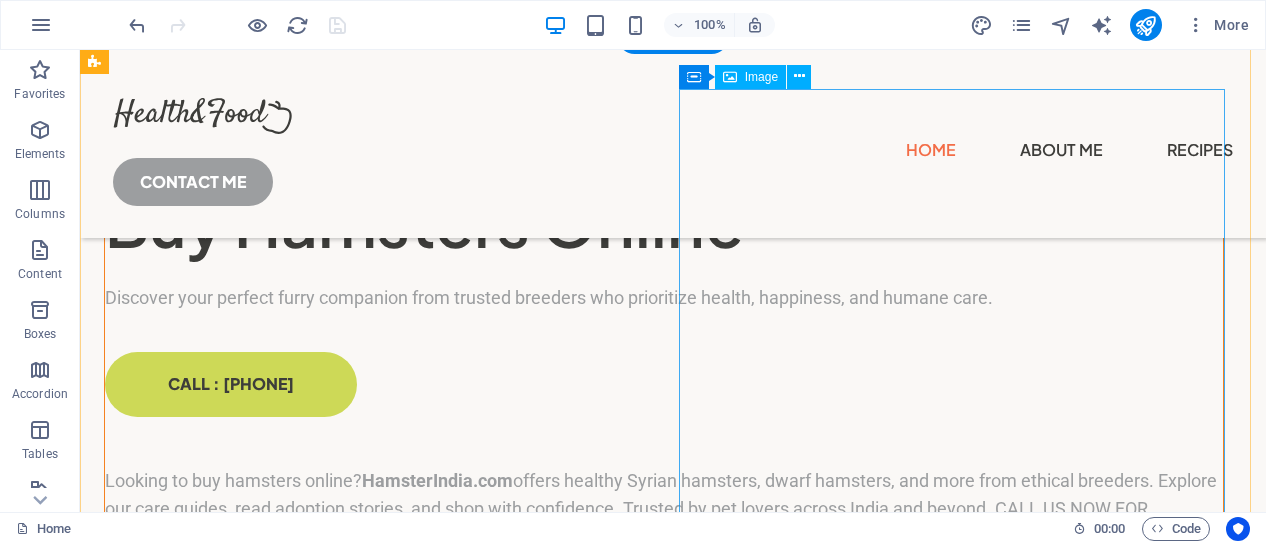scroll, scrollTop: 0, scrollLeft: 0, axis: both 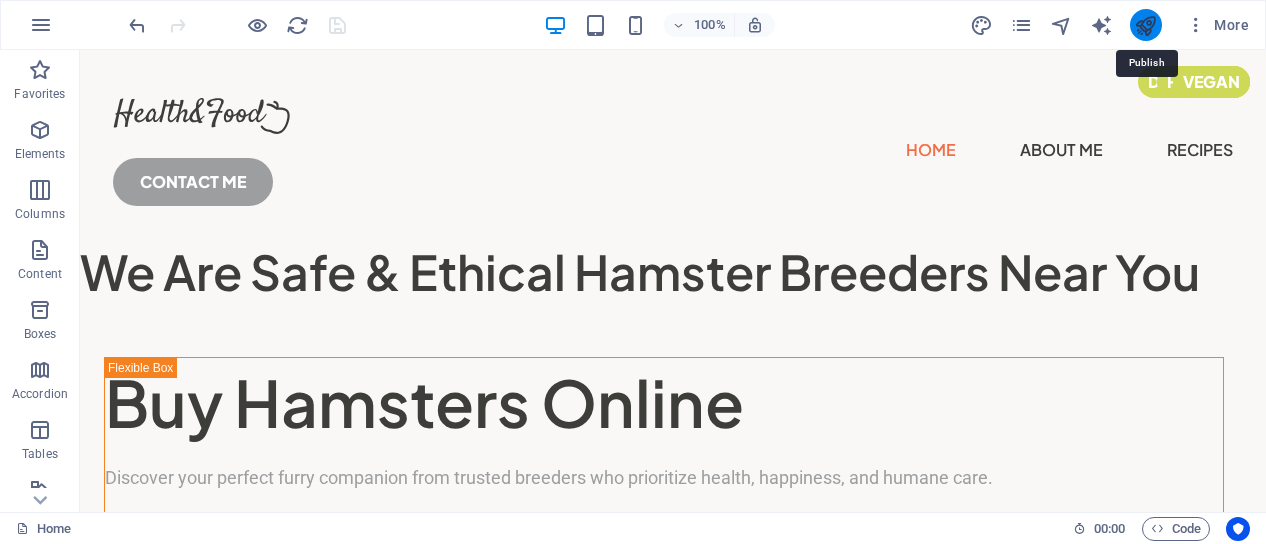 click at bounding box center [1145, 25] 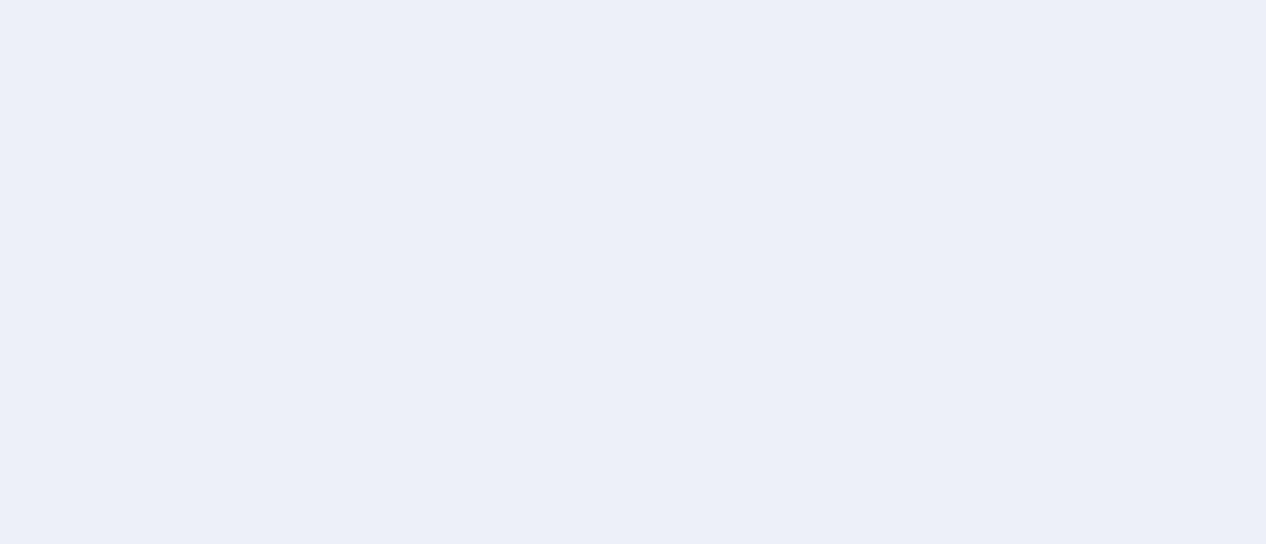scroll, scrollTop: 0, scrollLeft: 0, axis: both 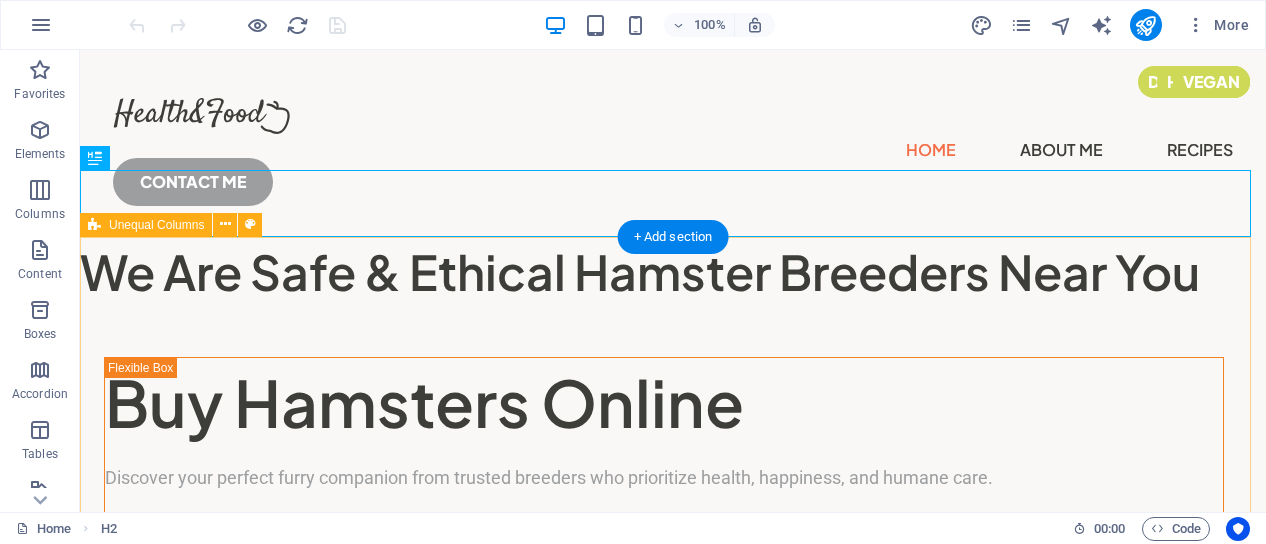 click on "Buy Hamsters Online  Discover your perfect furry companion from trusted breeders who prioritize health, happiness, and humane care. Call : [PHONE] Looking to buy hamsters online?  HamsterIndia.com  offers healthy Syrian hamsters, dwarf hamsters, and more from ethical breeders. Explore our care guides, read adoption stories, and shop with confidence. Trusted by pet lovers across [COUNTRY] and beyond. CALL US NOW FOR AVAILABILITY" at bounding box center [673, 1424] 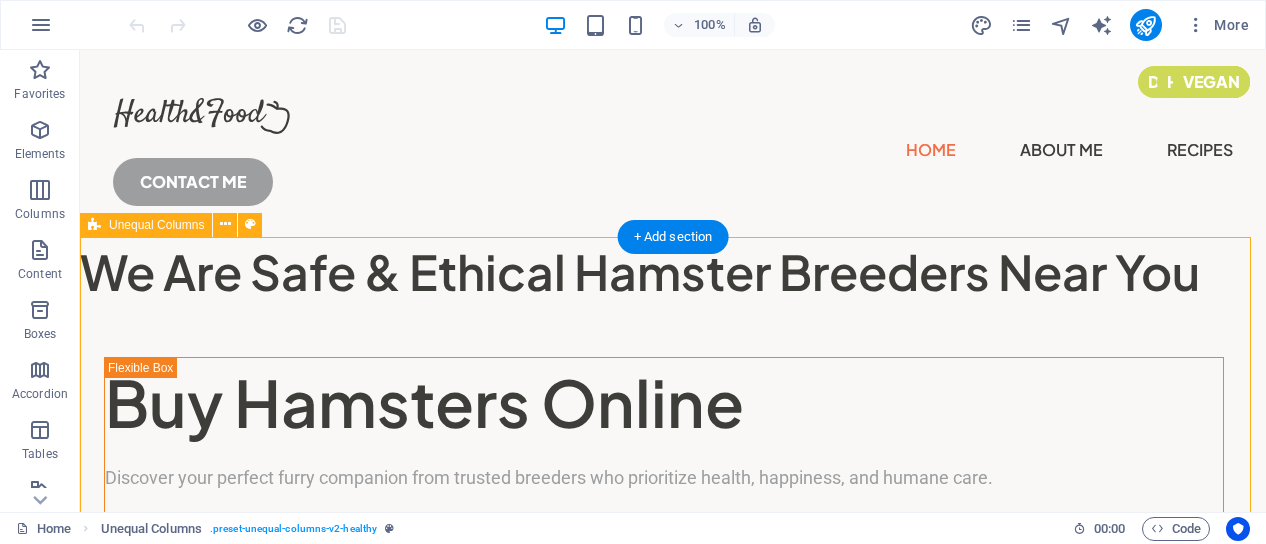 click on "Buy Hamsters Online  Discover your perfect furry companion from trusted breeders who prioritize health, happiness, and humane care. Call : [PHONE] Looking to buy hamsters online?  HamsterIndia.com  offers healthy Syrian hamsters, dwarf hamsters, and more from ethical breeders. Explore our care guides, read adoption stories, and shop with confidence. Trusted by pet lovers across [COUNTRY] and beyond. CALL US NOW FOR AVAILABILITY" at bounding box center [673, 1424] 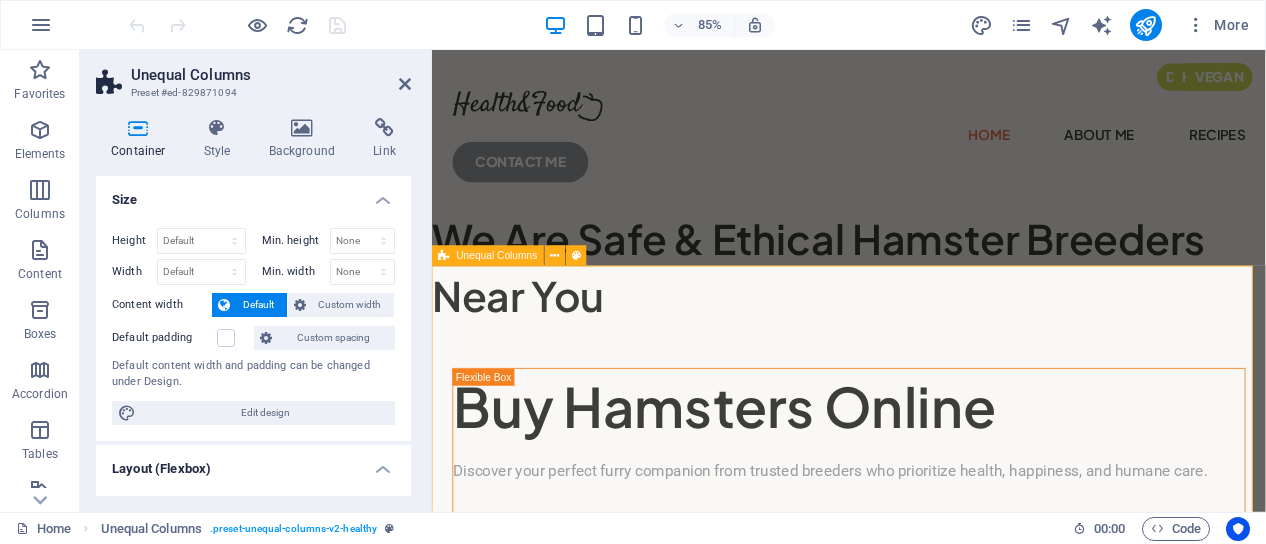 click on "Buy Hamsters Online  Discover your perfect furry companion from trusted breeders who prioritize health, happiness, and humane care. Call : [PHONE] Looking to buy hamsters online?  HamsterIndia.com  offers healthy Syrian hamsters, dwarf hamsters, and more from ethical breeders. Explore our care guides, read adoption stories, and shop with confidence. Trusted by pet lovers across [COUNTRY] and beyond. CALL US NOW FOR AVAILABILITY" at bounding box center (922, 1351) 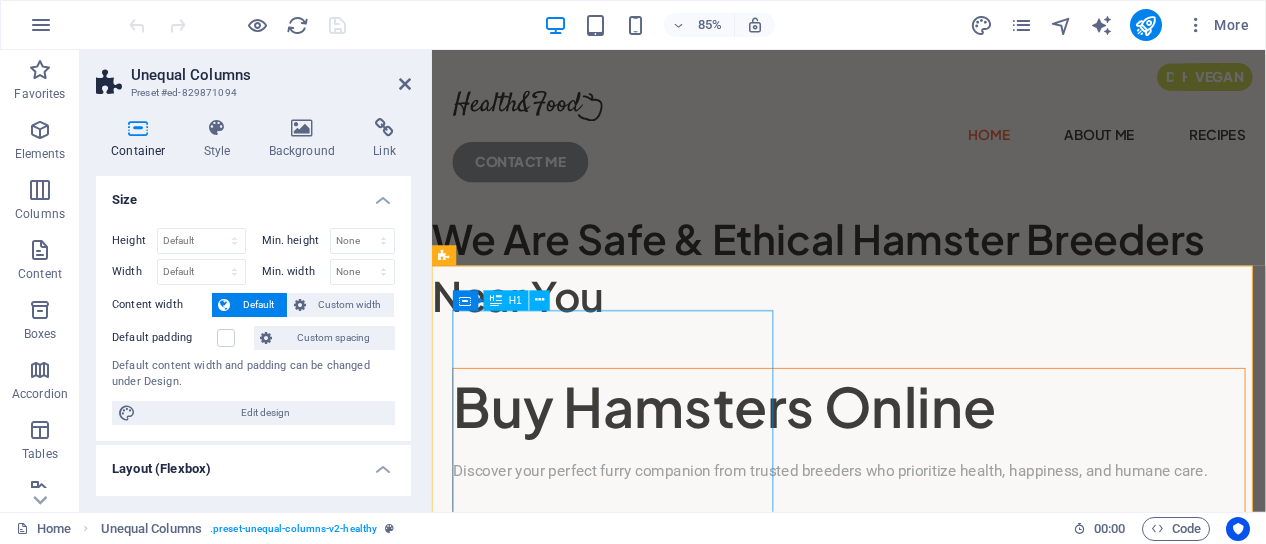 click on "Buy Hamsters Online" at bounding box center (922, 470) 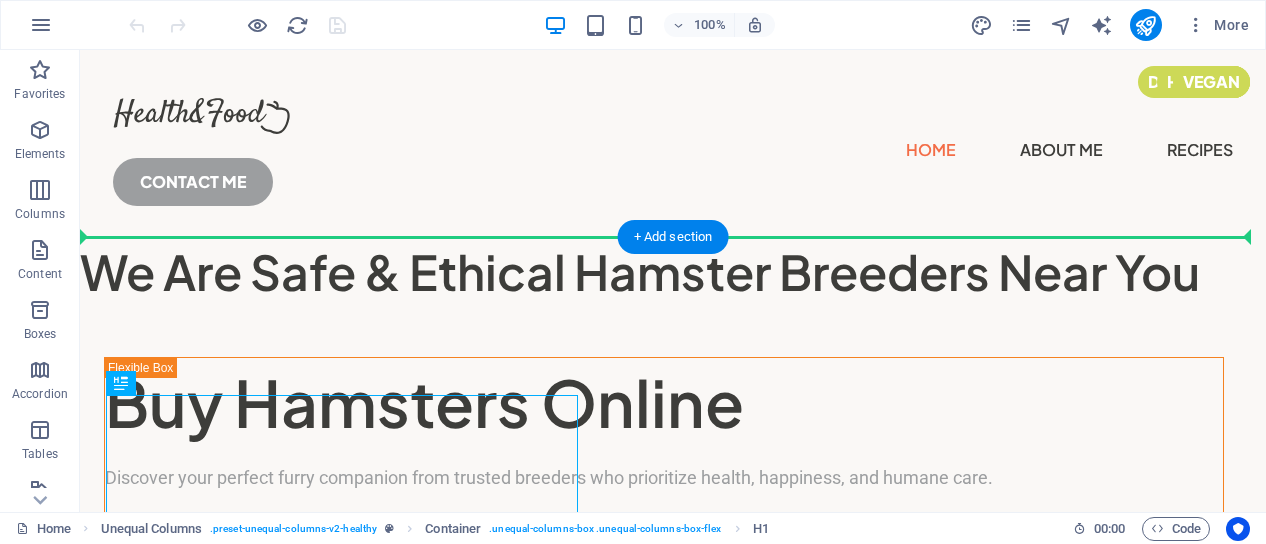 drag, startPoint x: 339, startPoint y: 379, endPoint x: 652, endPoint y: 261, distance: 334.50412 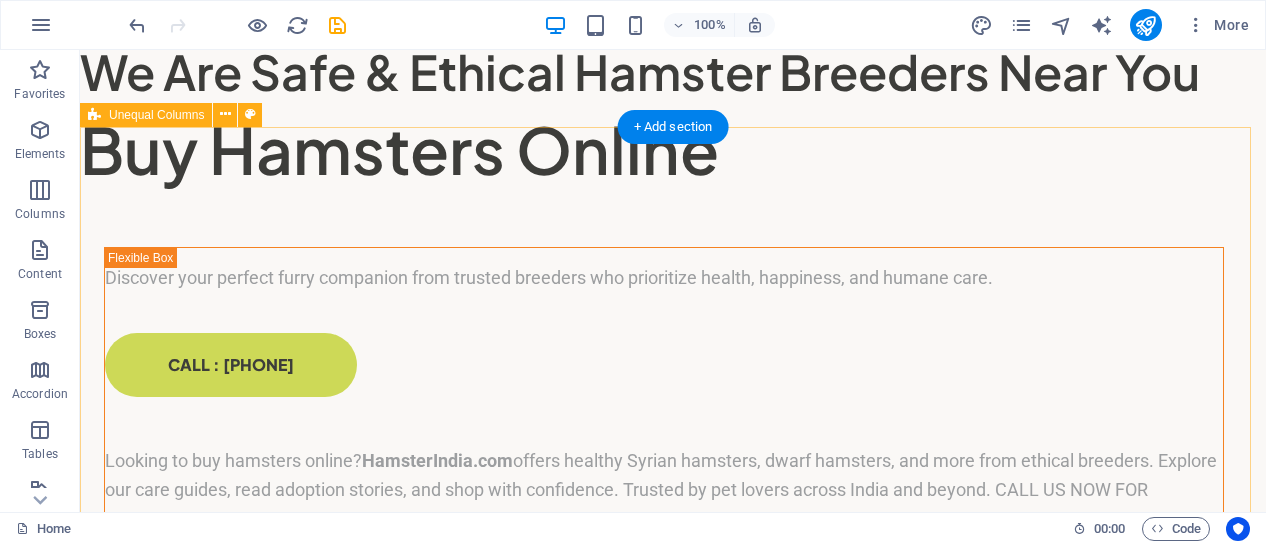 scroll, scrollTop: 0, scrollLeft: 0, axis: both 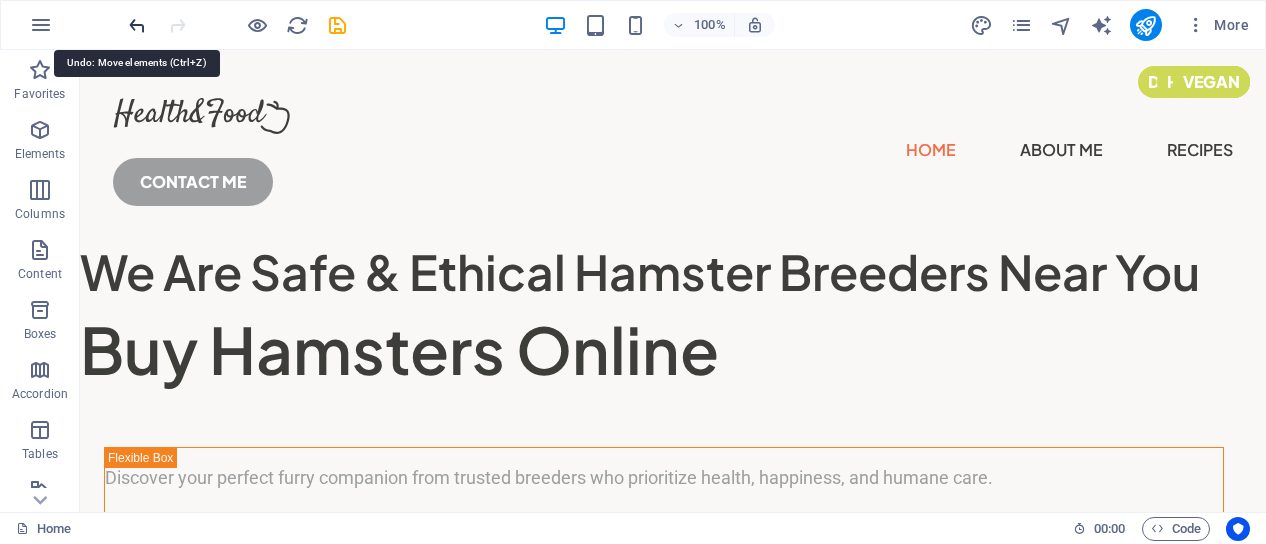 click at bounding box center (137, 25) 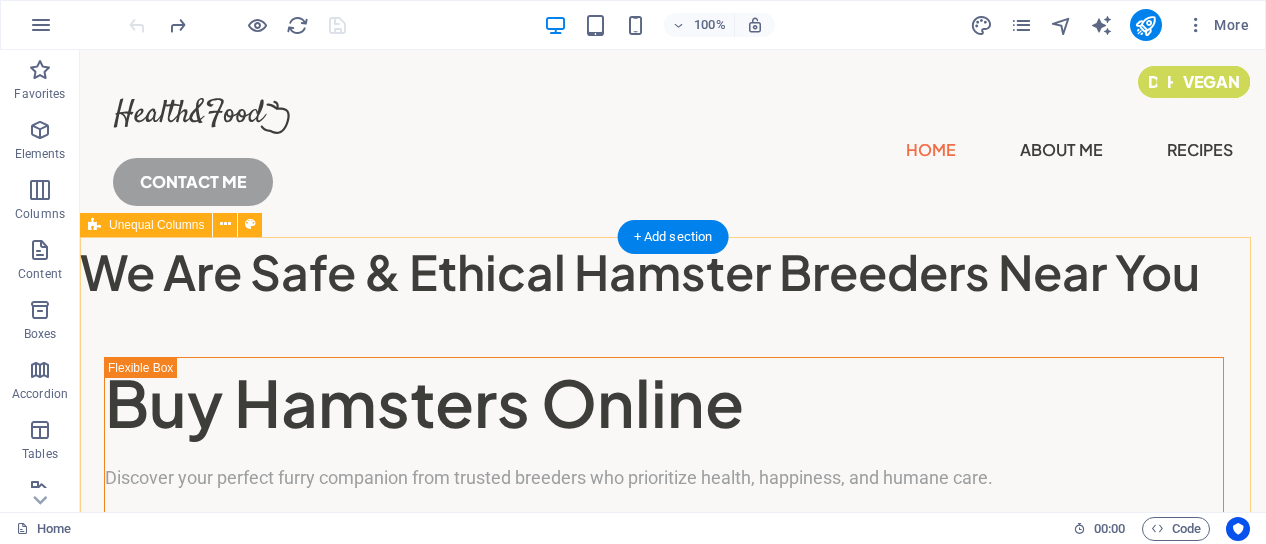 click on "Buy Hamsters Online  Discover your perfect furry companion from trusted breeders who prioritize health, happiness, and humane care. Call : [PHONE] Looking to buy hamsters online?  HamsterIndia.com  offers healthy Syrian hamsters, dwarf hamsters, and more from ethical breeders. Explore our care guides, read adoption stories, and shop with confidence. Trusted by pet lovers across [COUNTRY] and beyond. CALL US NOW FOR AVAILABILITY" at bounding box center (673, 1424) 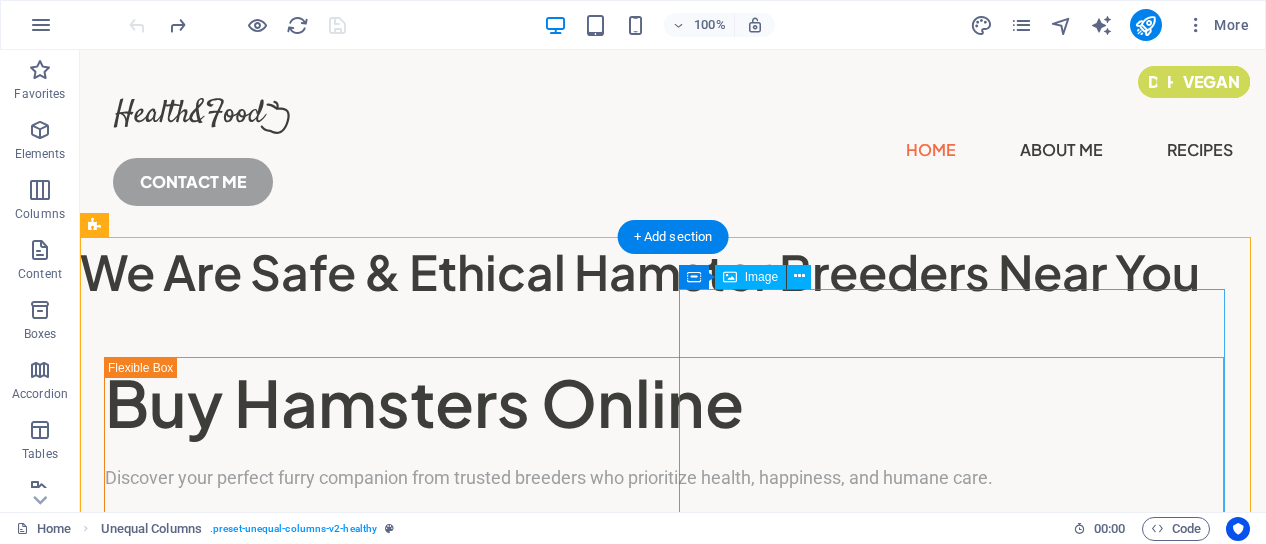 click at bounding box center [664, 1624] 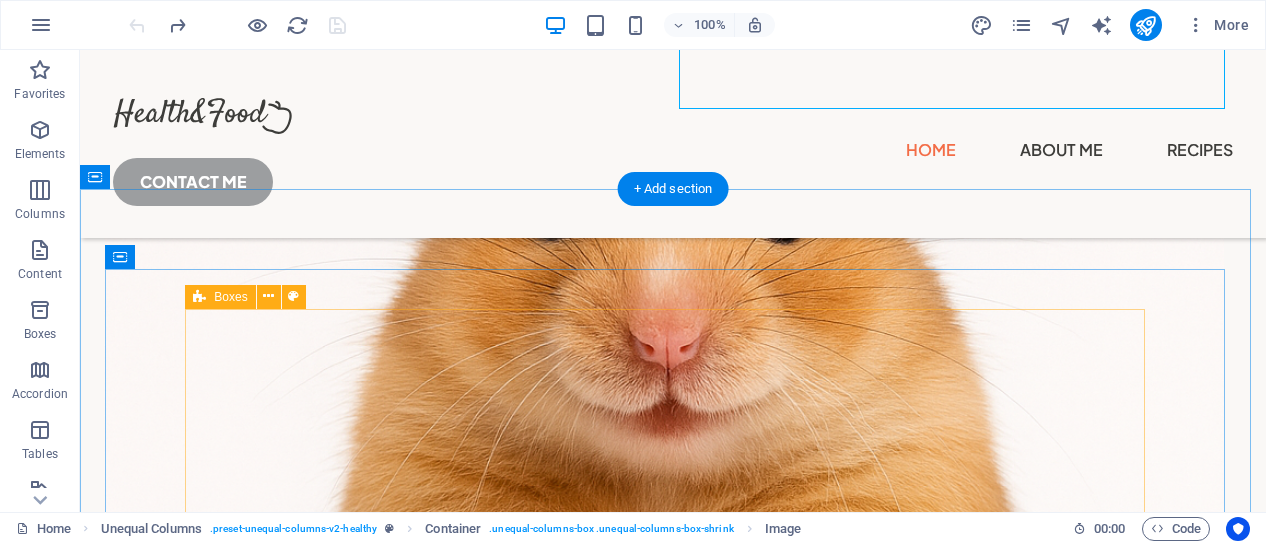 scroll, scrollTop: 800, scrollLeft: 0, axis: vertical 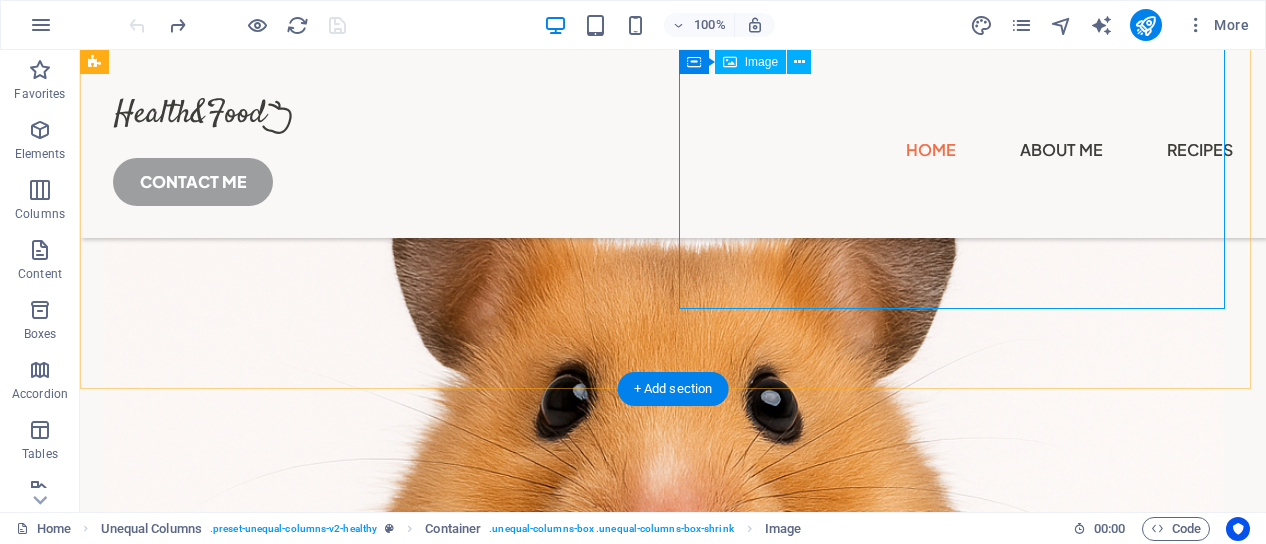 click at bounding box center [664, 756] 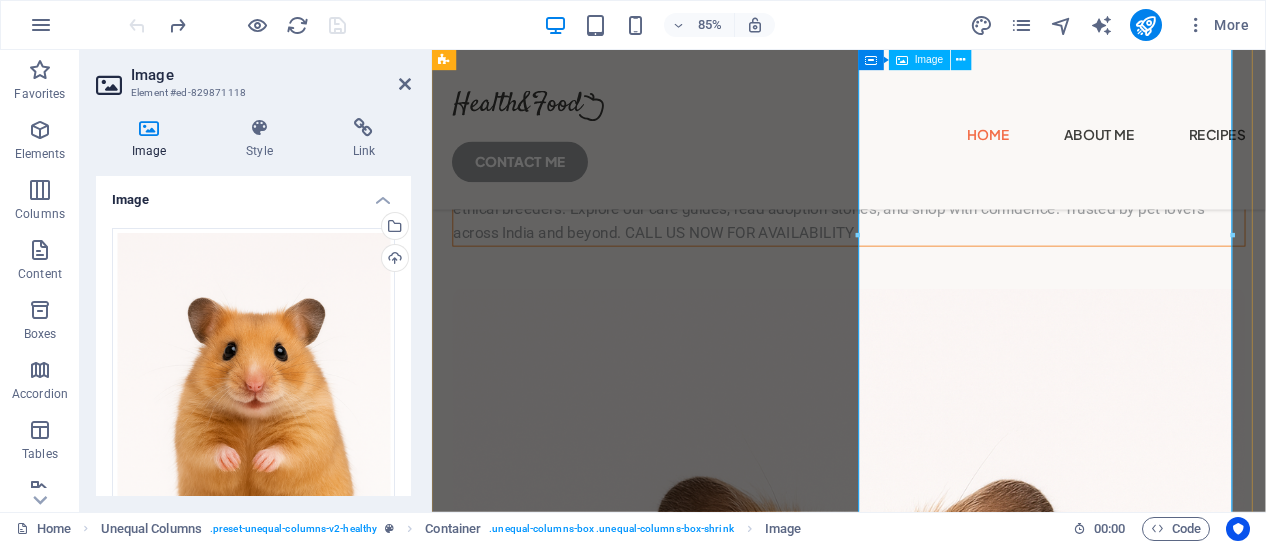 scroll, scrollTop: 252, scrollLeft: 0, axis: vertical 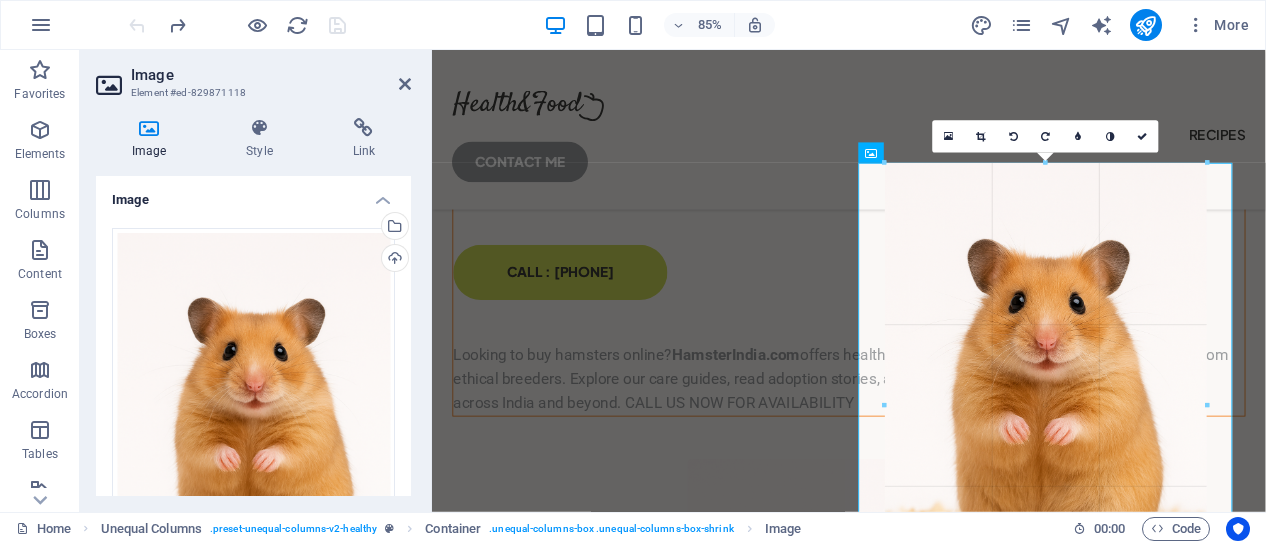 drag, startPoint x: 856, startPoint y: 127, endPoint x: 935, endPoint y: 212, distance: 116.0431 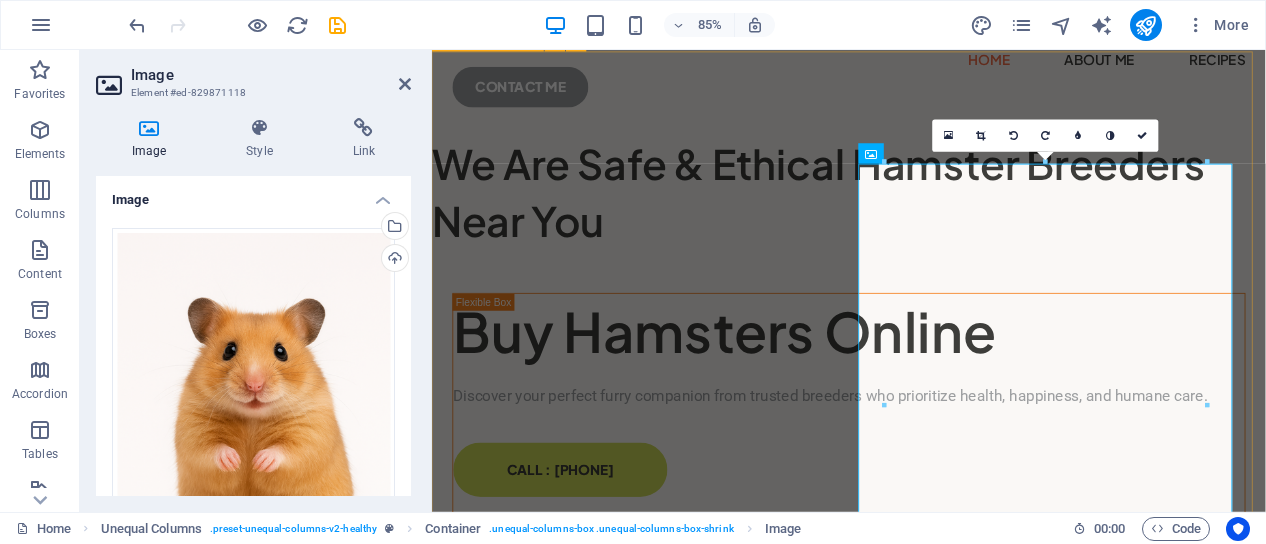 scroll, scrollTop: 52, scrollLeft: 0, axis: vertical 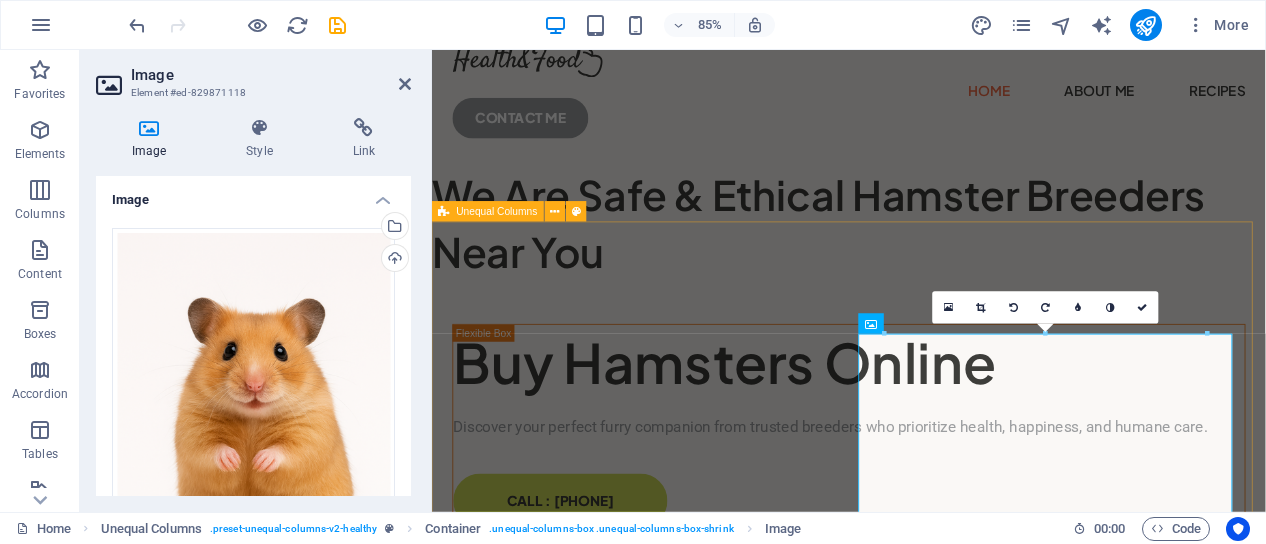 click on "Buy Hamsters Online  Discover your perfect furry companion from trusted breeders who prioritize health, happiness, and humane care. Call : [PHONE] Looking to buy hamsters online?  HamsterIndia.com  offers healthy Syrian hamsters, dwarf hamsters, and more from ethical breeders. Explore our care guides, read adoption stories, and shop with confidence. Trusted by pet lovers across [COUNTRY] and beyond. CALL US NOW FOR AVAILABILITY" at bounding box center (922, 884) 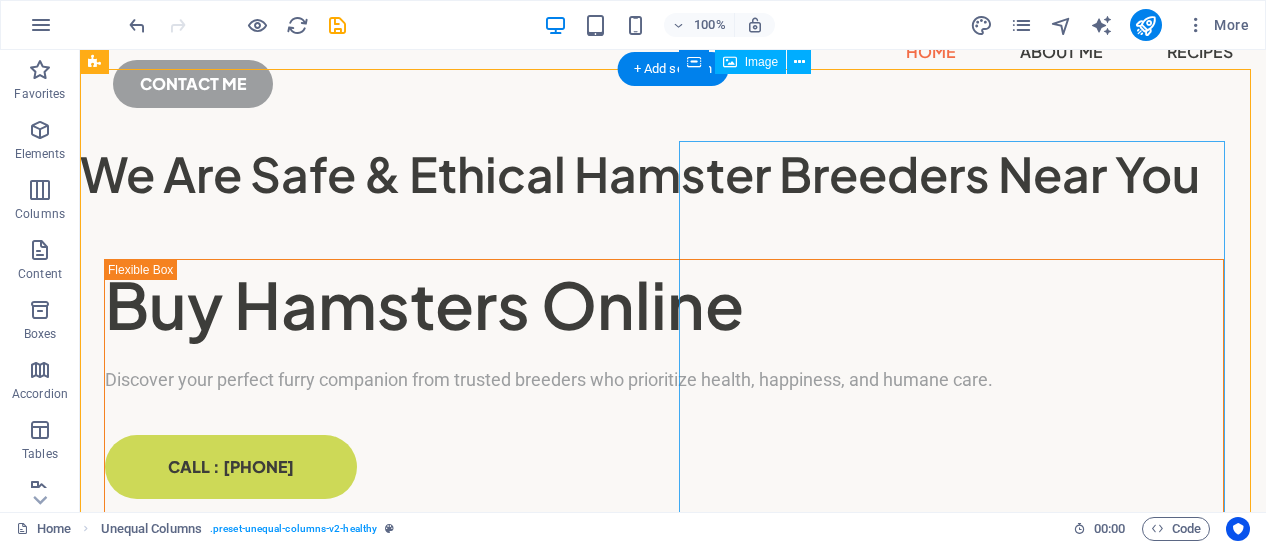 scroll, scrollTop: 0, scrollLeft: 0, axis: both 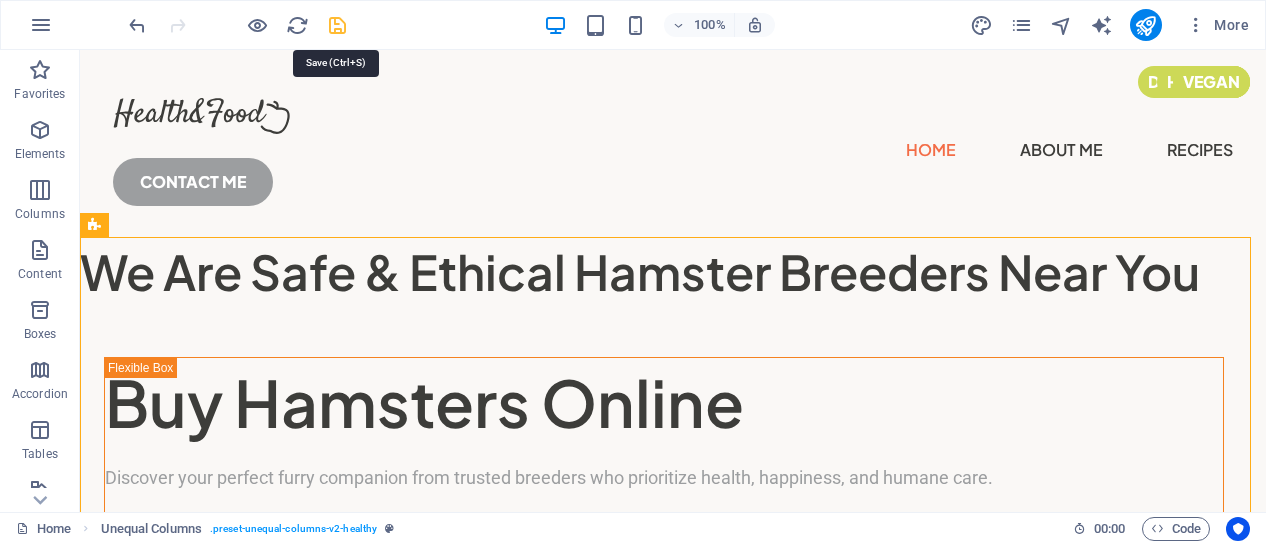click at bounding box center (337, 25) 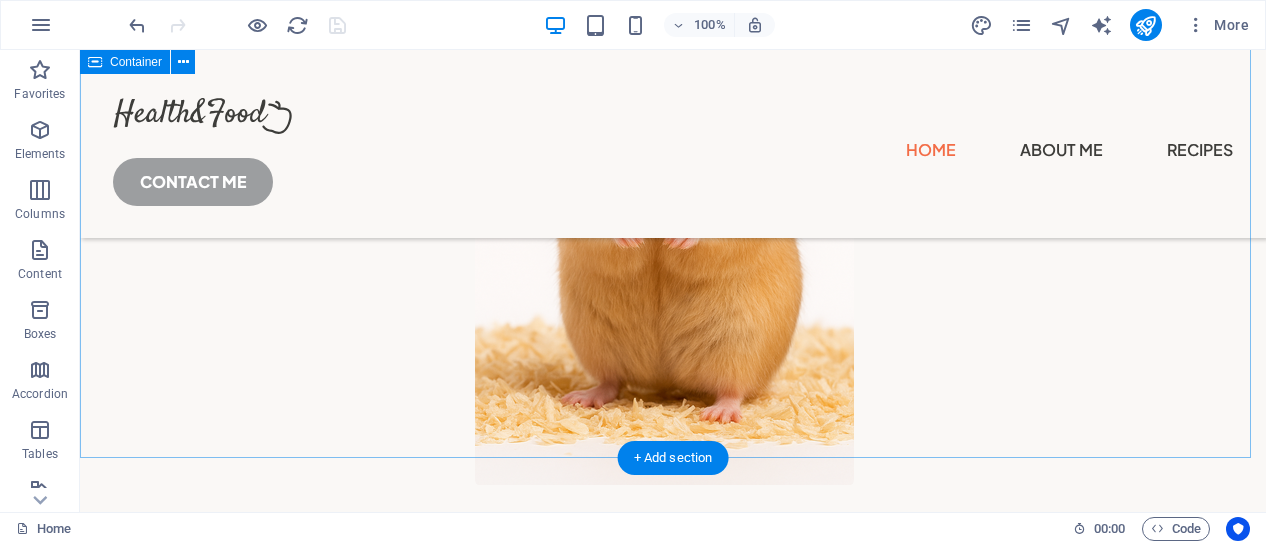 scroll, scrollTop: 1000, scrollLeft: 0, axis: vertical 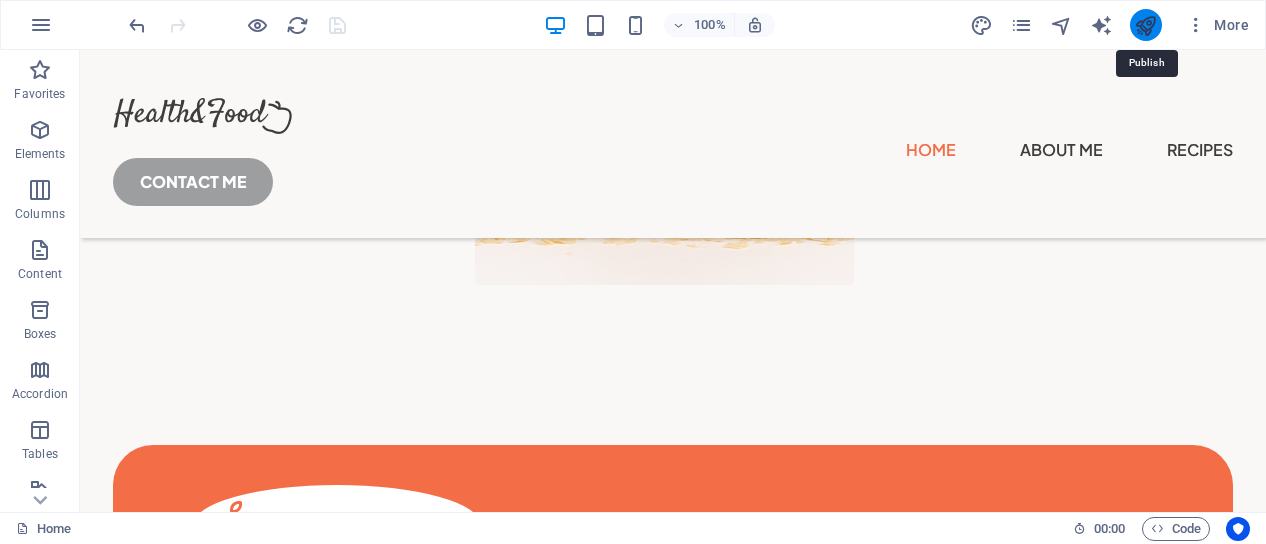 click at bounding box center [1145, 25] 